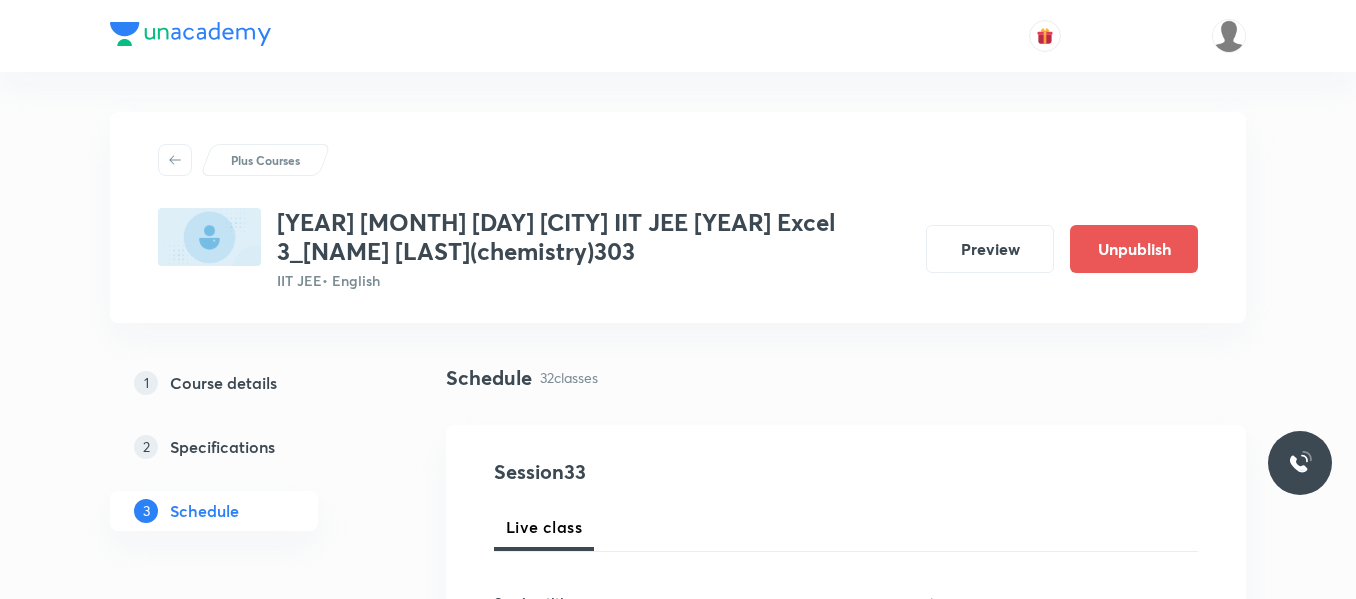 scroll, scrollTop: 0, scrollLeft: 0, axis: both 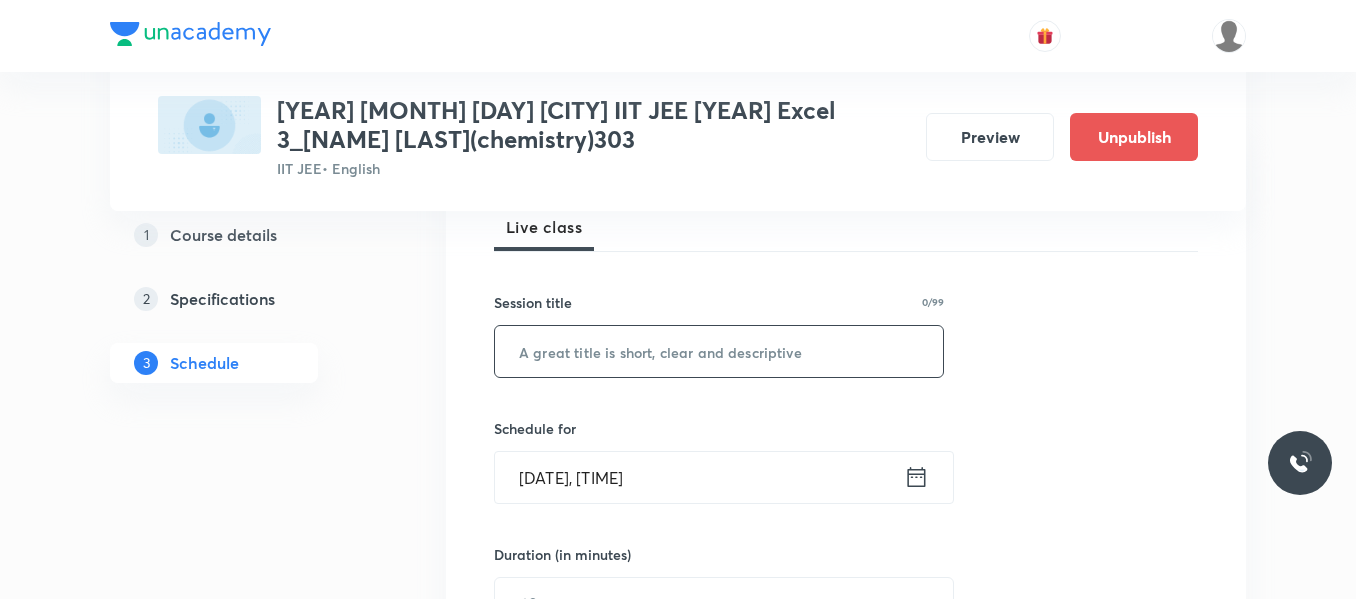 click at bounding box center (719, 351) 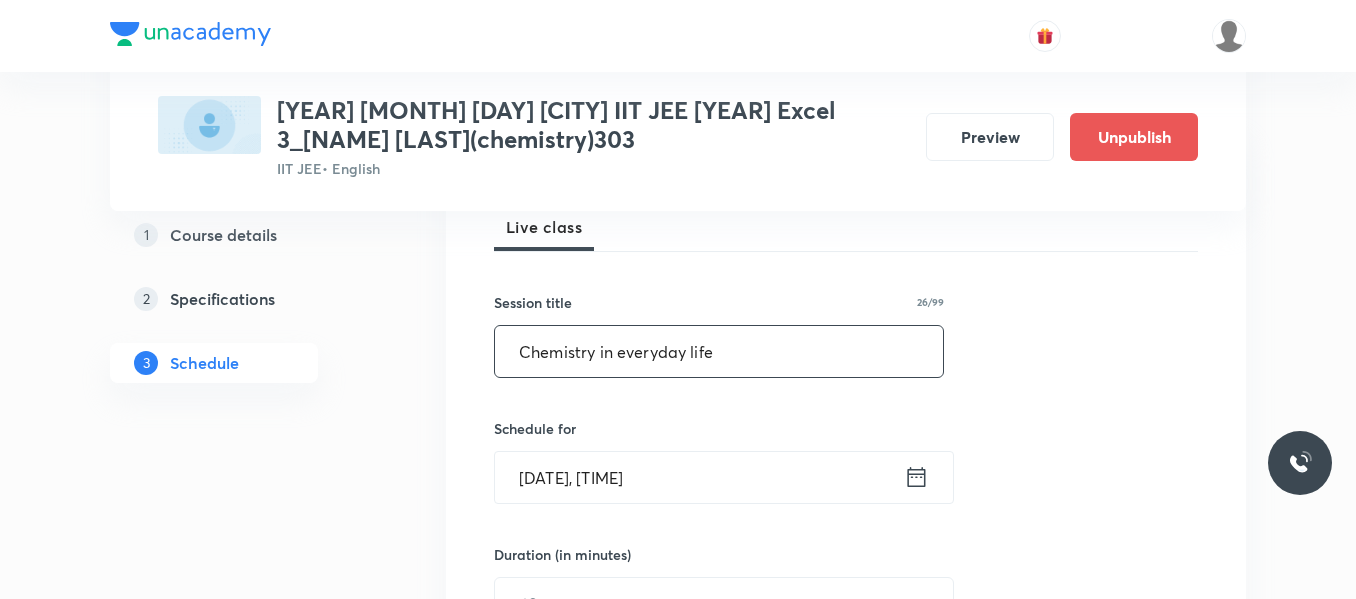 type on "Chemistry in everyday life" 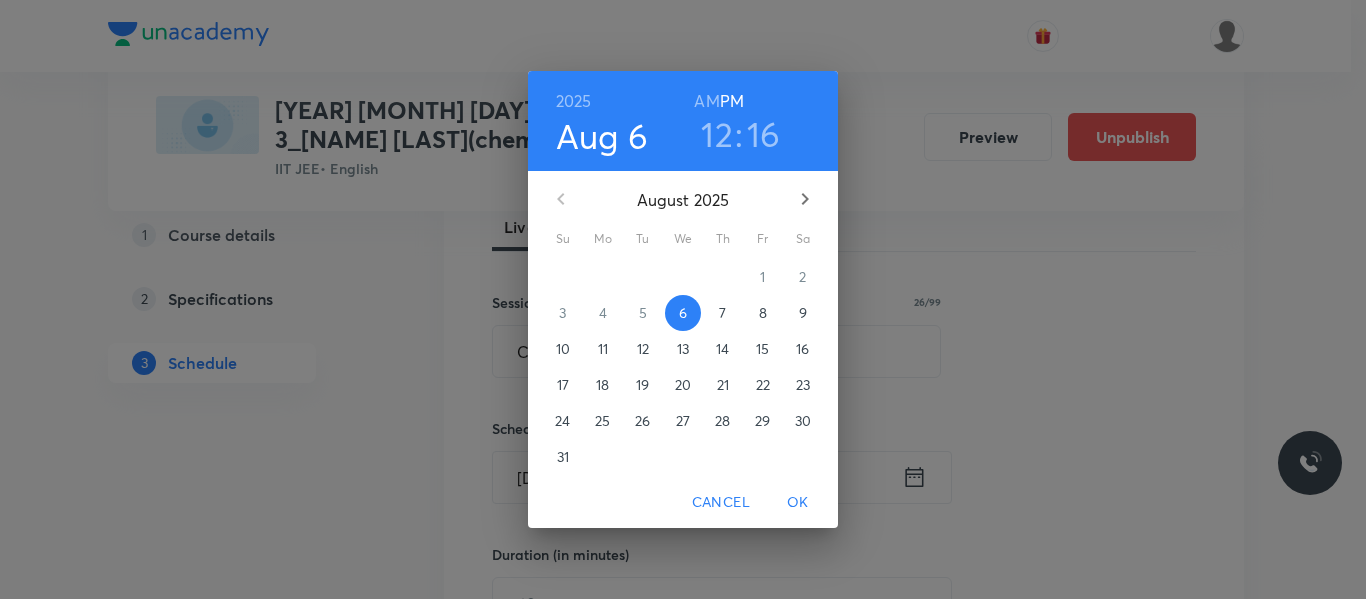 click on "7" at bounding box center [722, 313] 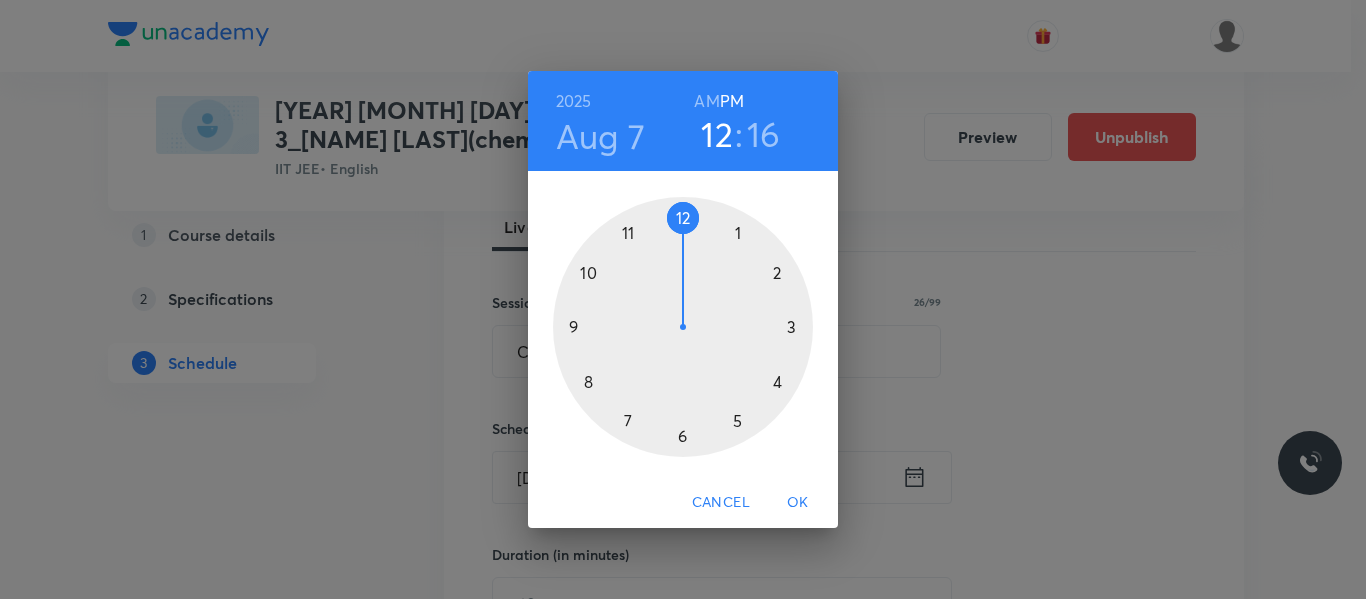 click at bounding box center (683, 327) 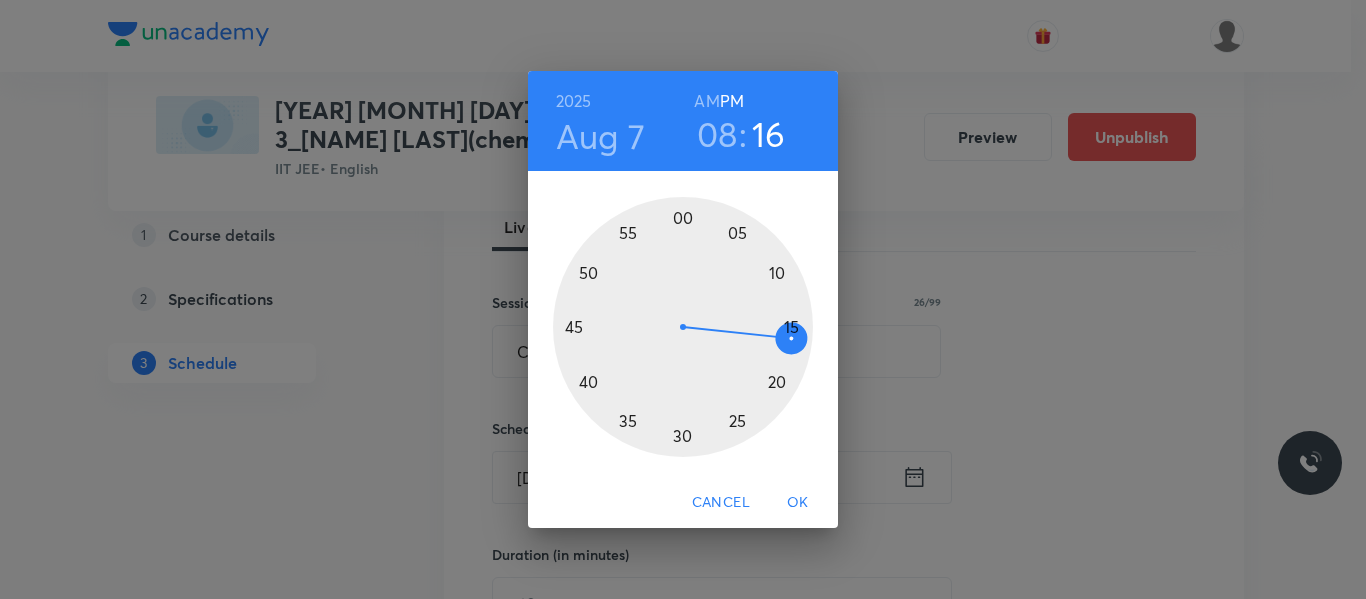 click on "AM" at bounding box center (706, 101) 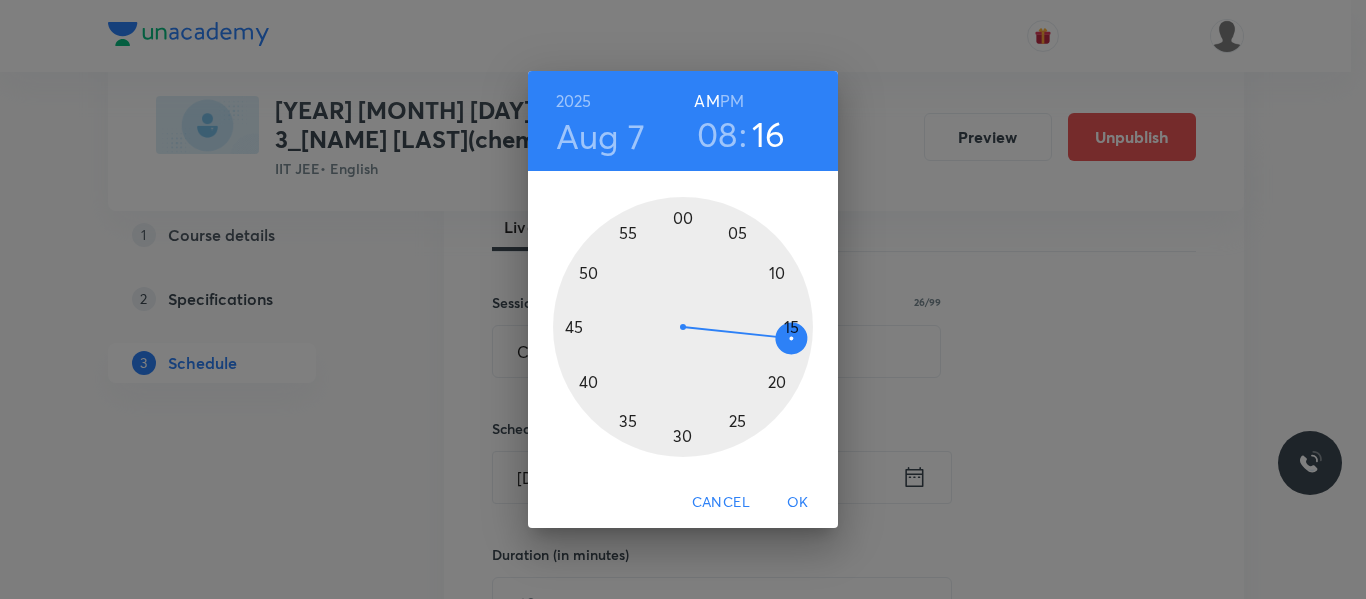 click at bounding box center [683, 327] 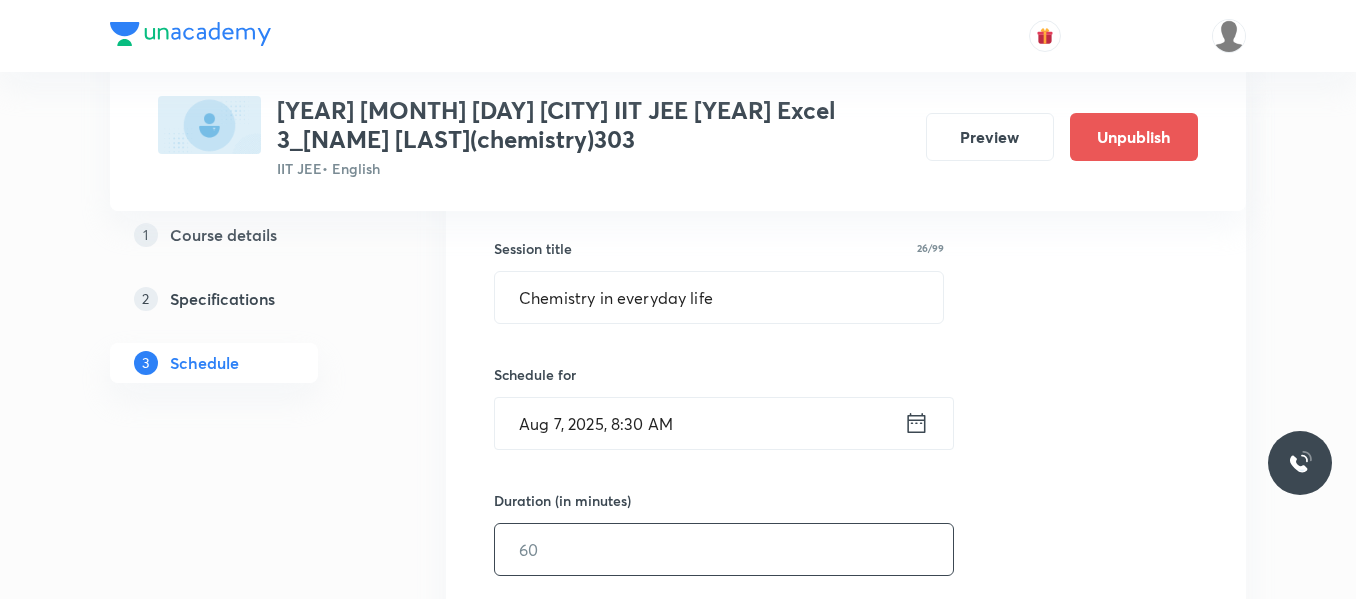 scroll, scrollTop: 400, scrollLeft: 0, axis: vertical 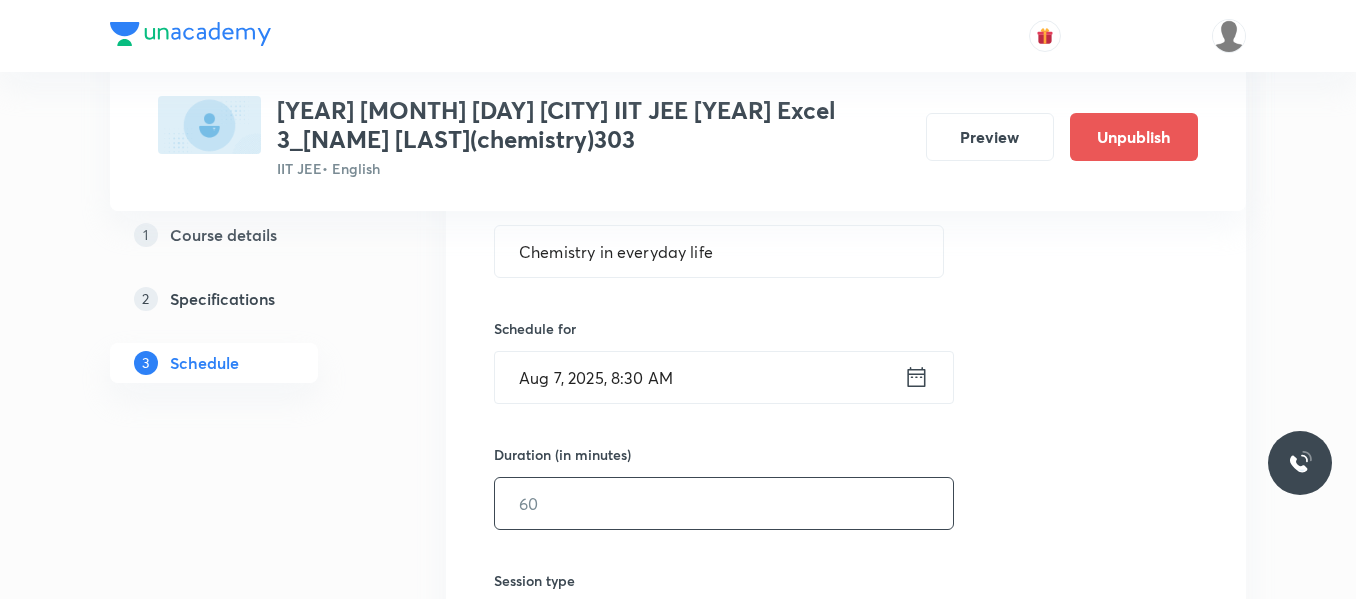 click at bounding box center (724, 503) 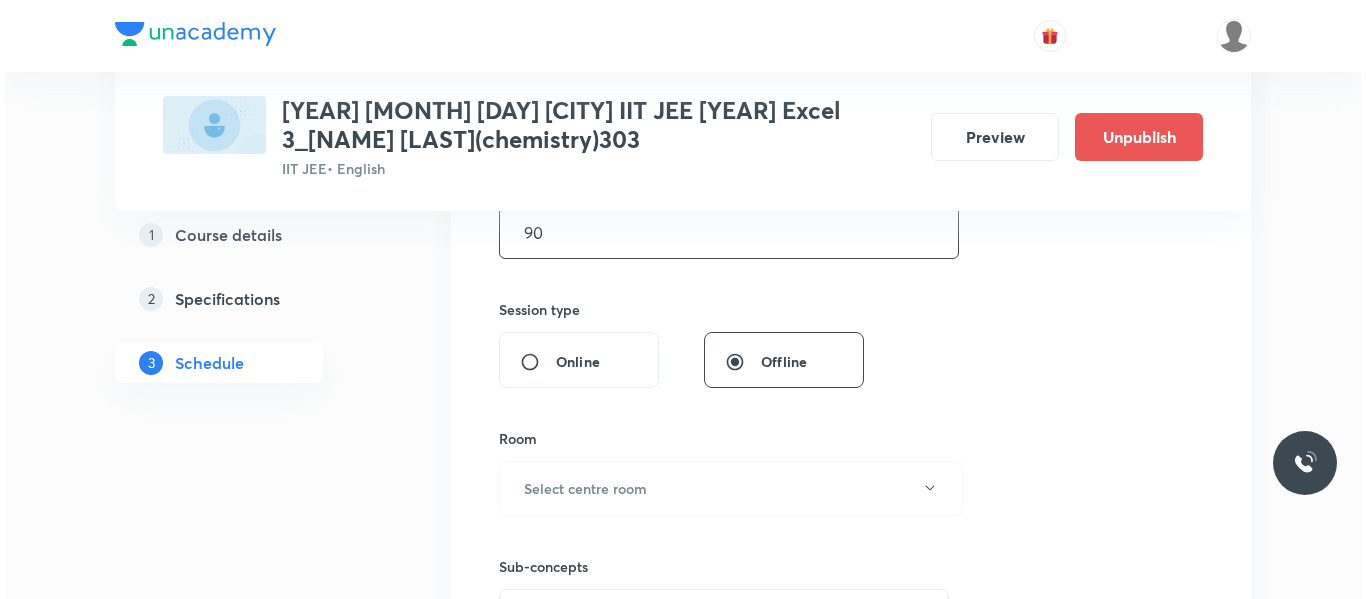 scroll, scrollTop: 700, scrollLeft: 0, axis: vertical 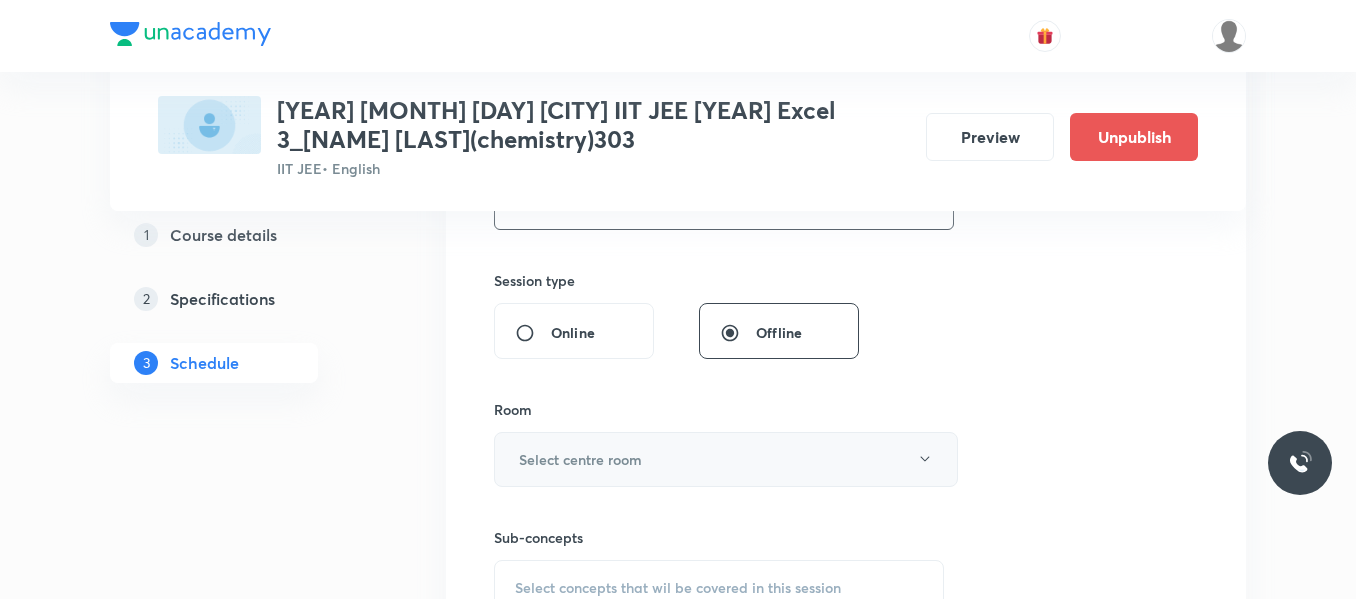 type on "90" 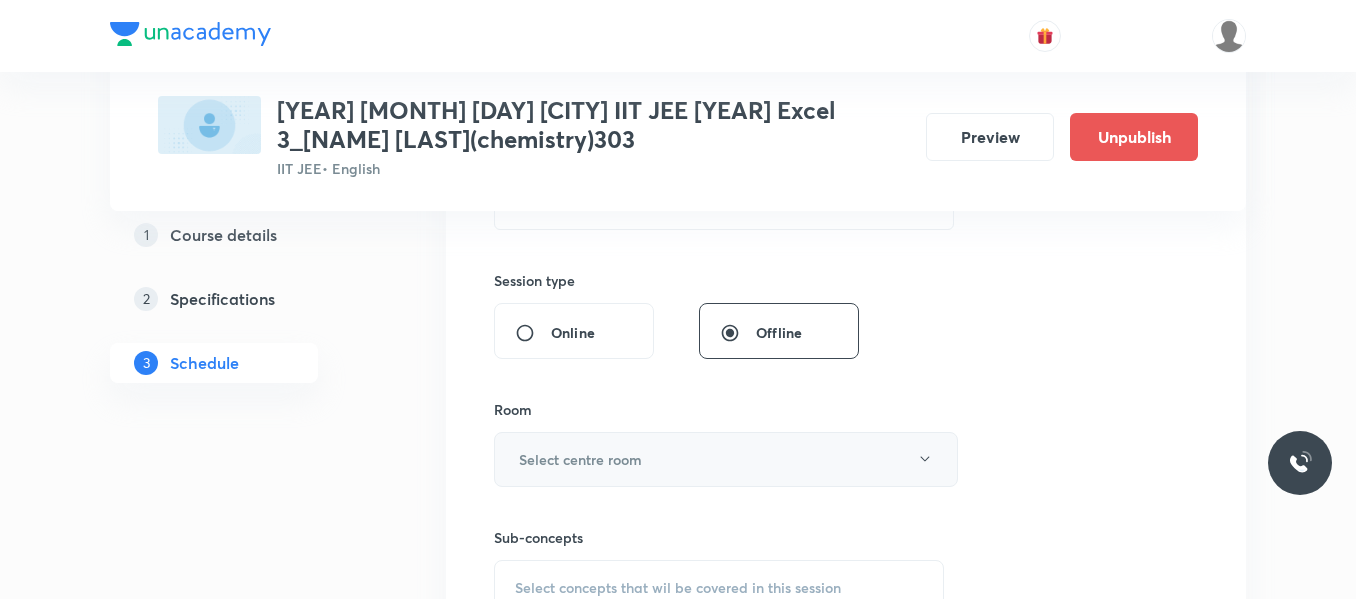 click on "Select centre room" at bounding box center (580, 459) 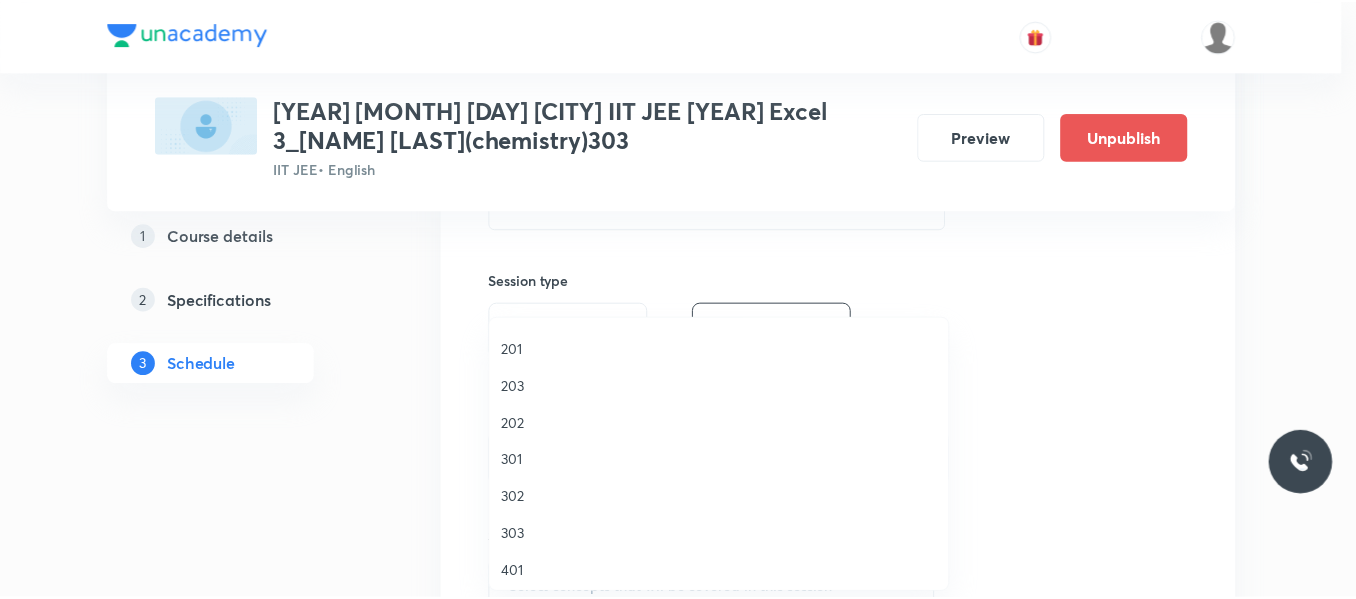 scroll, scrollTop: 100, scrollLeft: 0, axis: vertical 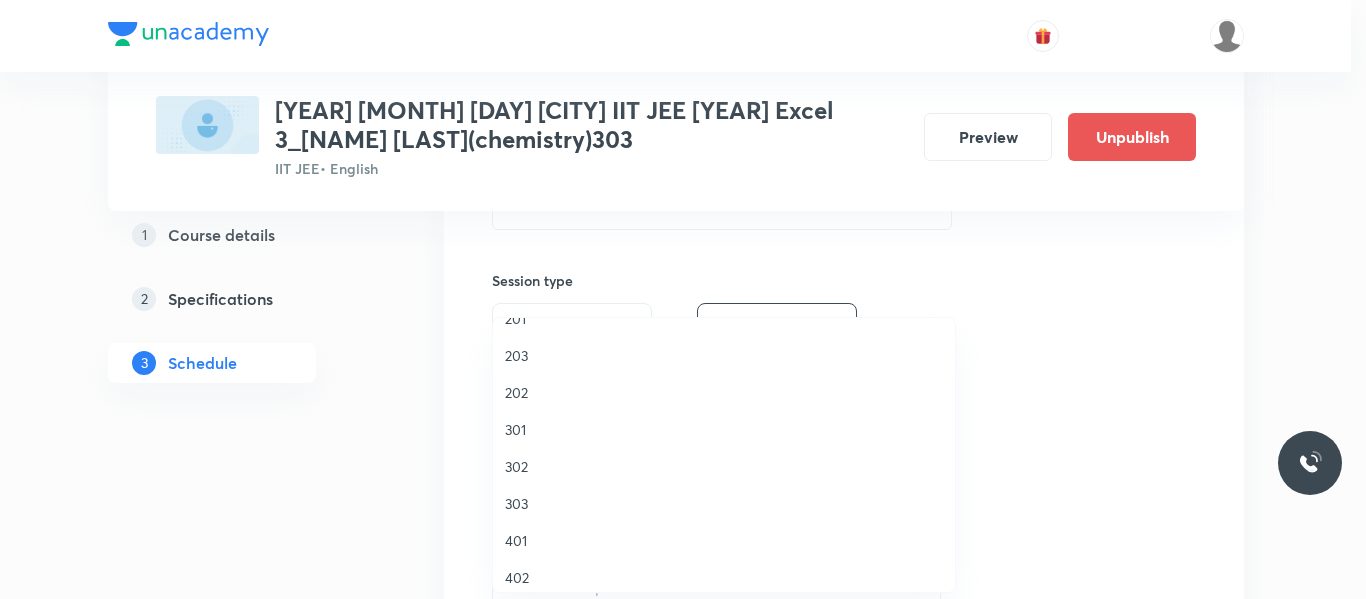 click on "303" at bounding box center [724, 503] 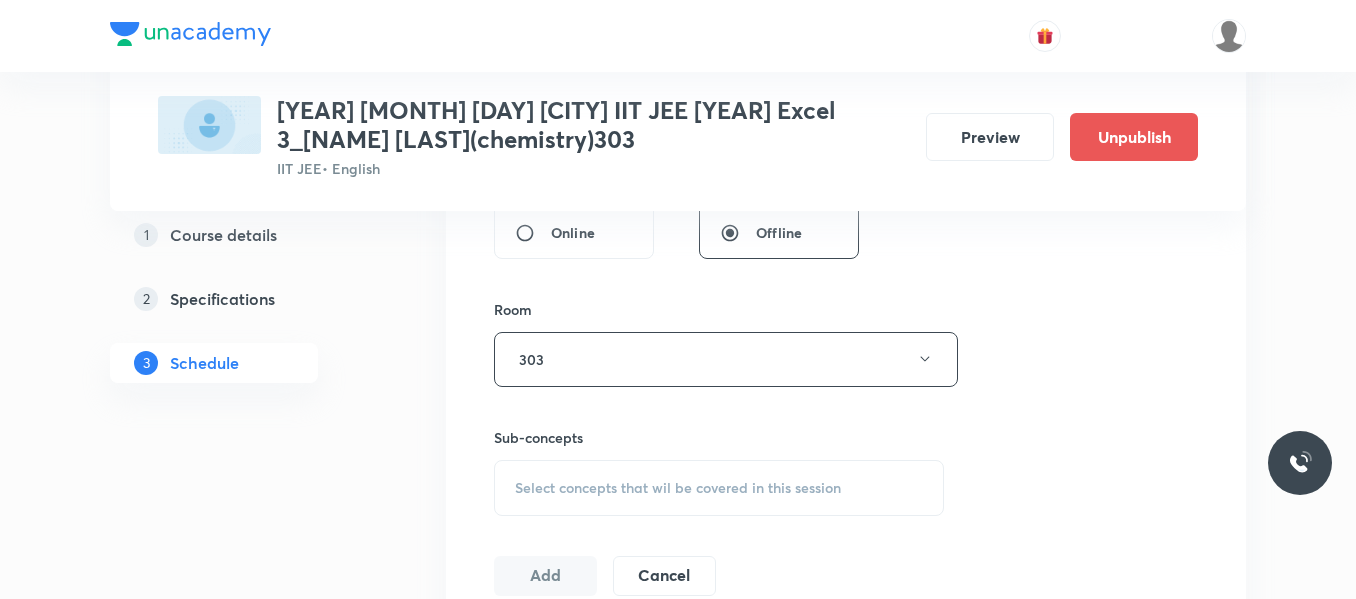 click on "Select concepts that wil be covered in this session" at bounding box center (678, 488) 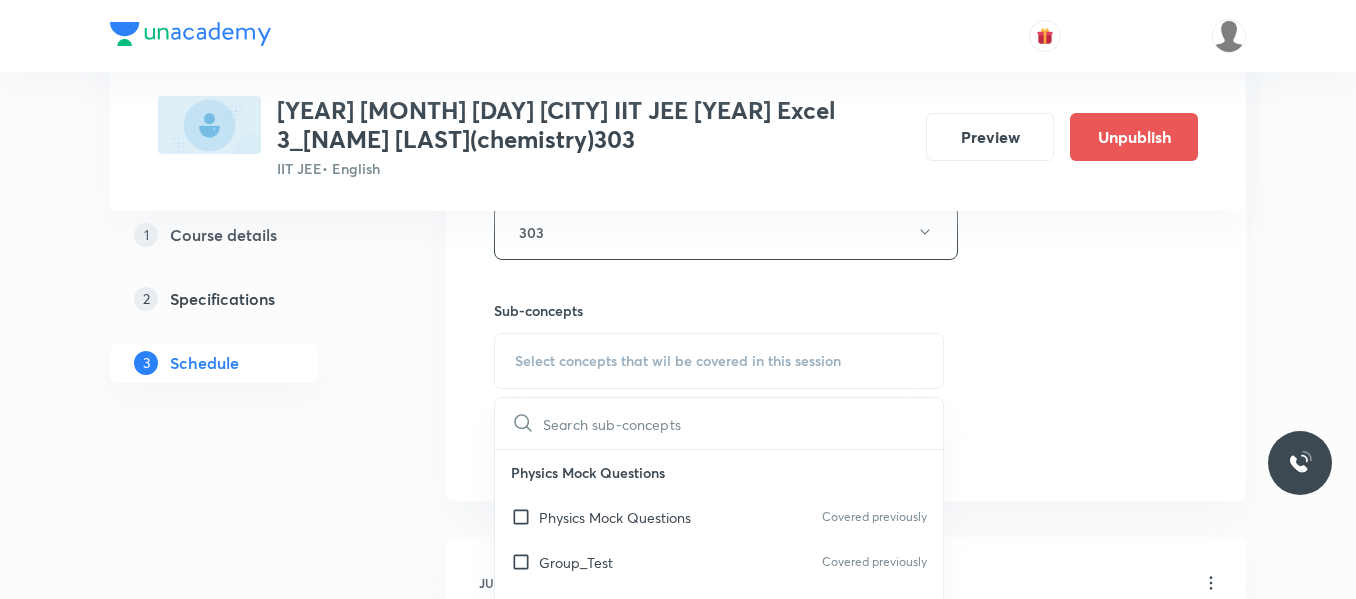 scroll, scrollTop: 1000, scrollLeft: 0, axis: vertical 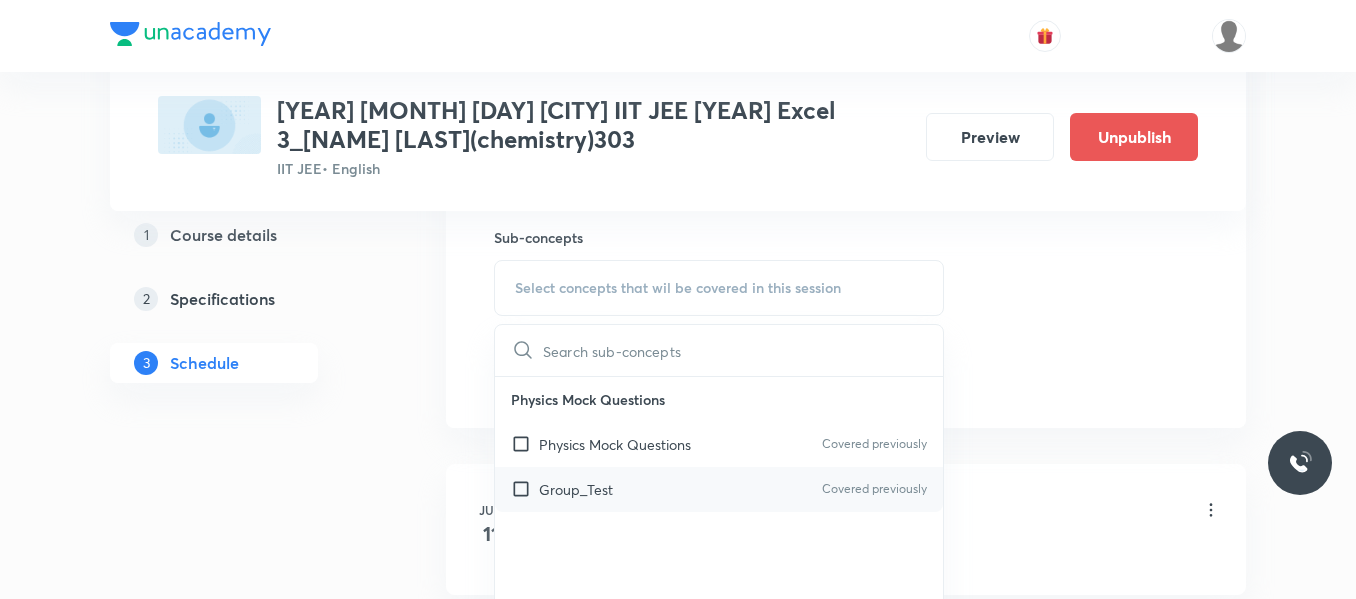 click on "Group_Test" at bounding box center [576, 489] 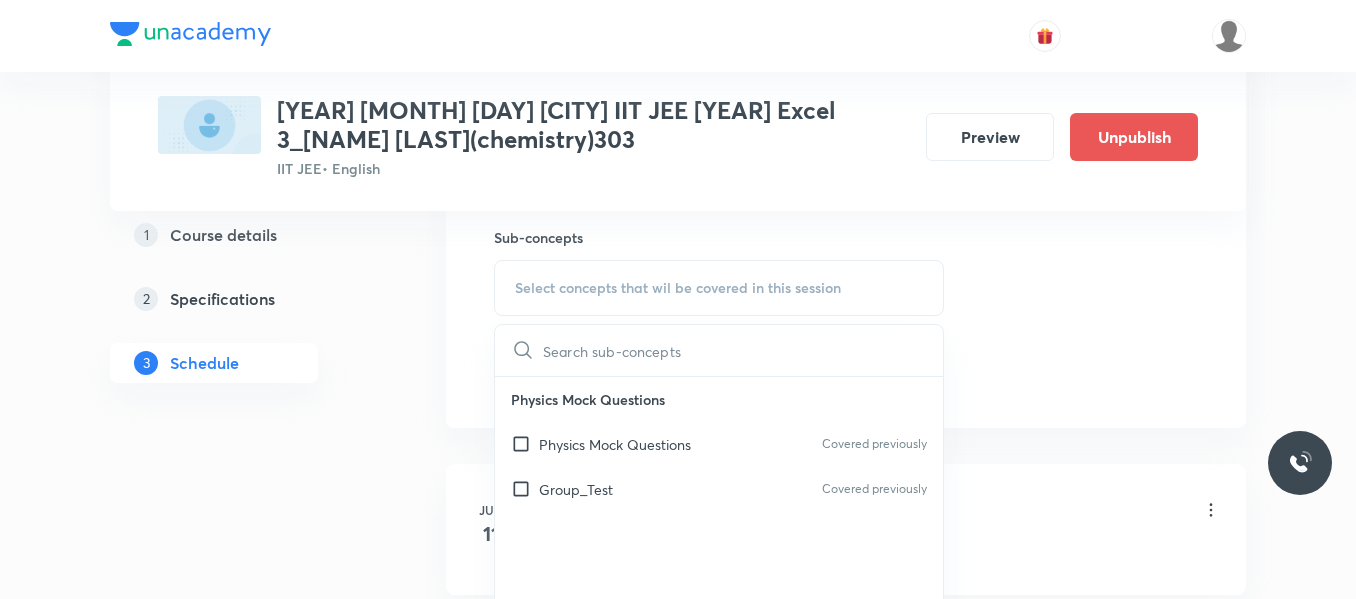 checkbox on "true" 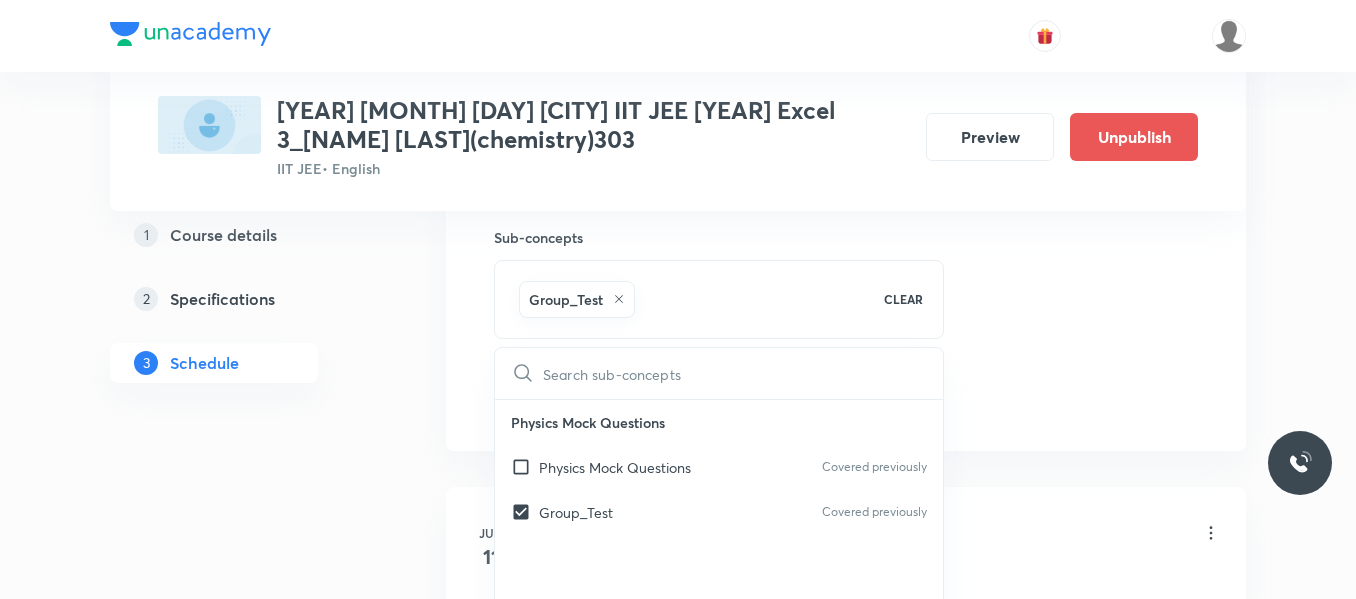 click on "Session  33 Live class Session title 26/99 Chemistry in everyday life ​ Schedule for Aug 7, 2025, 8:30 AM ​ Duration (in minutes) 90 ​   Session type Online Offline Room 303 Sub-concepts Group_Test CLEAR ​ Physics Mock Questions Physics Mock Questions Covered previously Group_Test Covered previously Add Cancel" at bounding box center (846, -62) 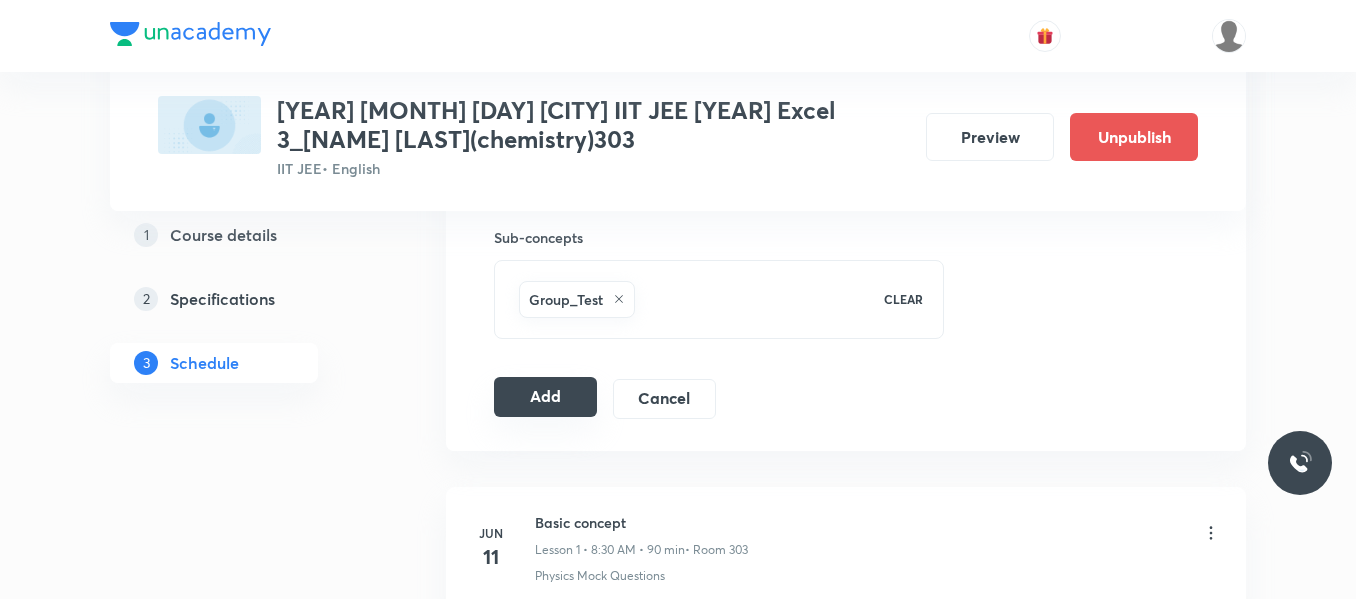 click on "Add" at bounding box center (545, 397) 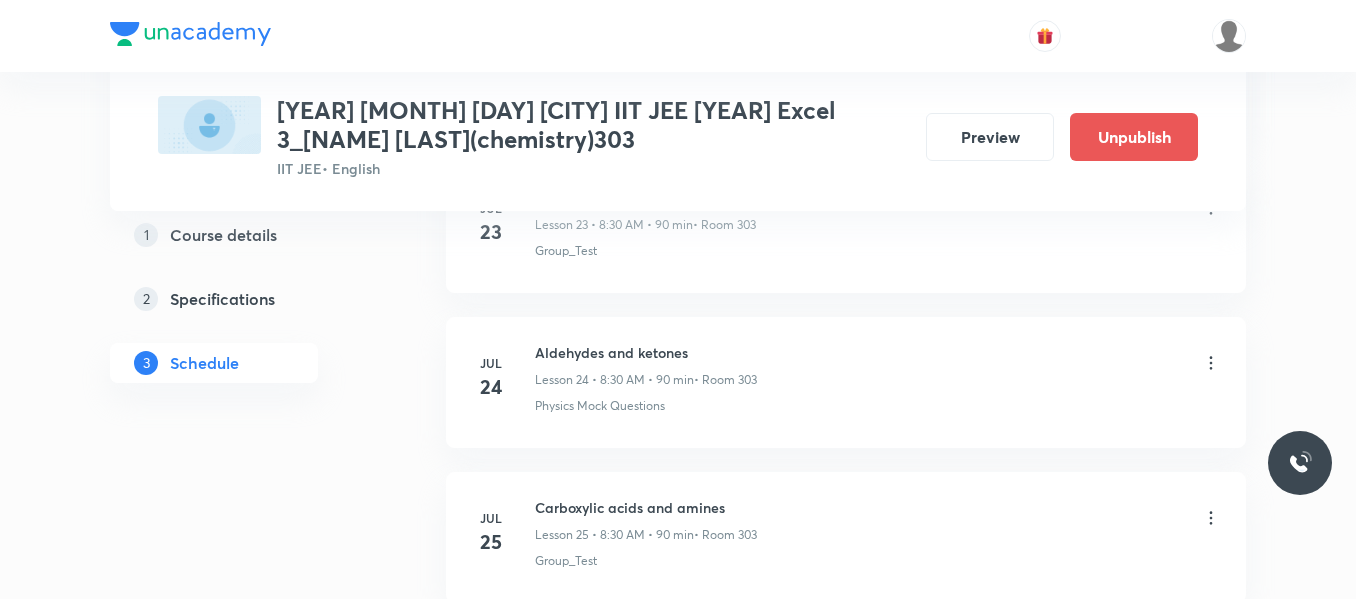 scroll, scrollTop: 4805, scrollLeft: 0, axis: vertical 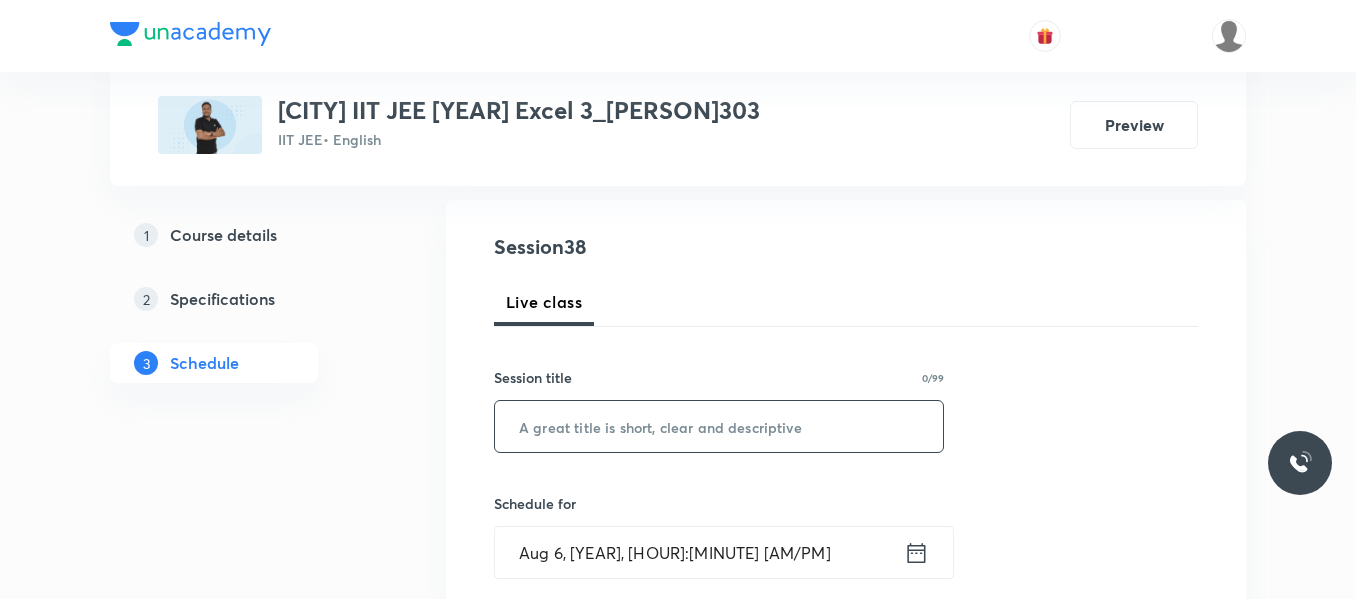 click at bounding box center (719, 426) 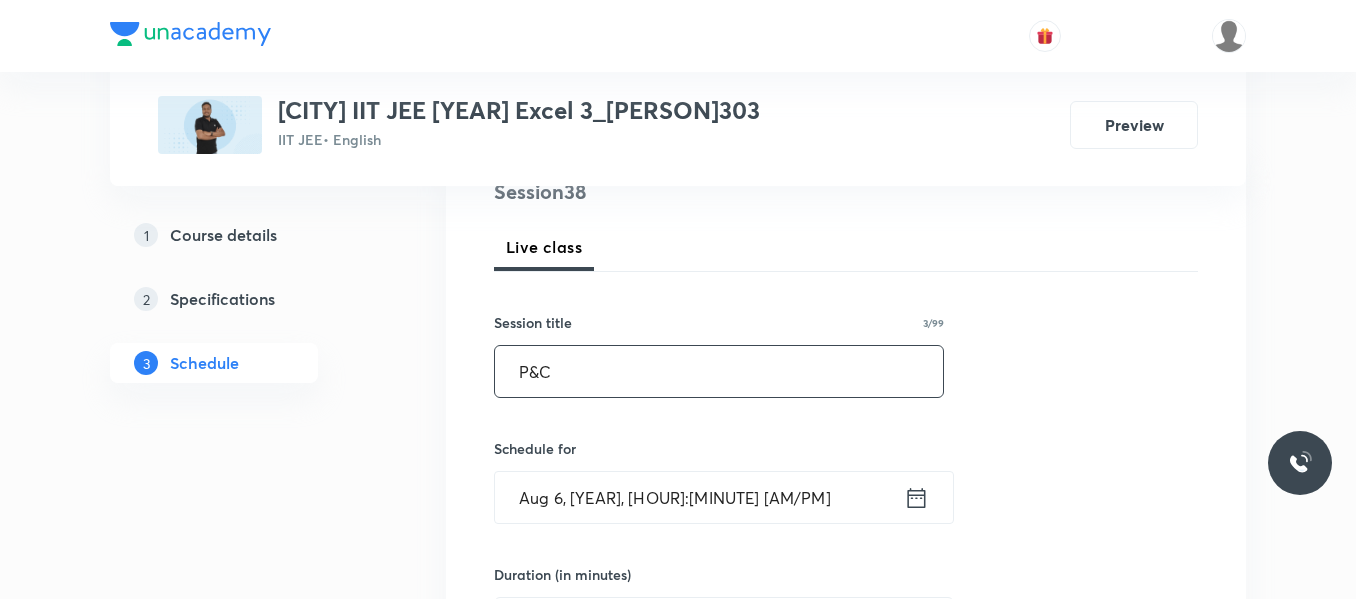 scroll, scrollTop: 300, scrollLeft: 0, axis: vertical 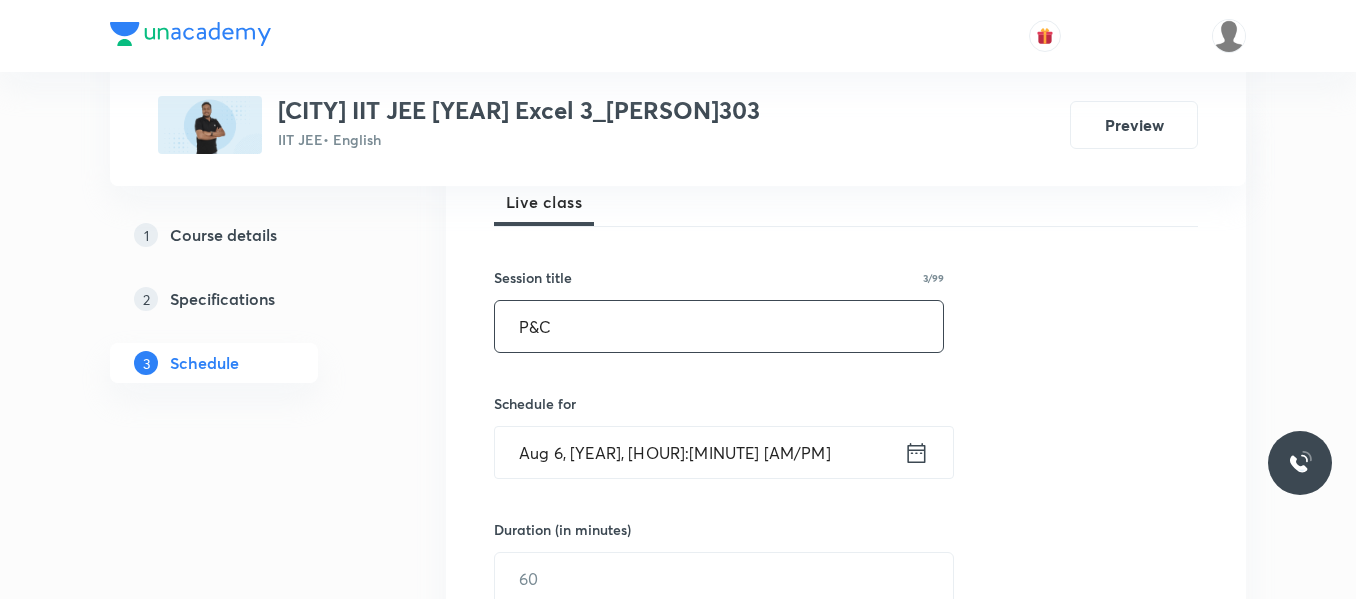 type on "P&C" 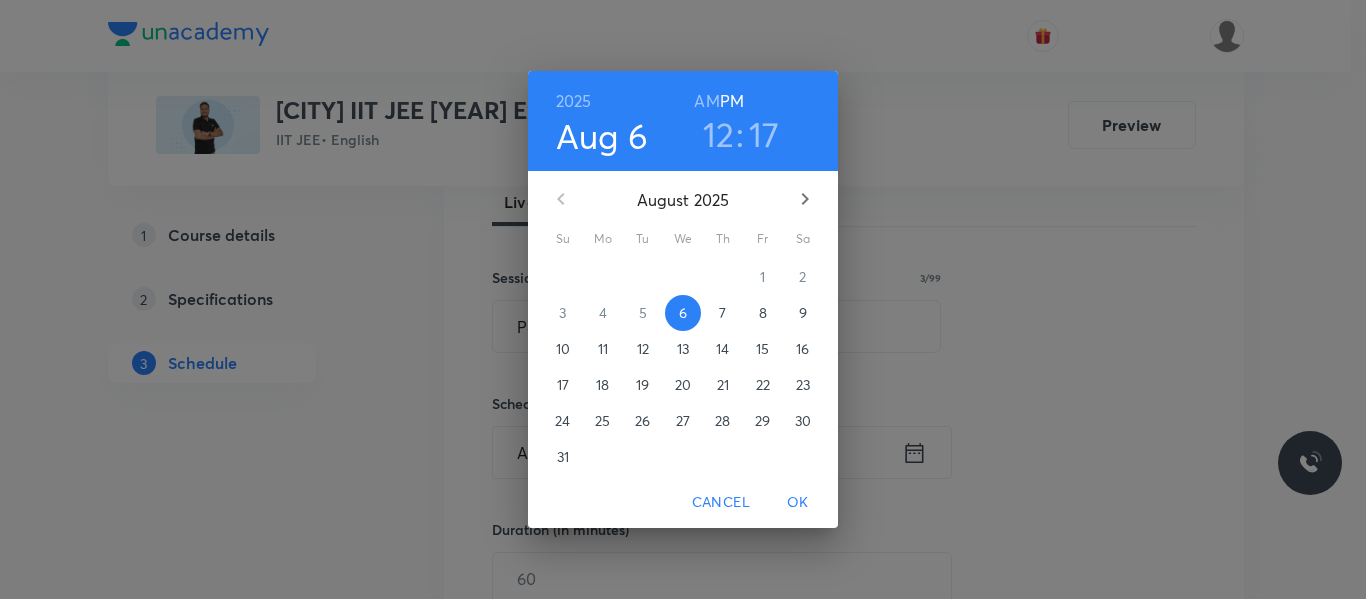click on "7" at bounding box center [723, 313] 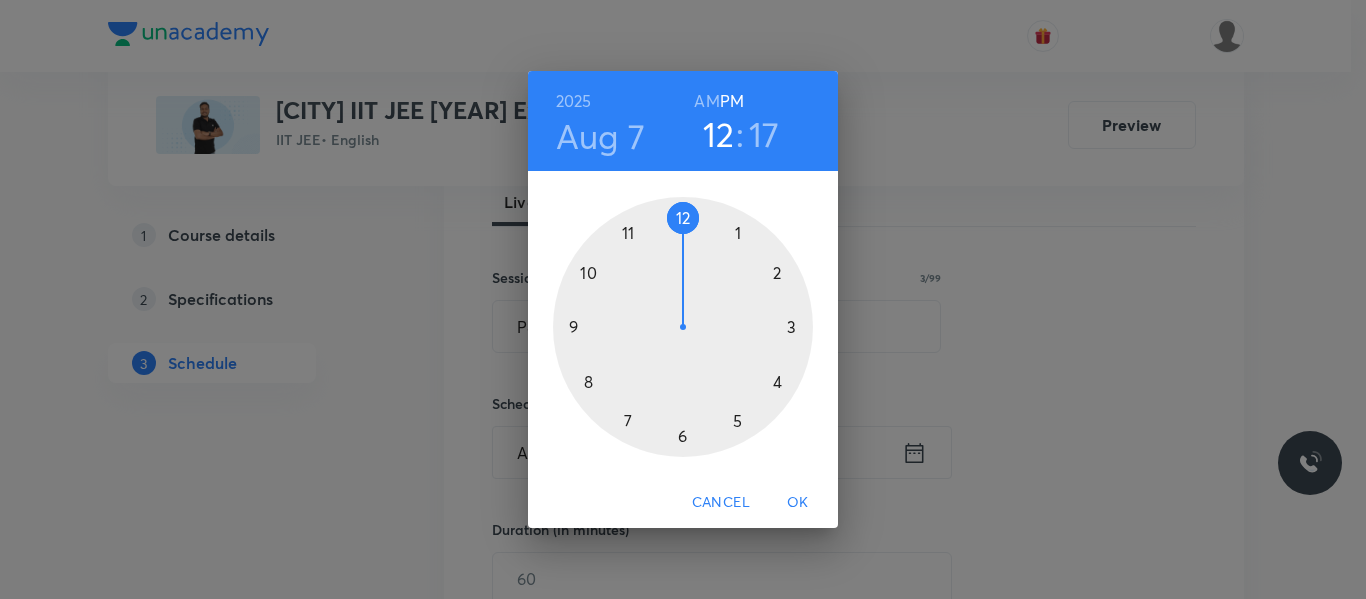 click at bounding box center [683, 327] 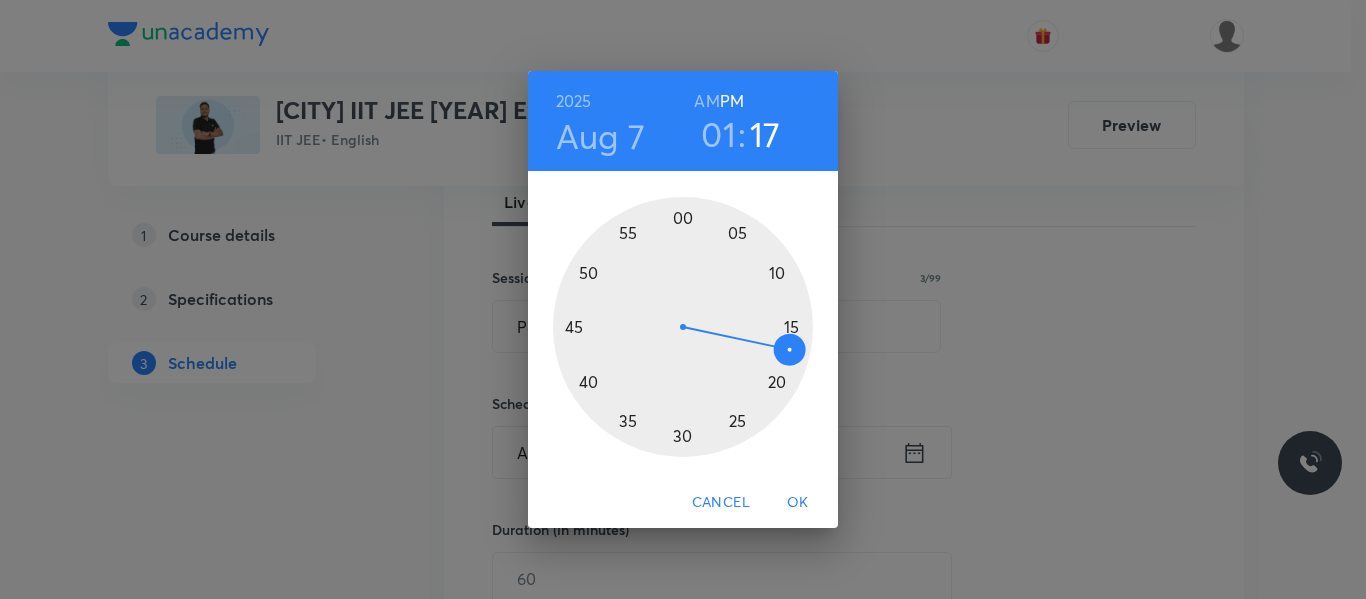 click at bounding box center (683, 327) 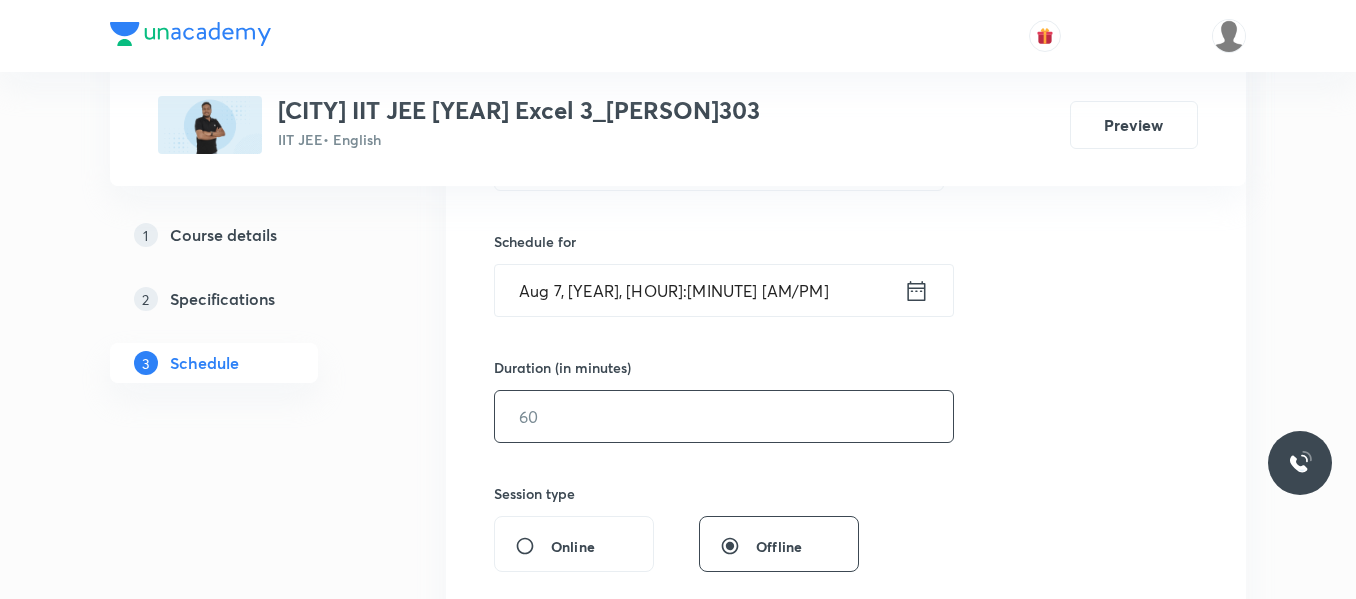 scroll, scrollTop: 500, scrollLeft: 0, axis: vertical 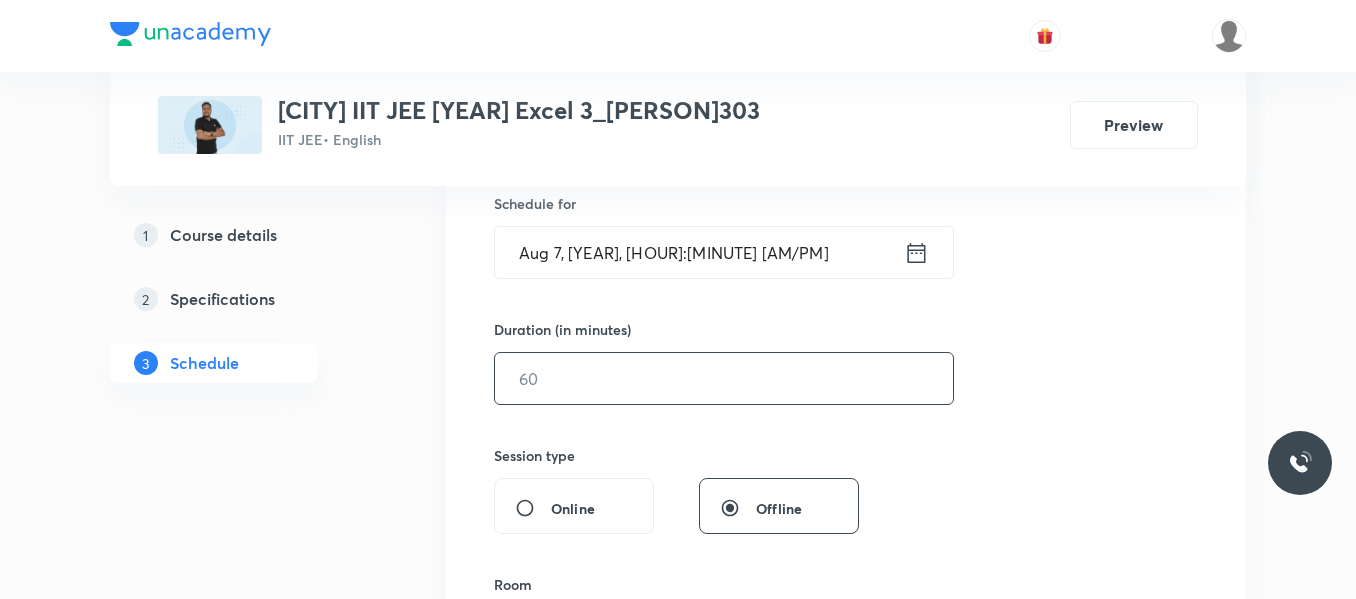 click at bounding box center (724, 378) 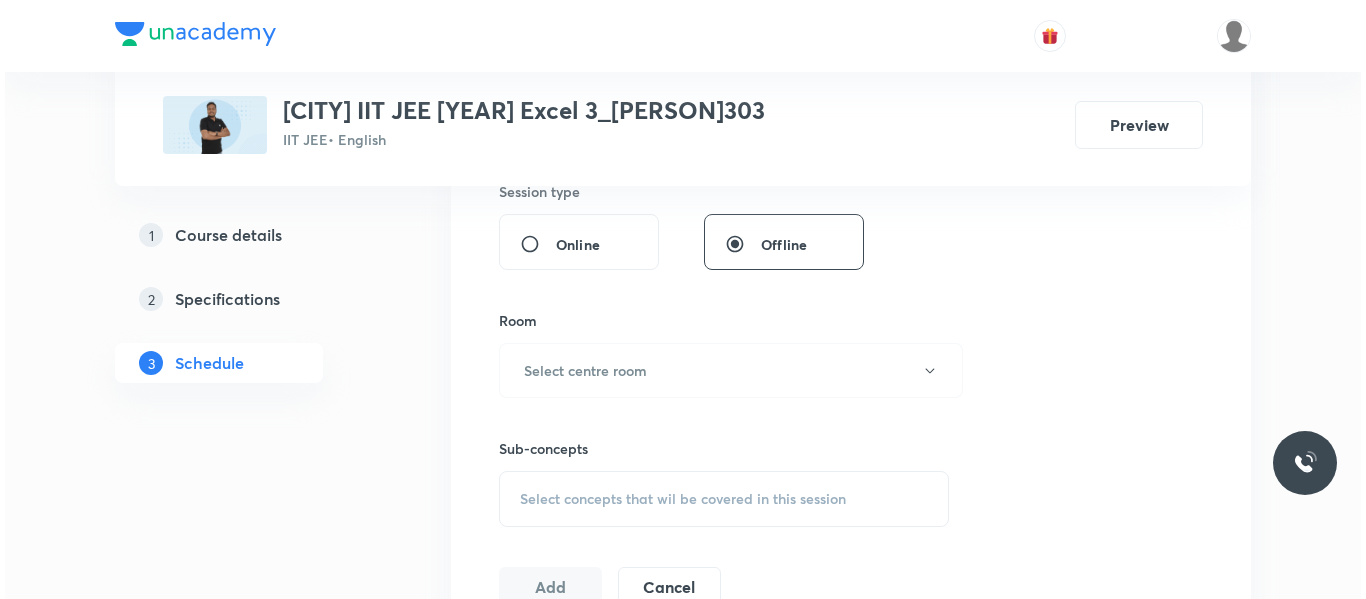scroll, scrollTop: 800, scrollLeft: 0, axis: vertical 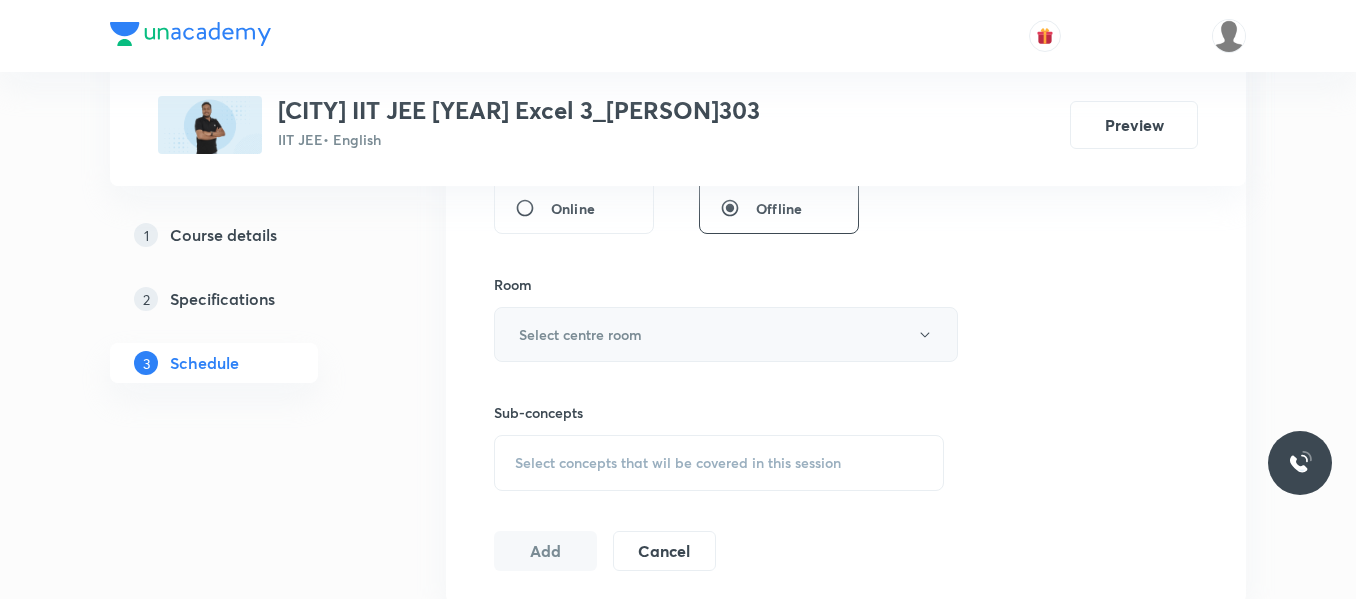 type on "105" 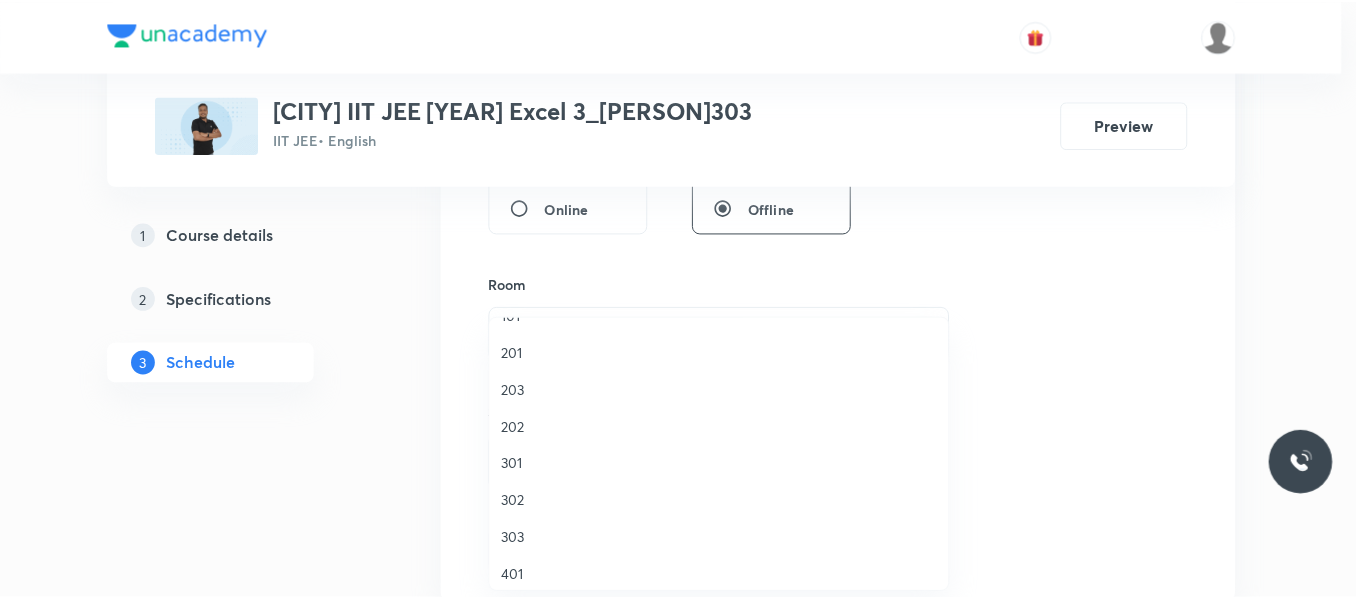 scroll, scrollTop: 100, scrollLeft: 0, axis: vertical 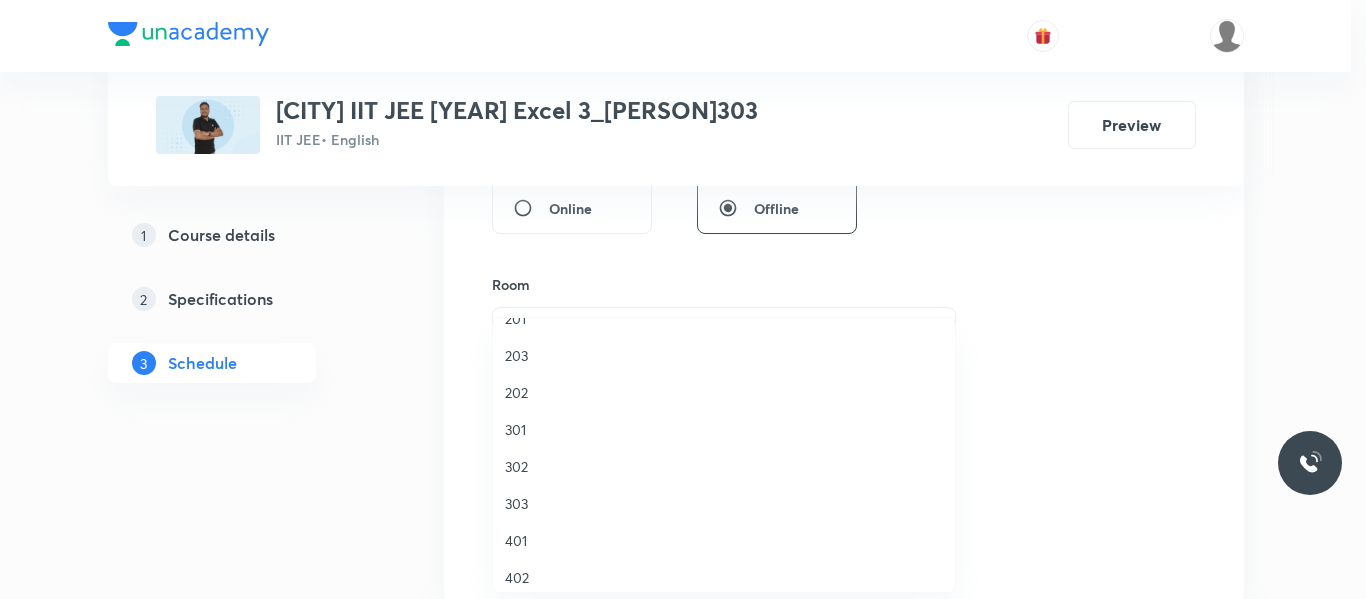click on "303" at bounding box center (724, 503) 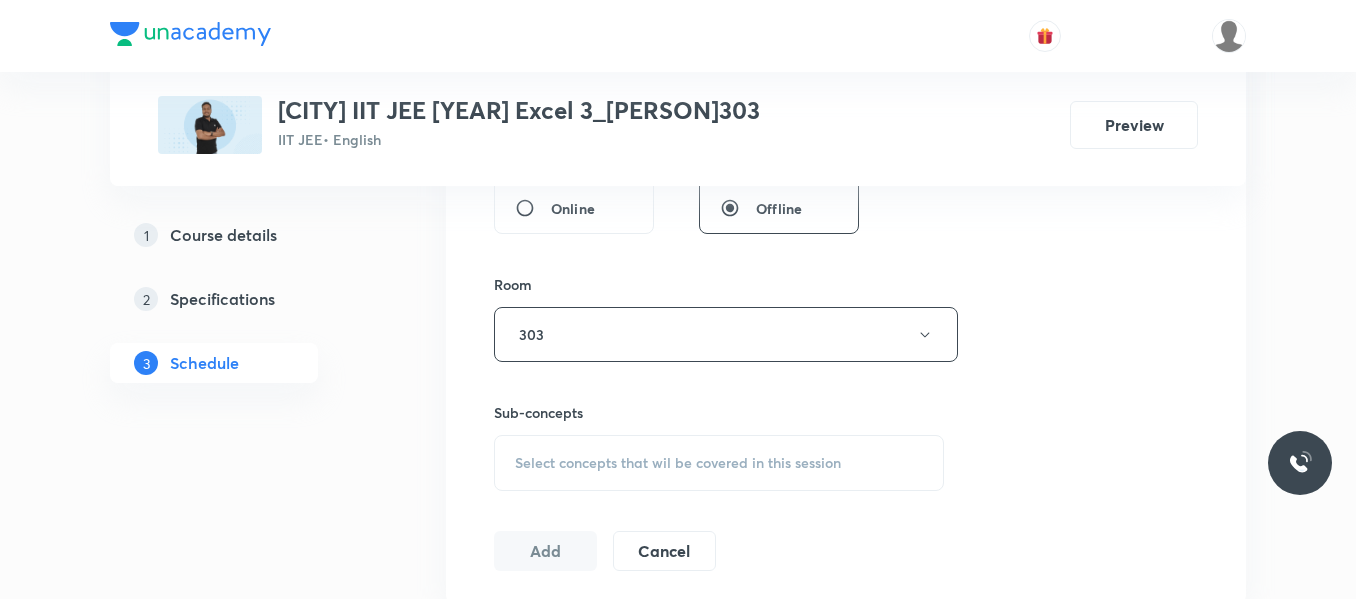 click on "Select concepts that wil be covered in this session" at bounding box center [719, 463] 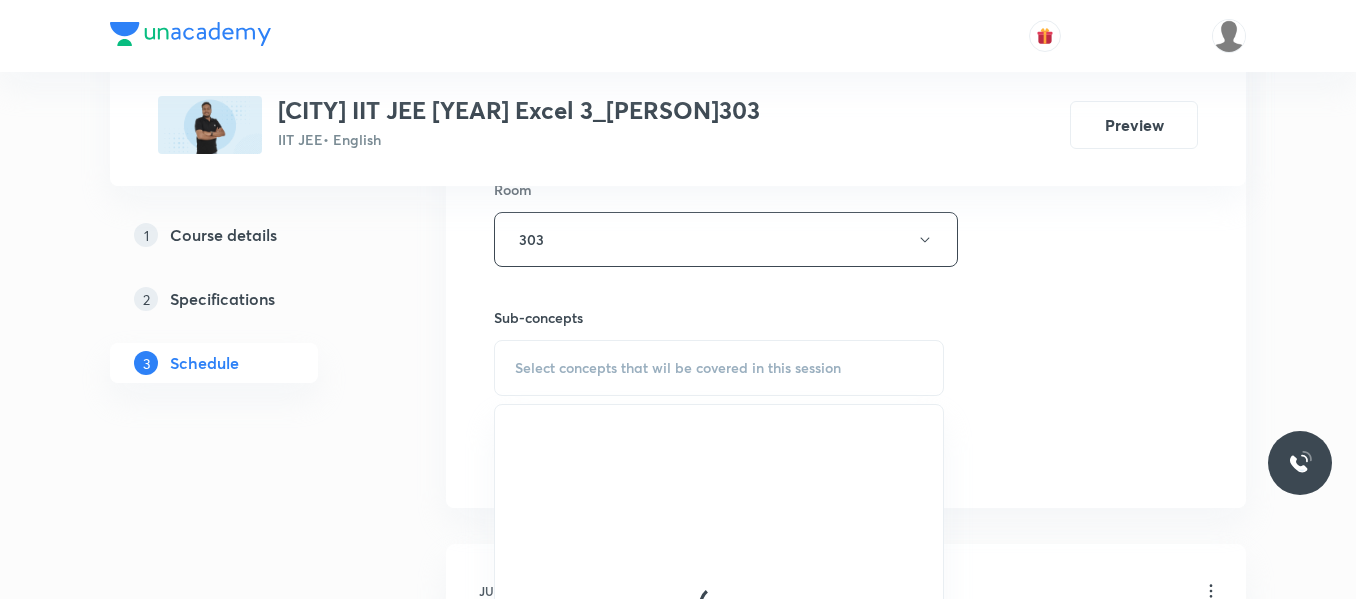 scroll, scrollTop: 900, scrollLeft: 0, axis: vertical 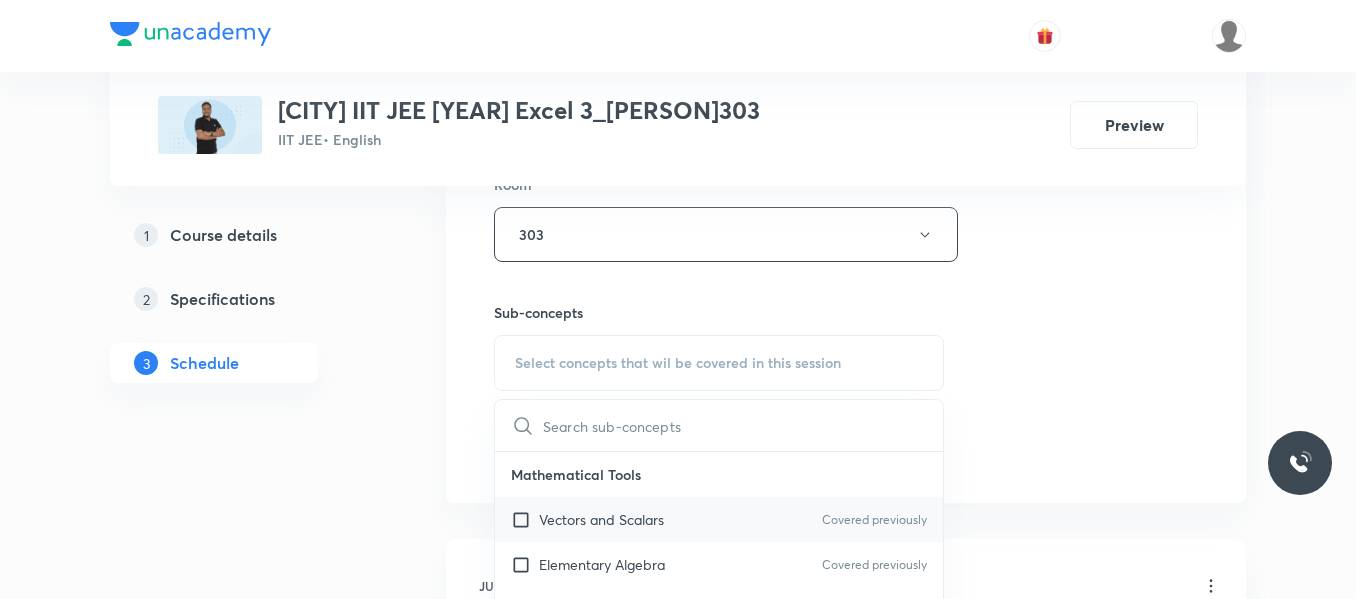 click on "Vectors and Scalars" at bounding box center [601, 519] 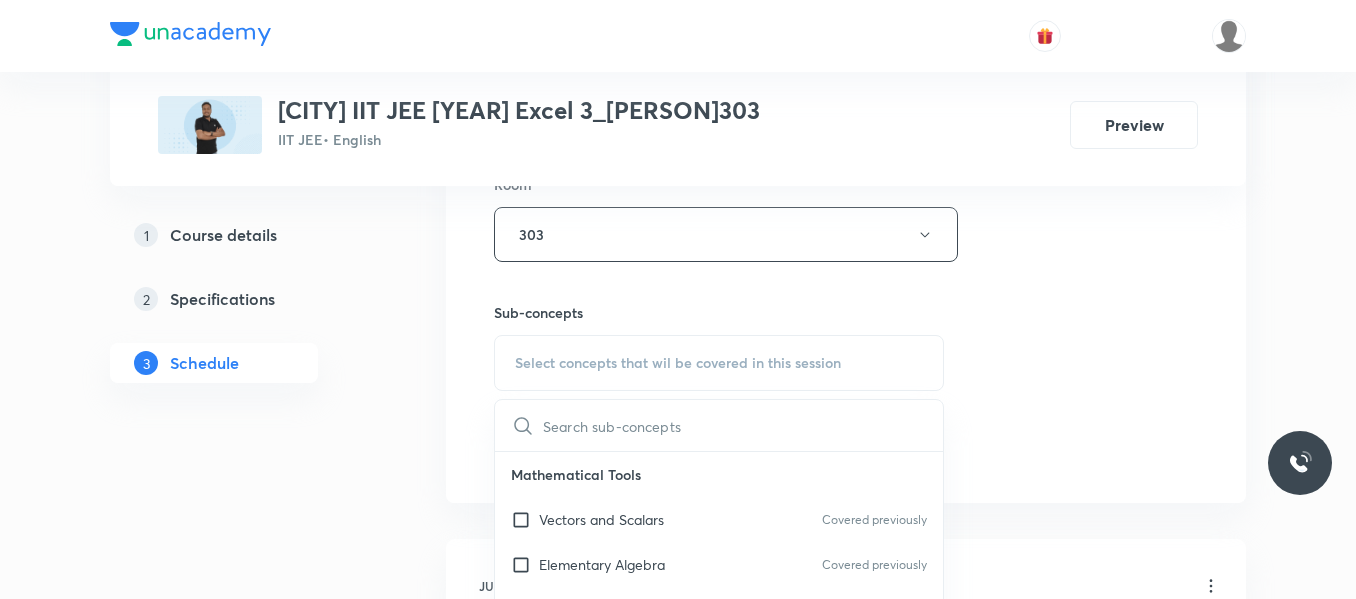 checkbox on "true" 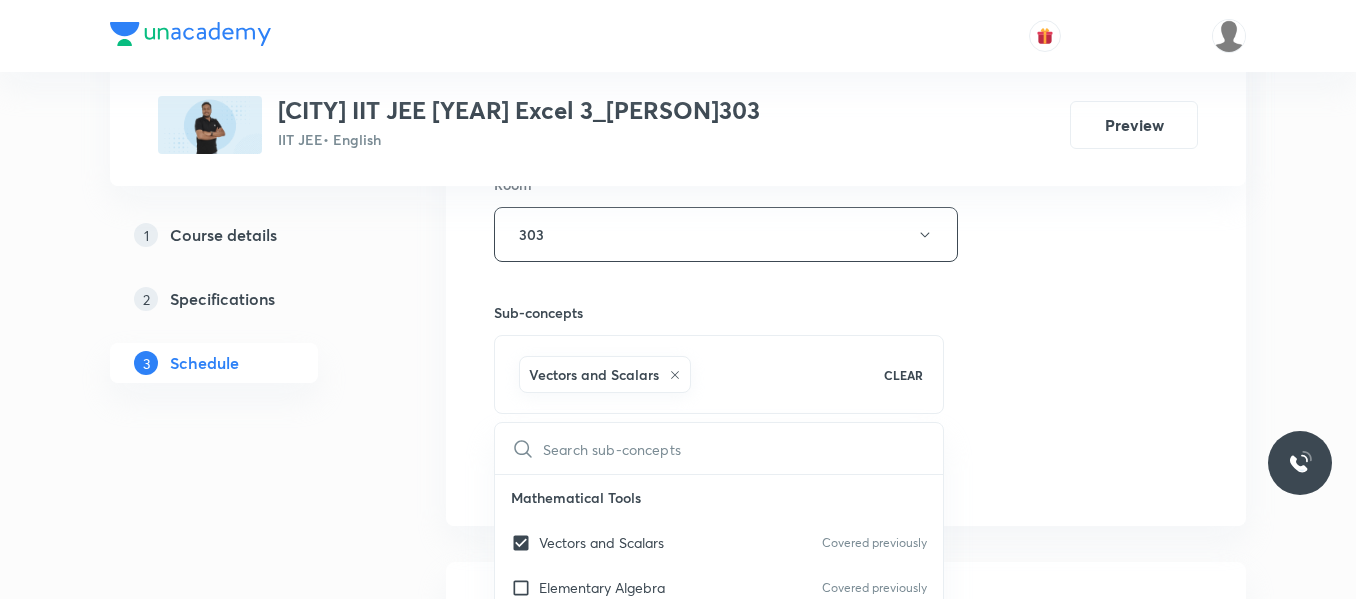 click on "Session  38 Live class Session title 3/99 P&C ​ Schedule for Aug 7, 2025, 1:15 PM ​ Duration (in minutes) 105 ​   Session type Online Offline Room 303 Sub-concepts Vectors and Scalars  CLEAR ​ Mathematical Tools Vectors and Scalars  Covered previously Elementary Algebra Covered previously Basic Trigonometry Covered previously Addition of Vectors Covered previously 2D and 3D Geometry Covered previously Representation of Vector  Covered previously Components of a Vector Functions Unit Vectors Differentiation Integration Rectangular Components of a Vector in Three Dimensions Position Vector Use of Differentiation & Integration in One Dimensional Motion Displacement Vector Derivatives of Equations of Motion by Calculus Vectors Product of Two Vectors Differentiation: Basic Formula and Rule Definite Integration and Area Under The Curve Maxima and Minima Chain Rule Cross Product Dot-Product Resolution of Vectors Subtraction of Vectors Addition of More than Two Vectors Units & Dimensions Physical quantity Add" at bounding box center (846, 13) 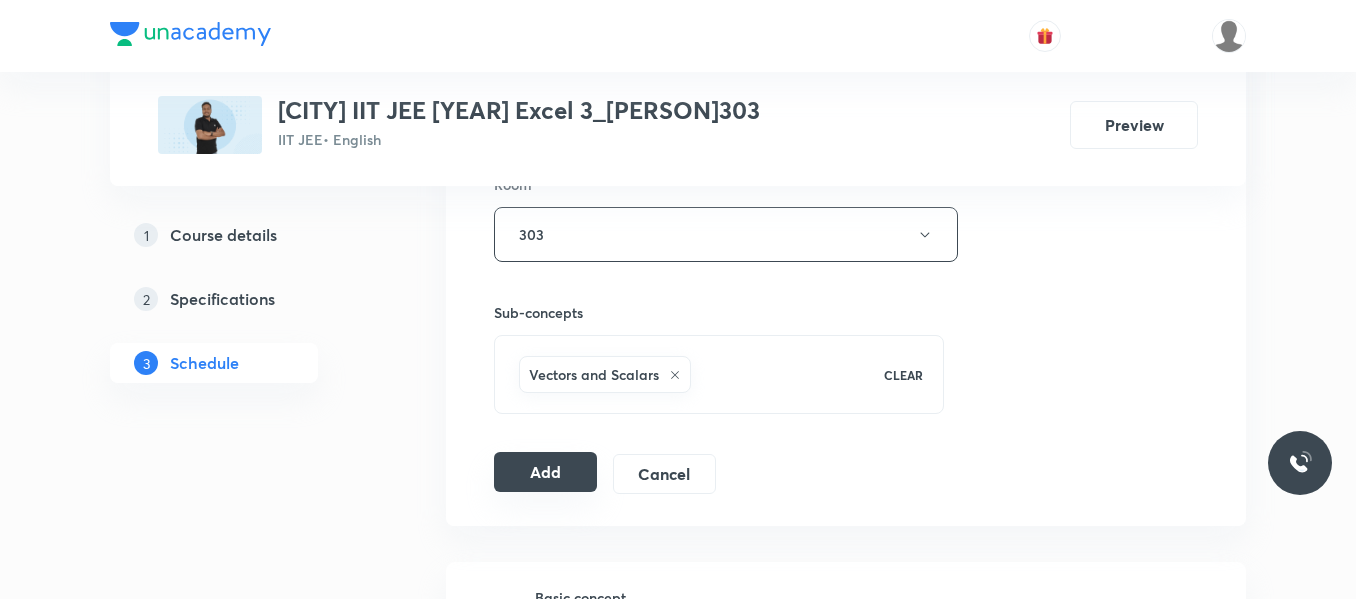 click on "Add" at bounding box center [545, 472] 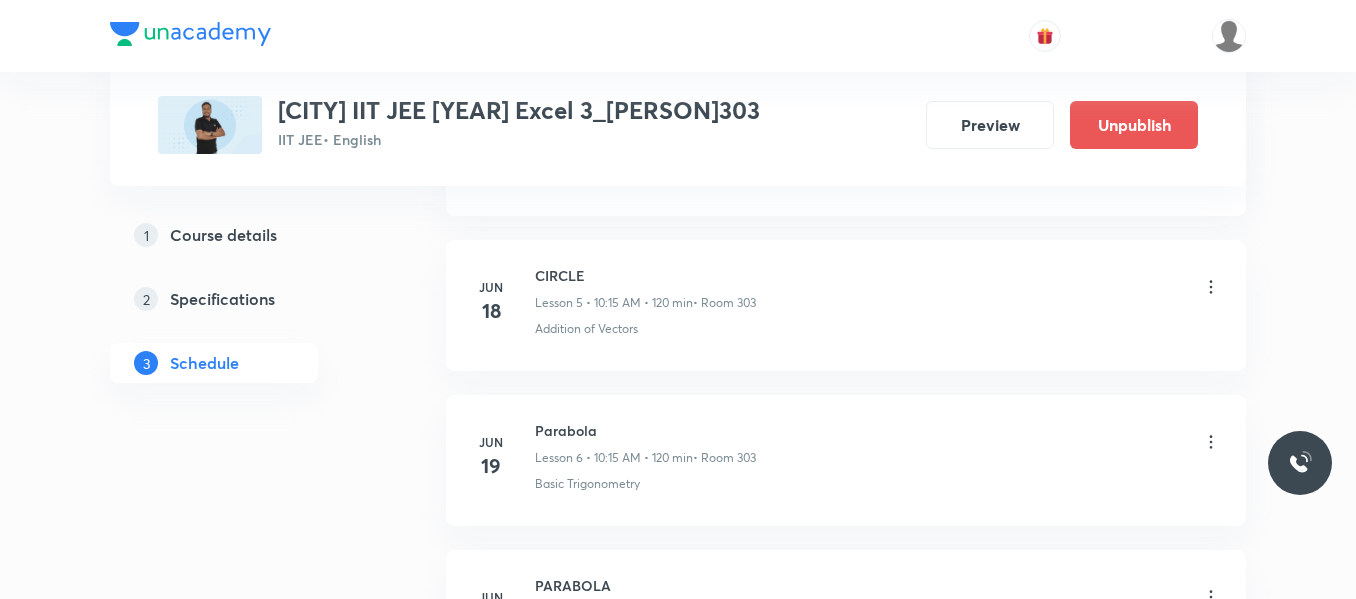 scroll, scrollTop: 925, scrollLeft: 0, axis: vertical 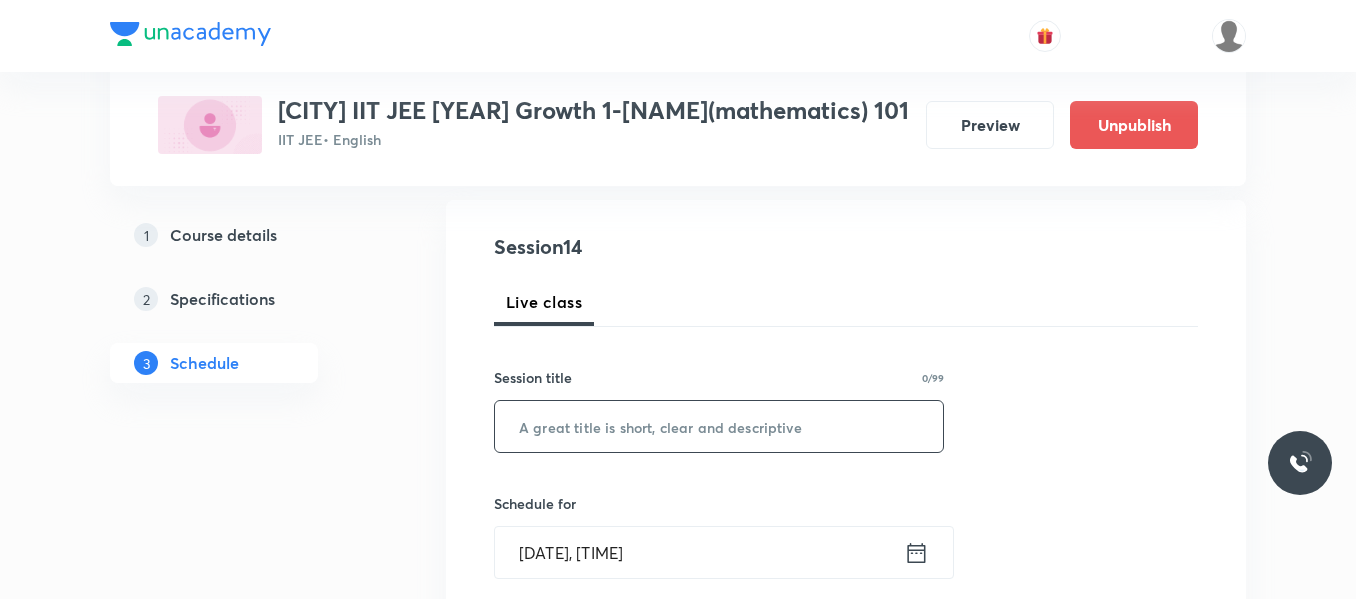 click at bounding box center (719, 426) 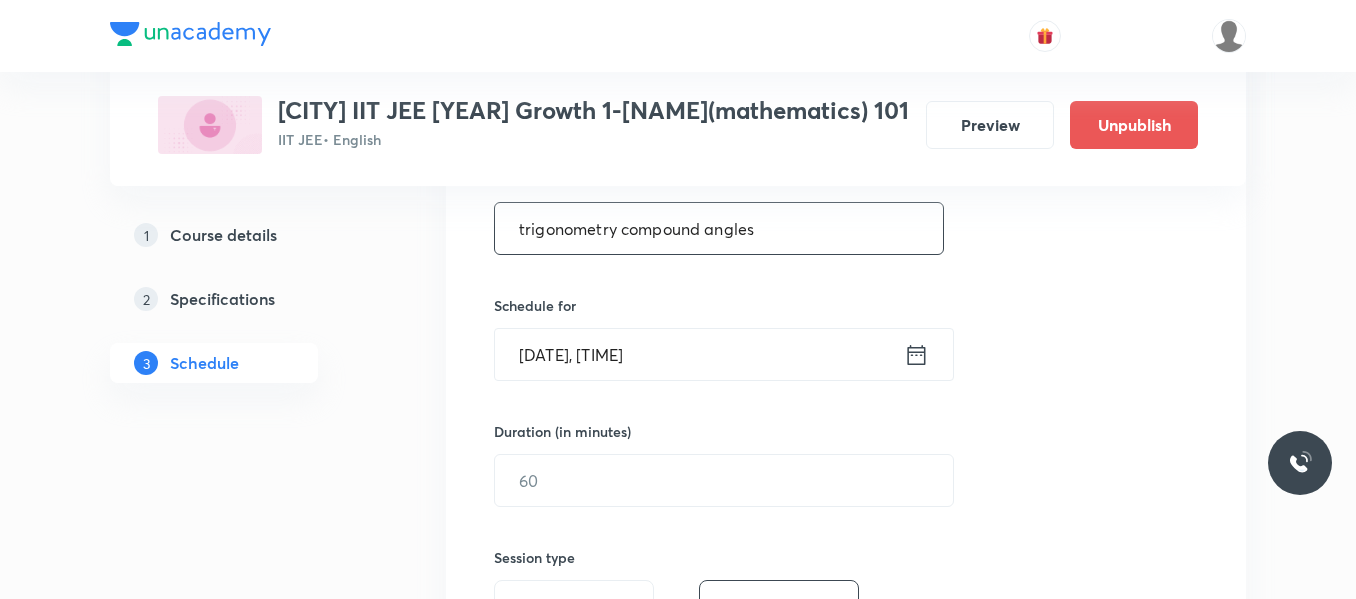 scroll, scrollTop: 400, scrollLeft: 0, axis: vertical 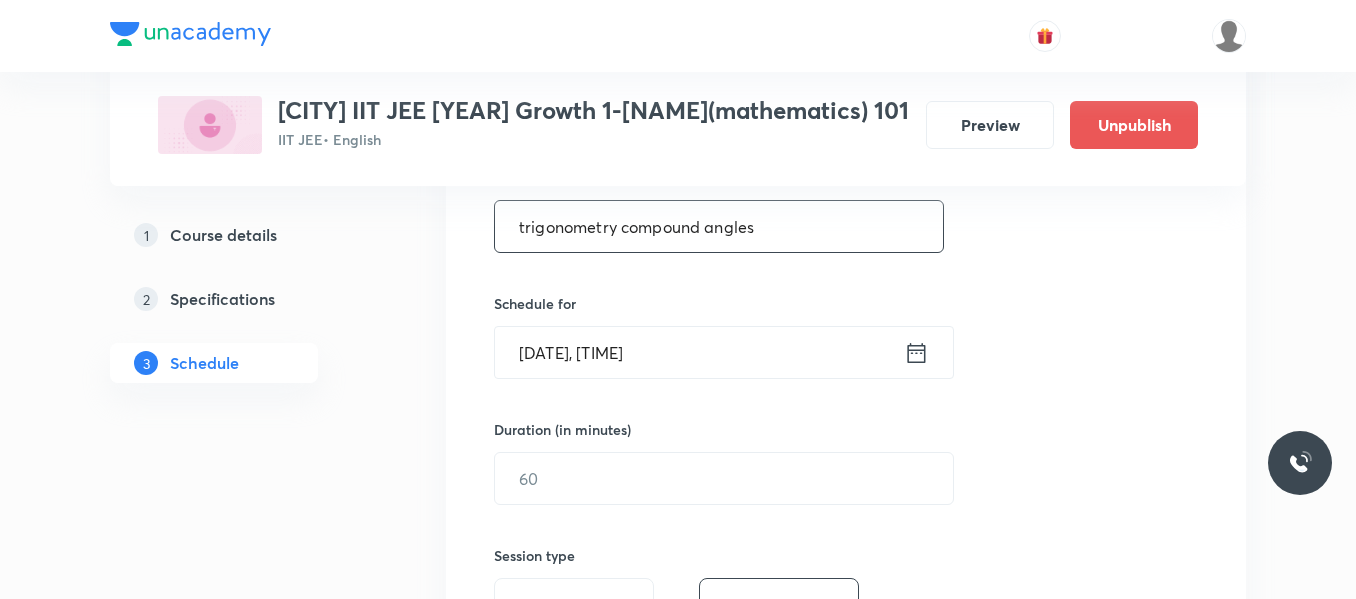 type on "trigonometry compound angles" 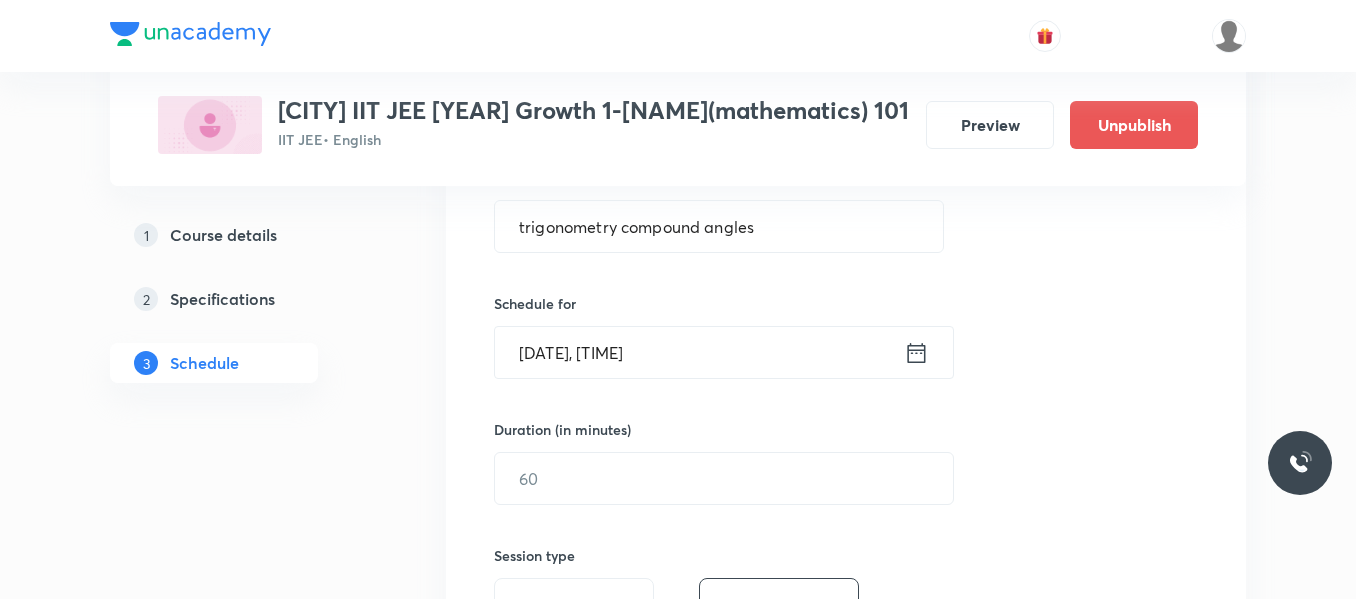click 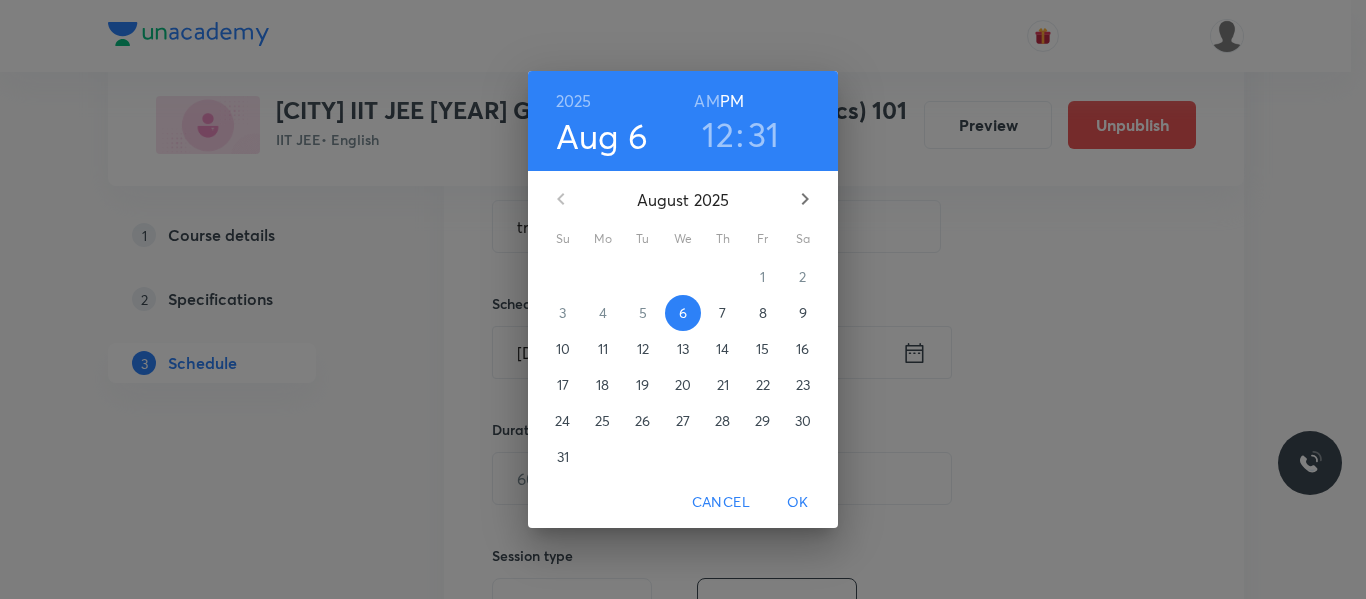 click on "7" at bounding box center [723, 313] 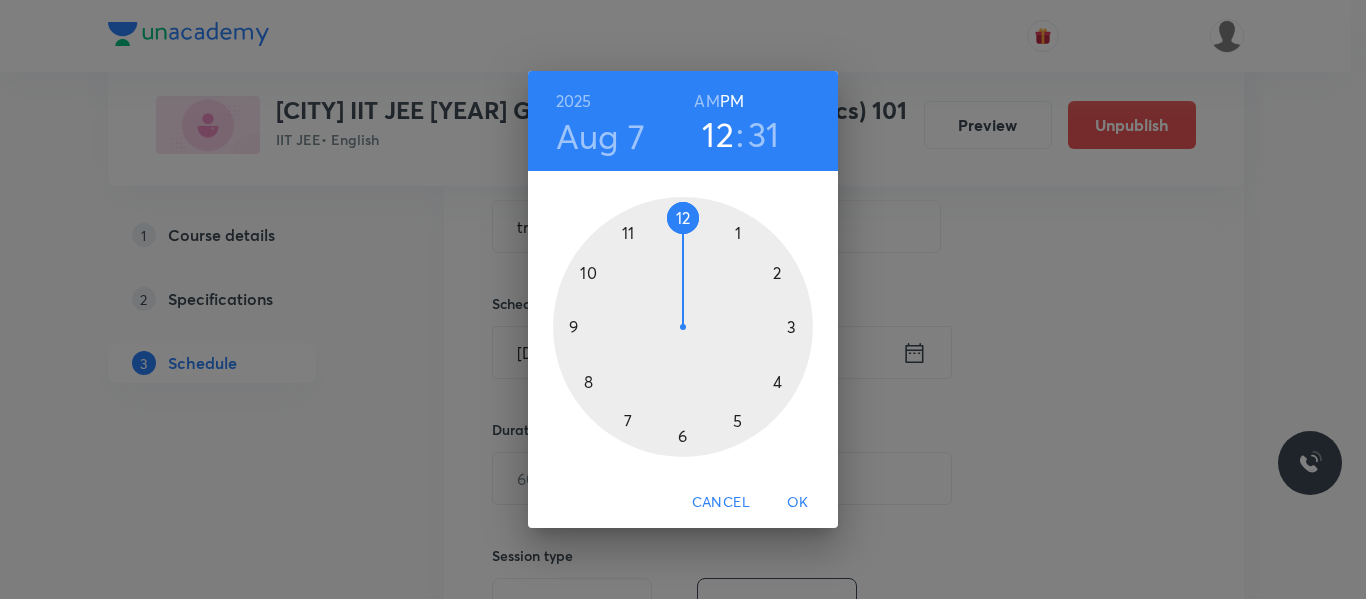 click at bounding box center (683, 327) 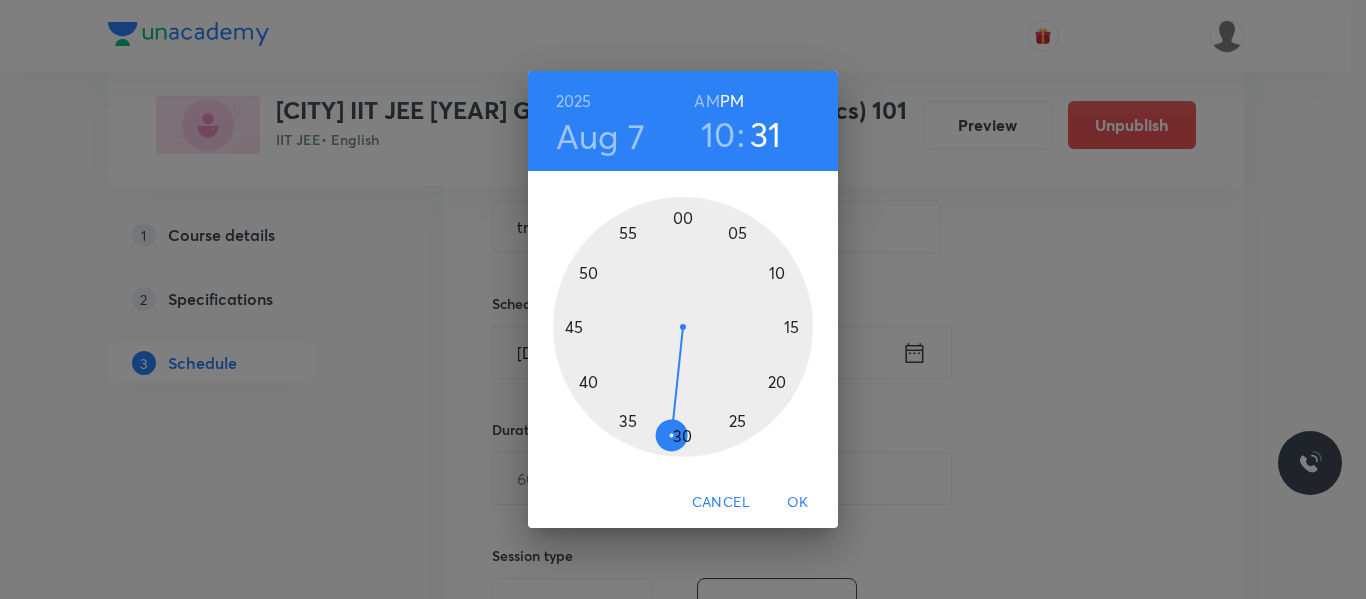 click on "AM" at bounding box center [706, 101] 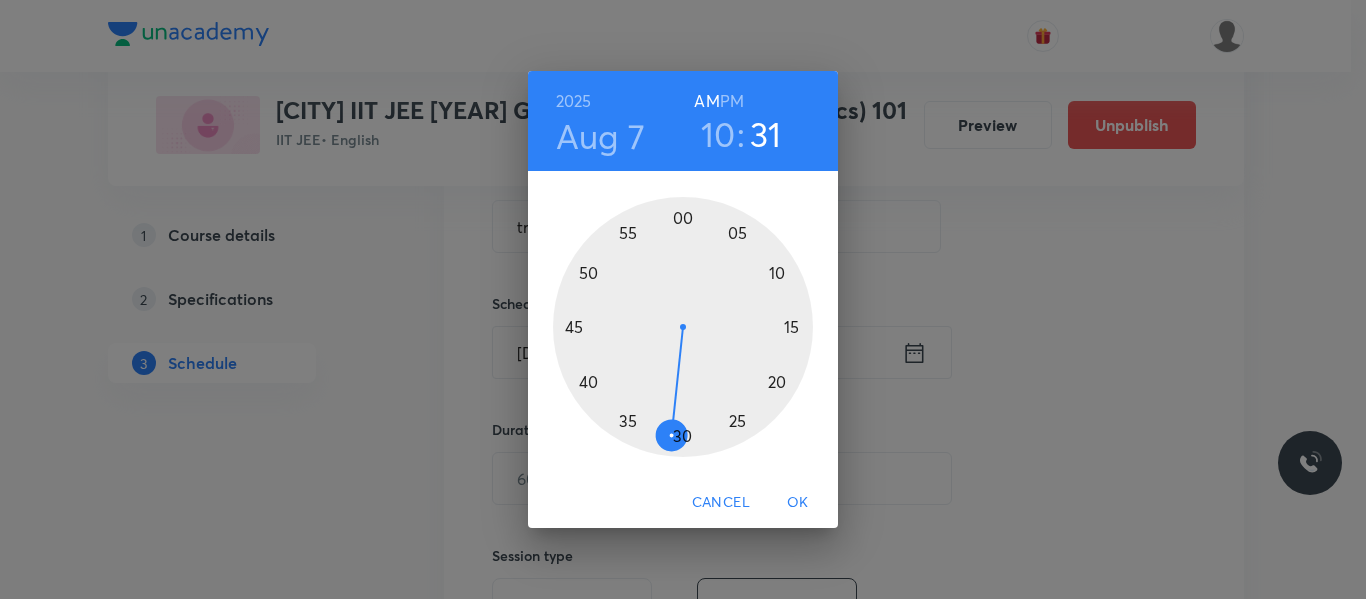 click at bounding box center [683, 327] 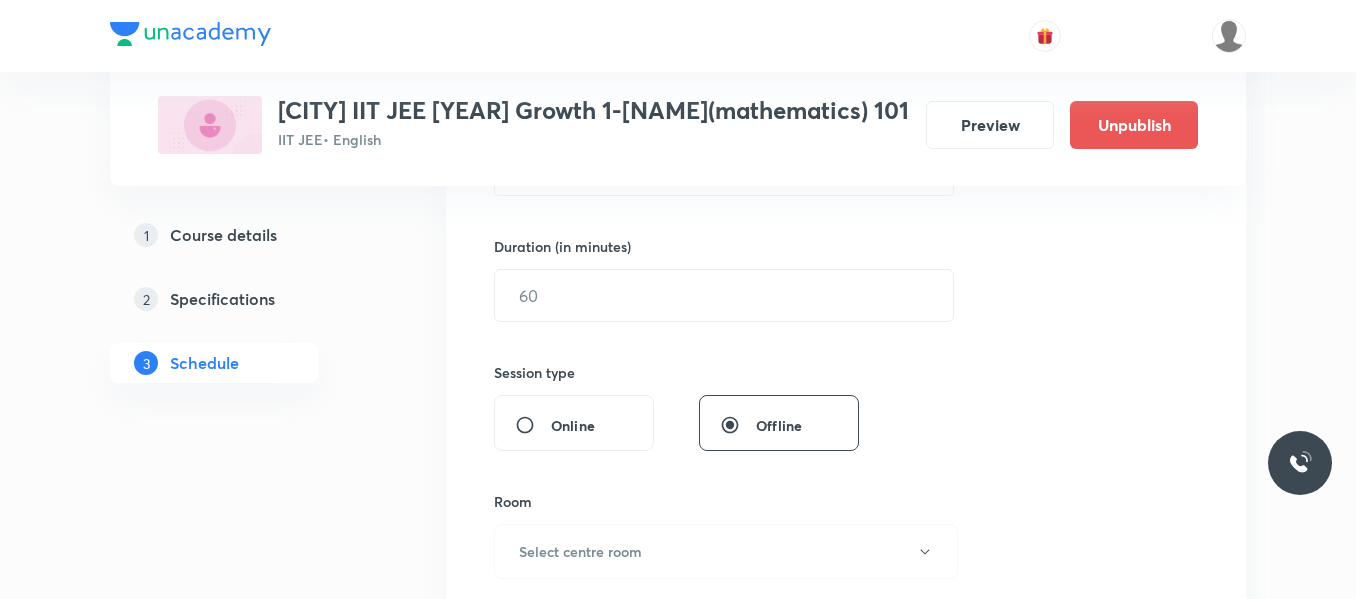 scroll, scrollTop: 600, scrollLeft: 0, axis: vertical 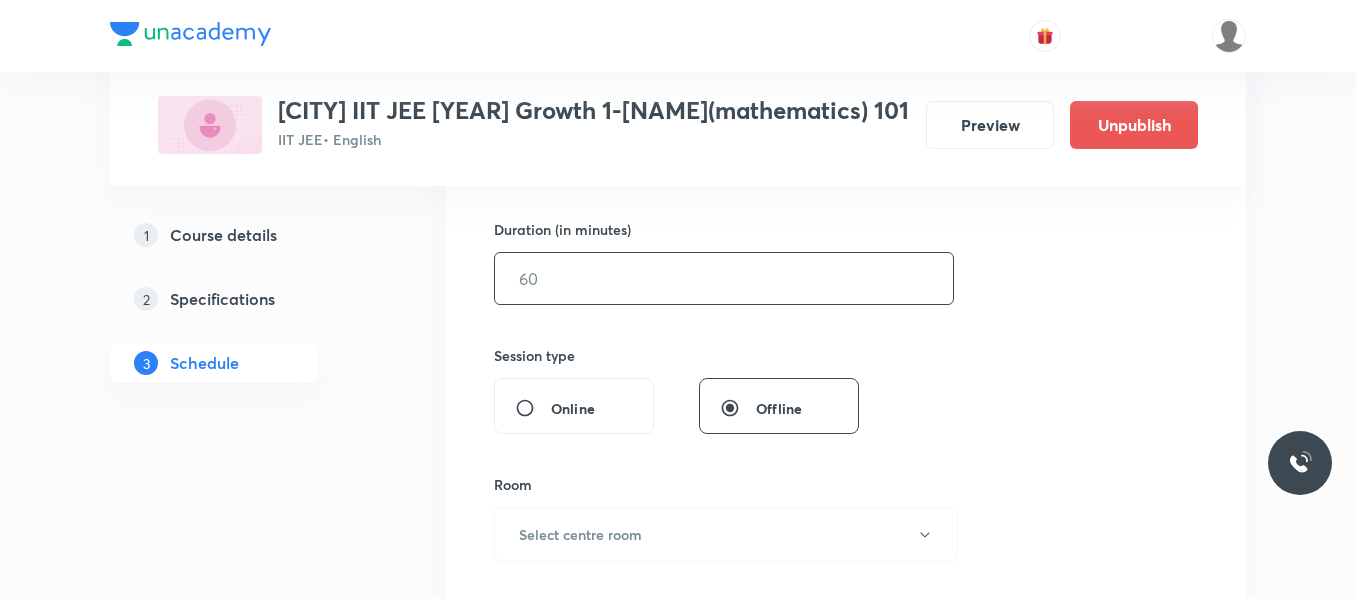click at bounding box center (724, 278) 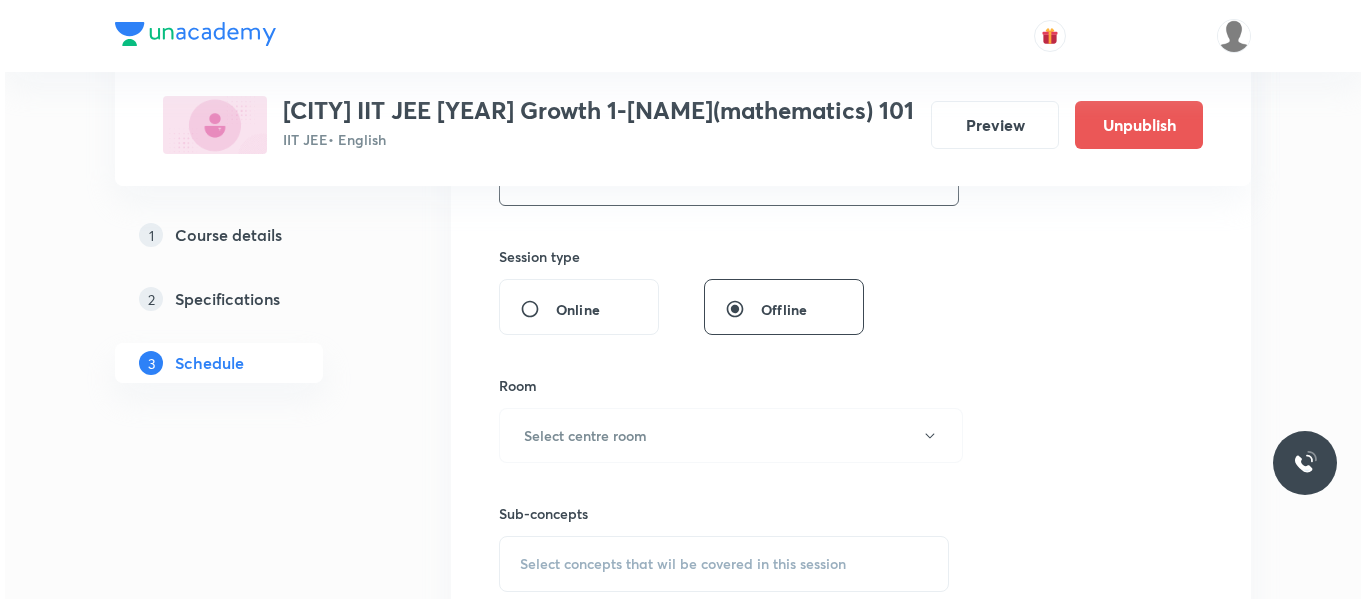 scroll, scrollTop: 700, scrollLeft: 0, axis: vertical 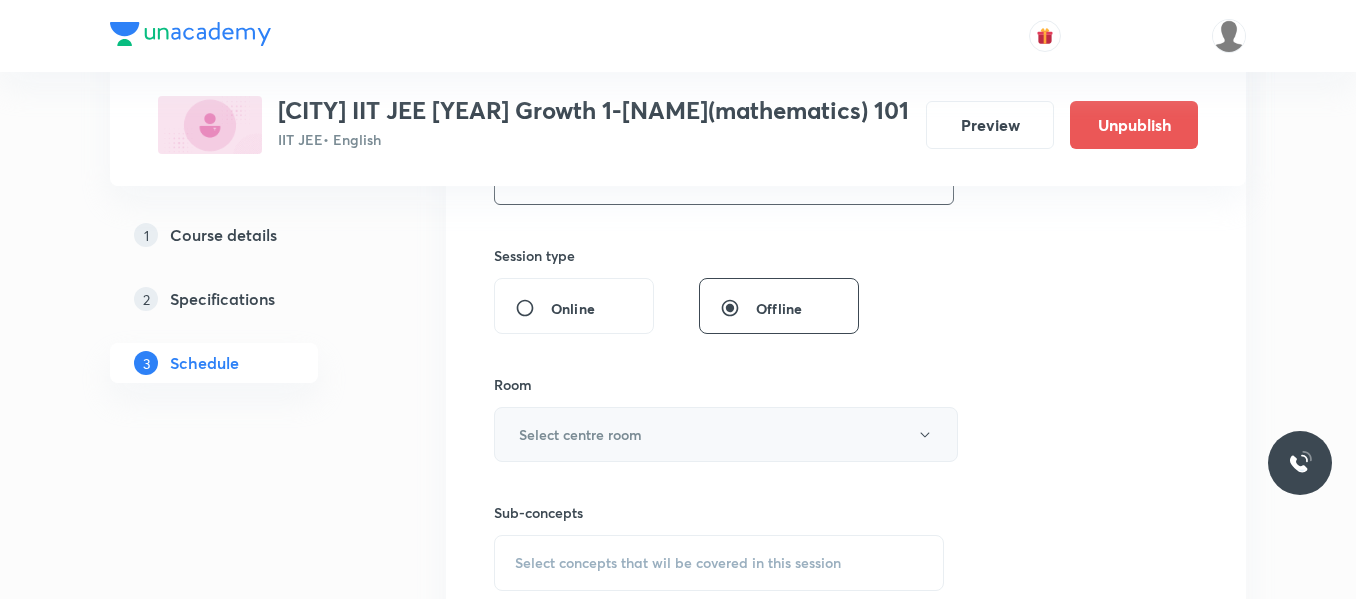 type on "90" 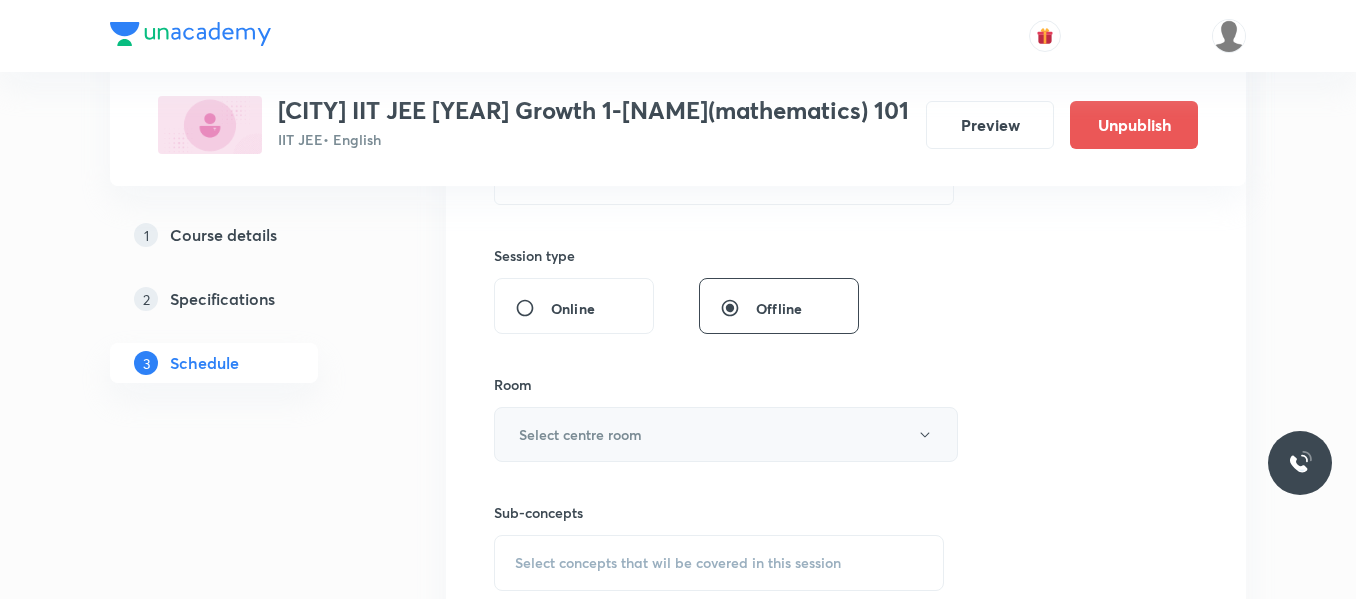 click on "Select centre room" at bounding box center (580, 434) 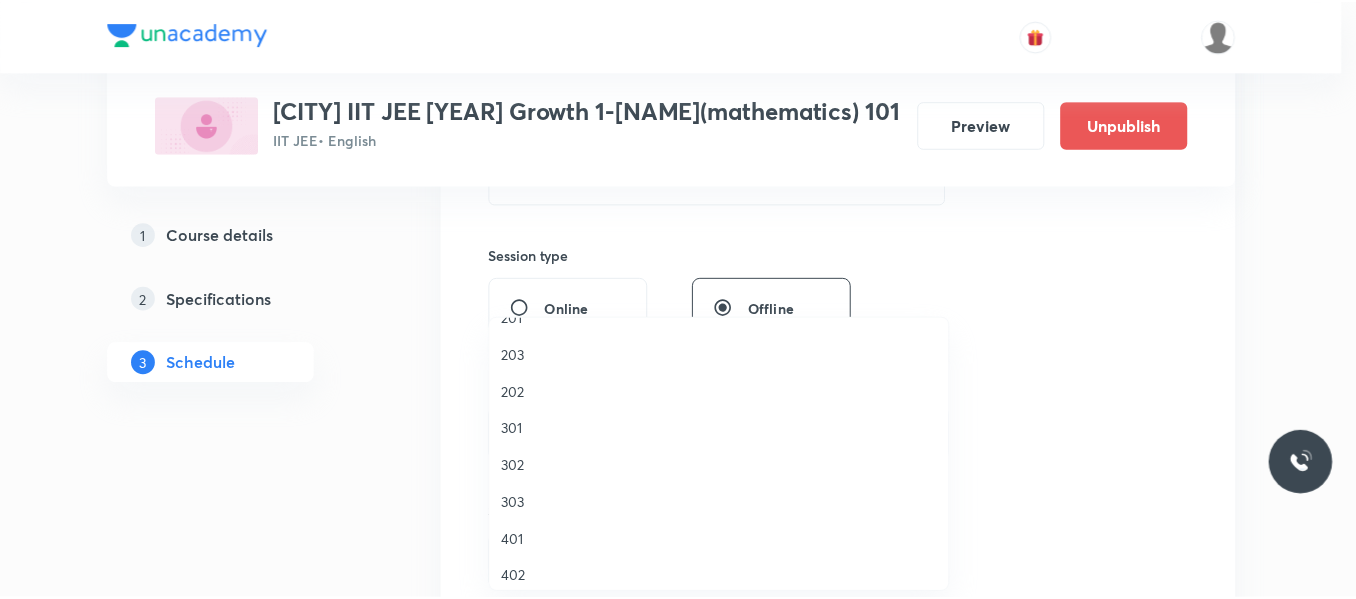 scroll, scrollTop: 0, scrollLeft: 0, axis: both 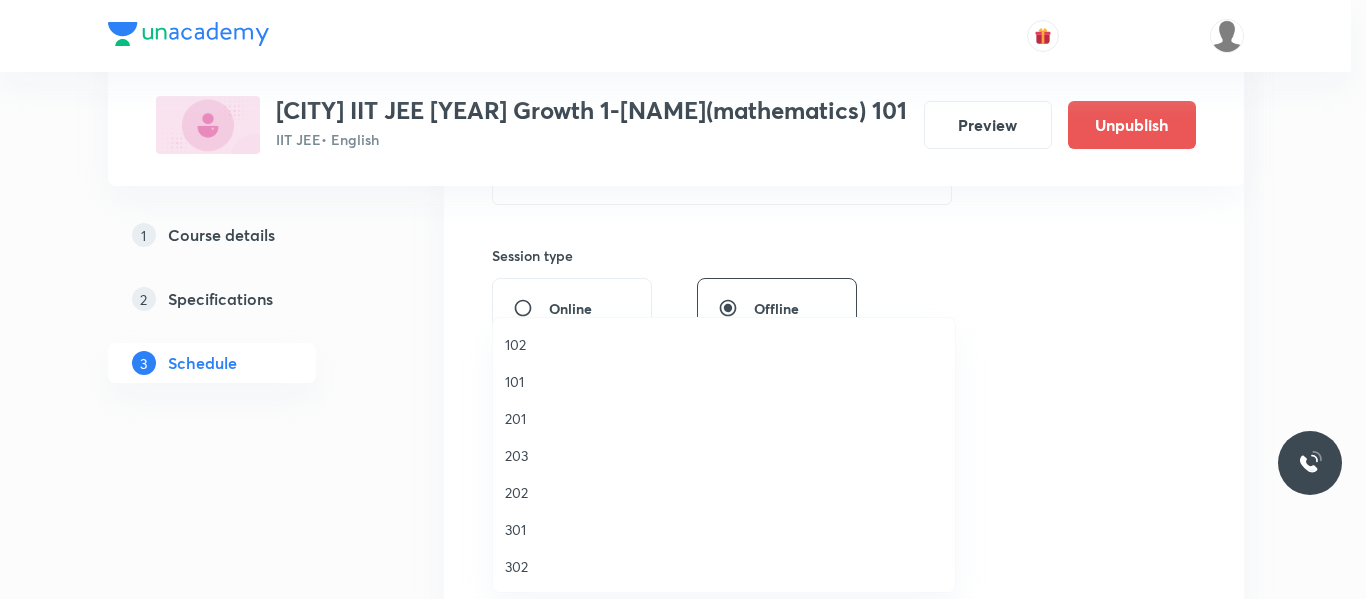 click on "101" at bounding box center [724, 381] 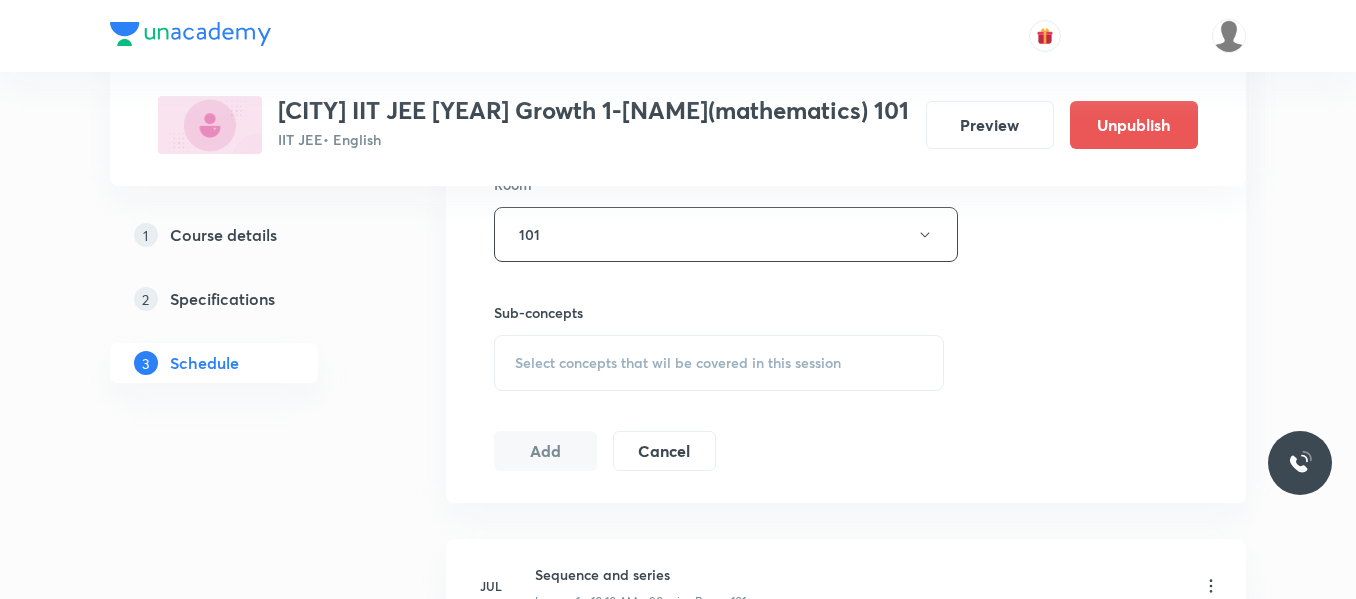 click on "Select concepts that wil be covered in this session" at bounding box center [678, 363] 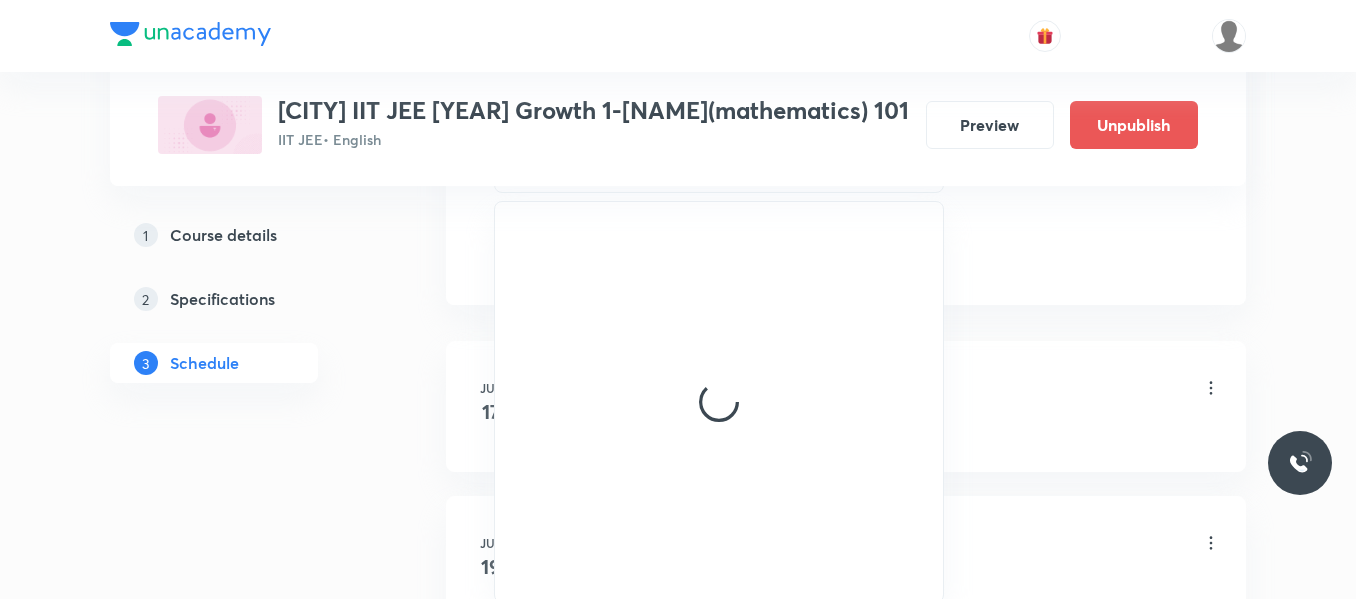 scroll, scrollTop: 1100, scrollLeft: 0, axis: vertical 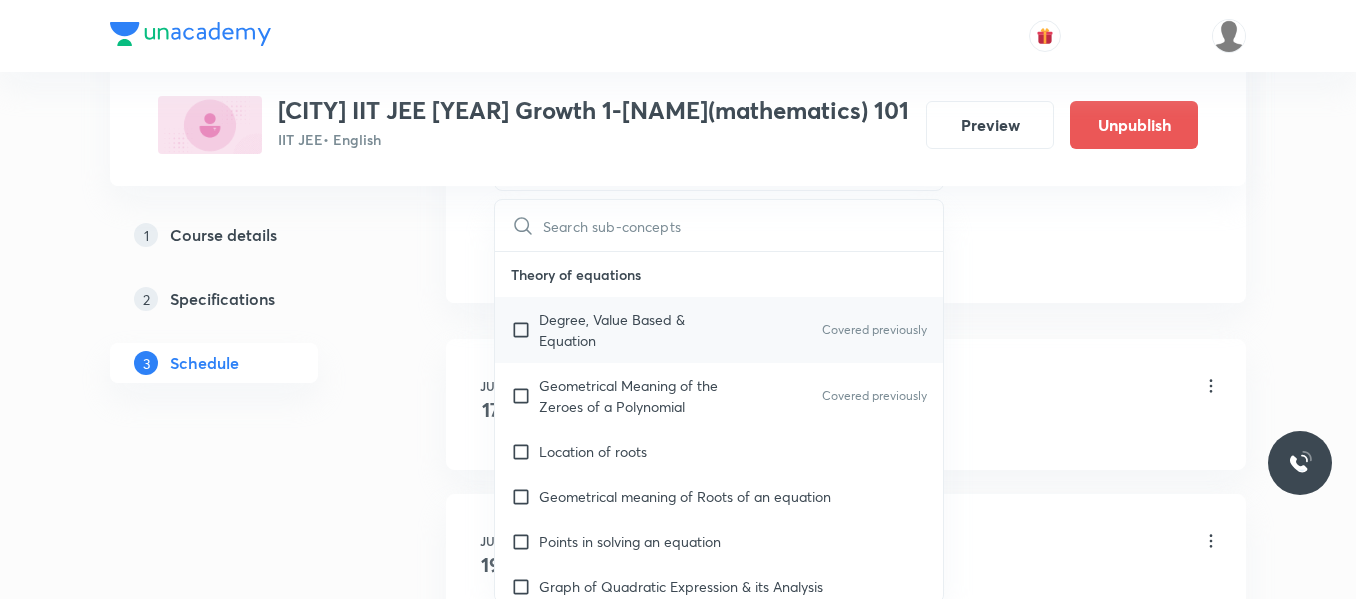click on "Degree, Value Based & Equation" at bounding box center (640, 330) 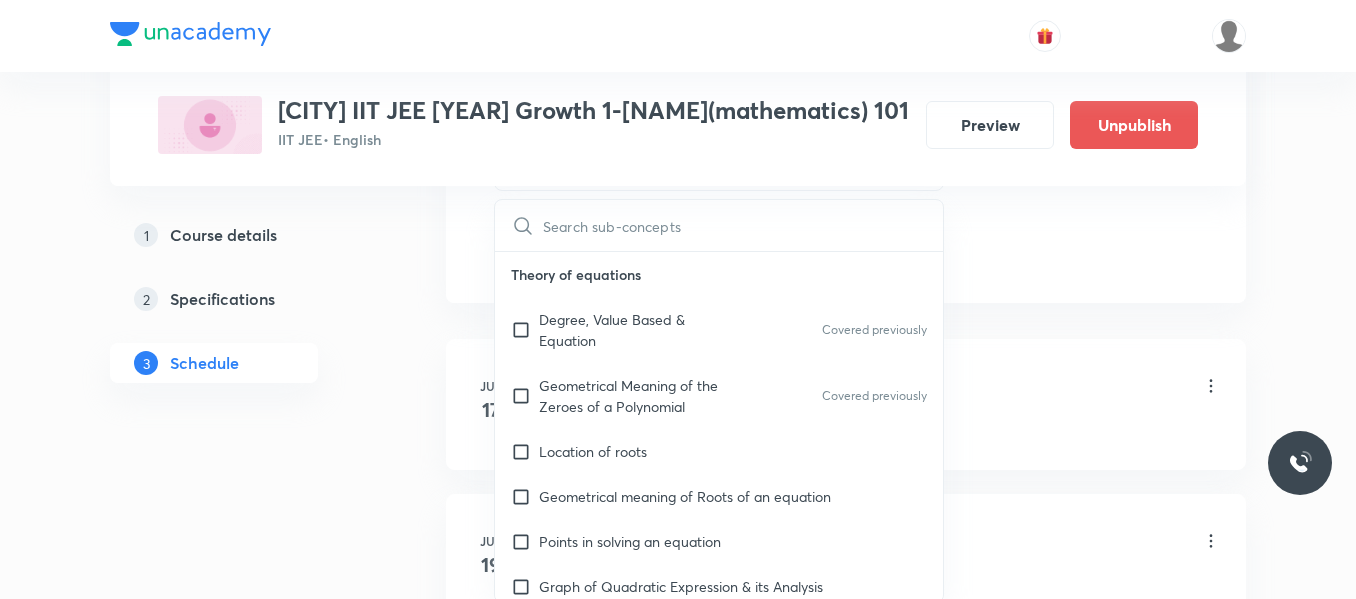 checkbox on "true" 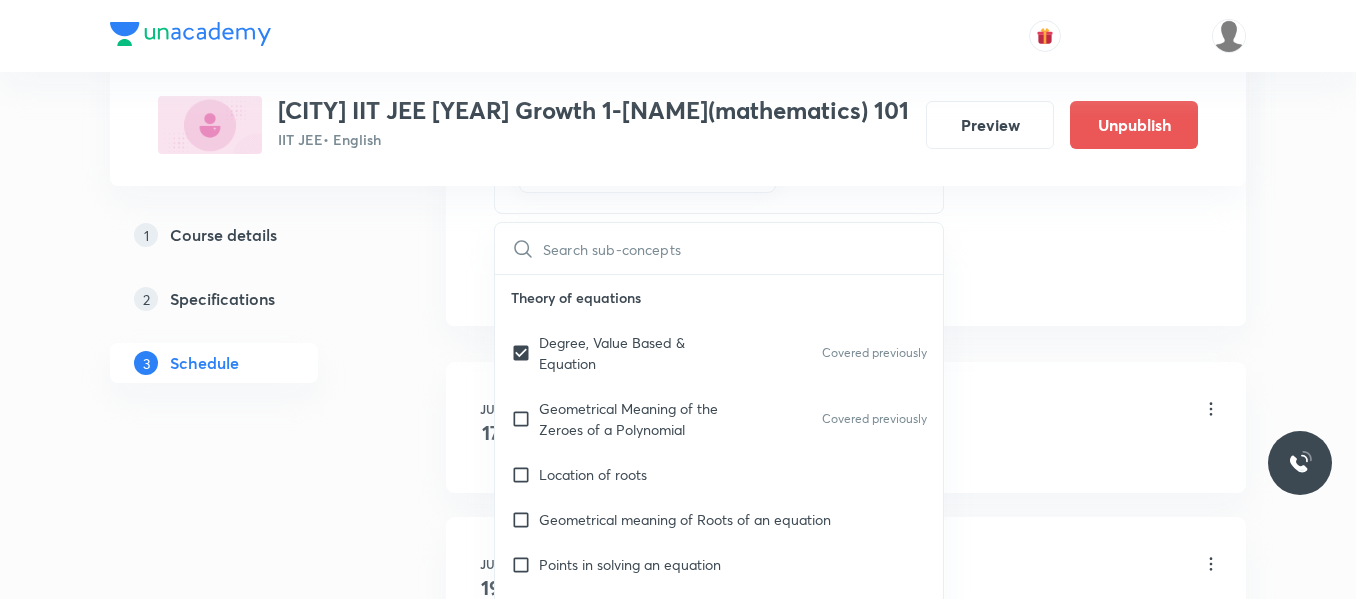 click on "Session  14 Live class Session title 29/99 trigonometry compound angles ​ Schedule for Aug 7, 2025, 10:10 AM ​ Duration (in minutes) 90 ​   Session type Online Offline Room 101 Sub-concepts Degree, Value Based & Equation CLEAR ​ Theory of equations Degree, Value Based & Equation Covered previously Geometrical Meaning of the Zeroes of a Polynomial Covered previously Location of roots Geometrical meaning of Roots of an equation Points in solving an equation Graph of Quadratic Expression & its Analysis Range of Quadratic Equation Remainder and factor theorems Identity Quadratic equations Common Roots Location of Roots General Equation of Second Degree in Variable x and y Theory of Equations Relation Between Roots and Coefficients Nature of Roots: Real, Imaginary, and Integer Quadratic with Complex Co-efficient Quadratic Inequality Pseudo Quadratic Equation: Quadratic in any Function Polynomial with Integral Coefficient Rational Root Theorem and Integral Root Theorem Graph Based Problems Complex Numbers" at bounding box center (846, -187) 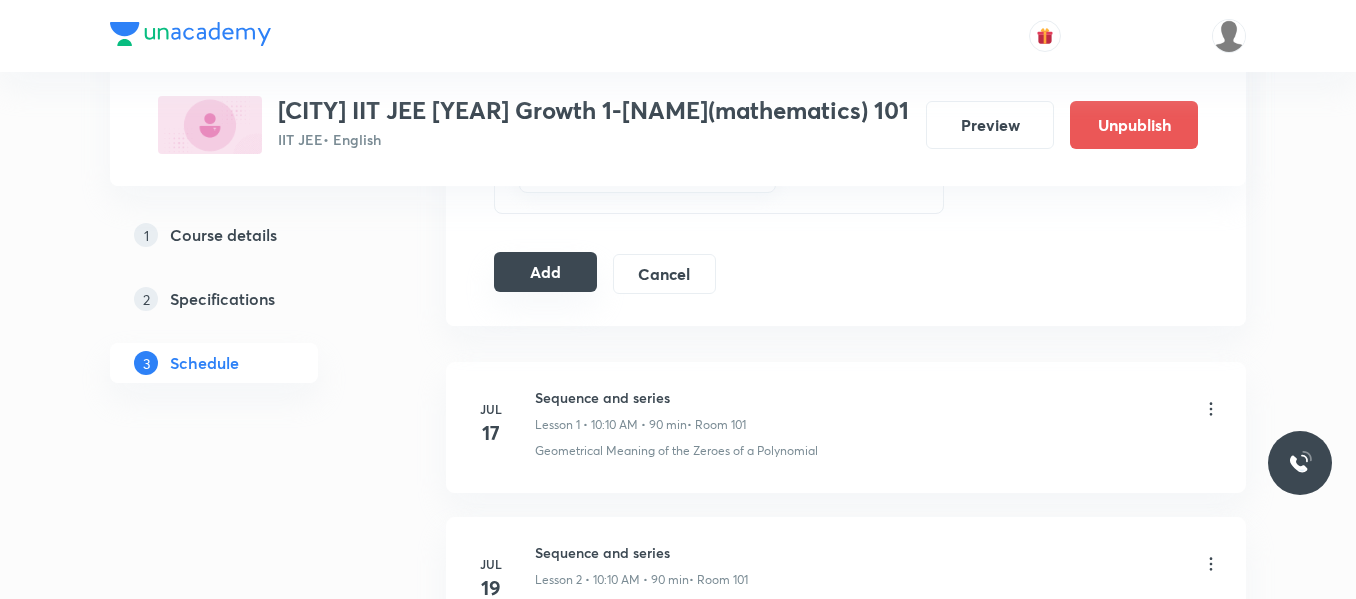 click on "Add" at bounding box center [545, 272] 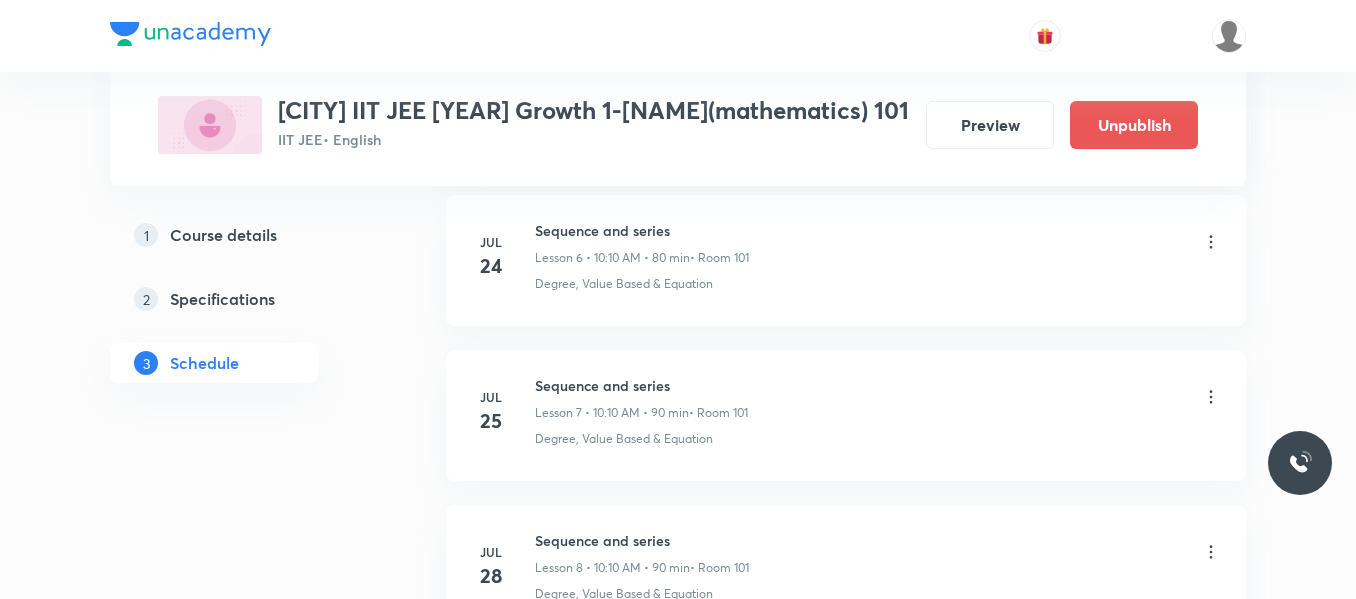 scroll, scrollTop: 2280, scrollLeft: 0, axis: vertical 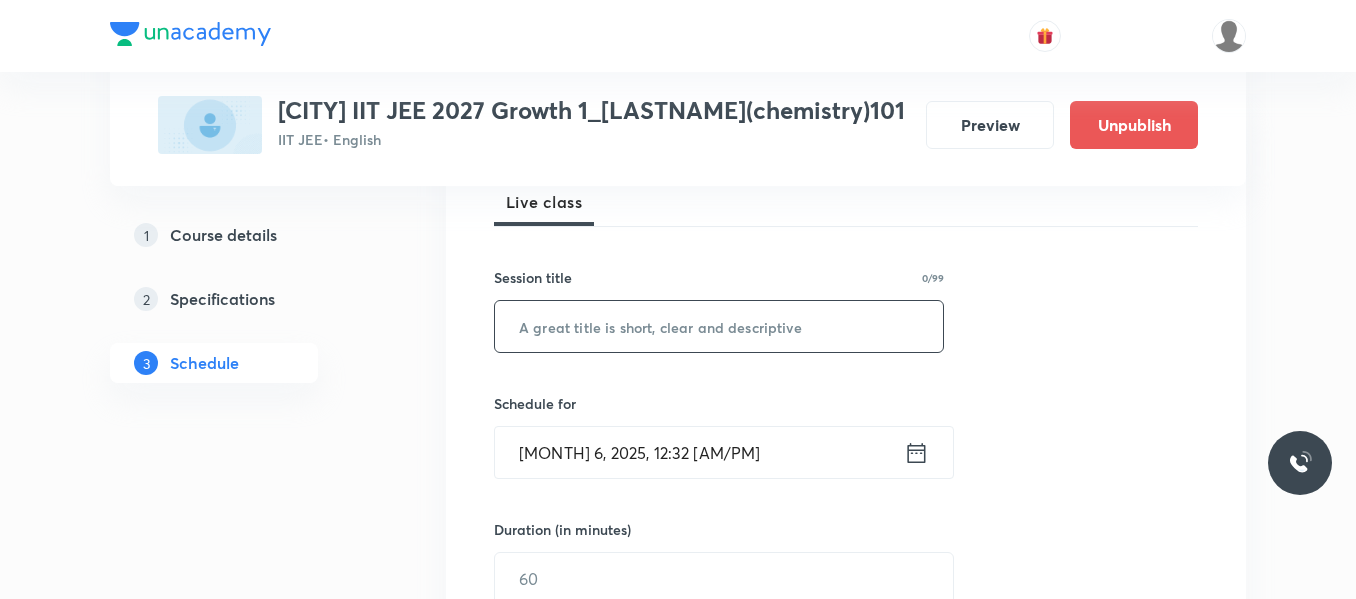 click at bounding box center [719, 326] 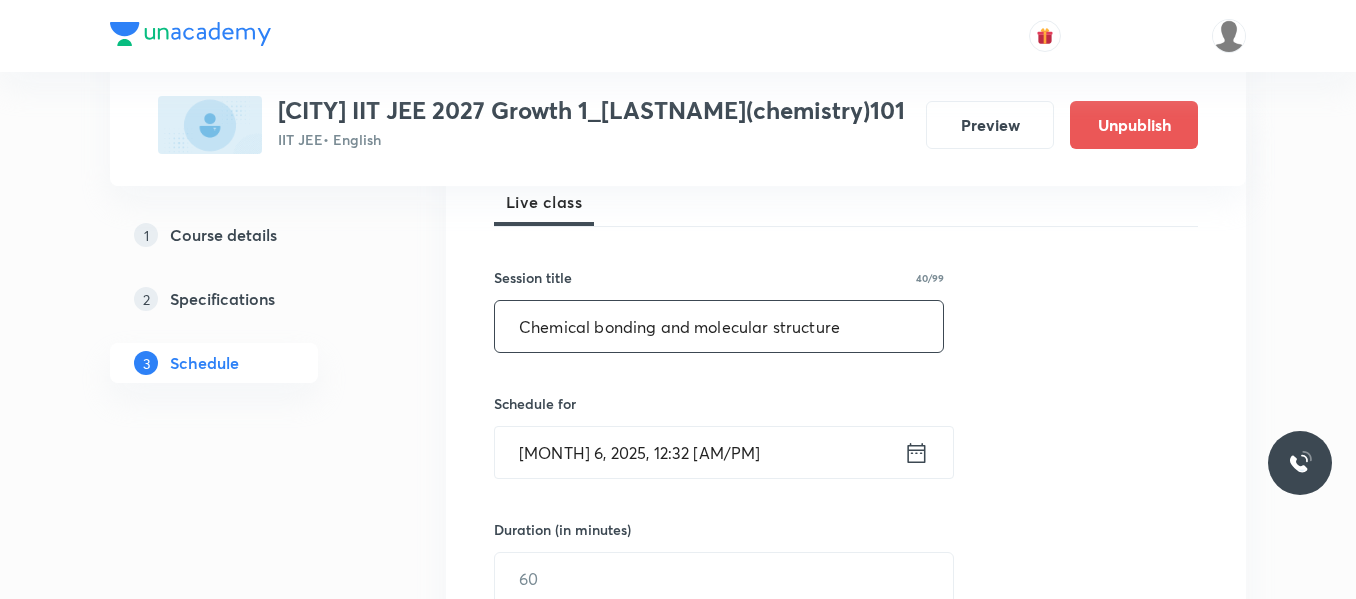 type on "Chemical bonding and molecular structure" 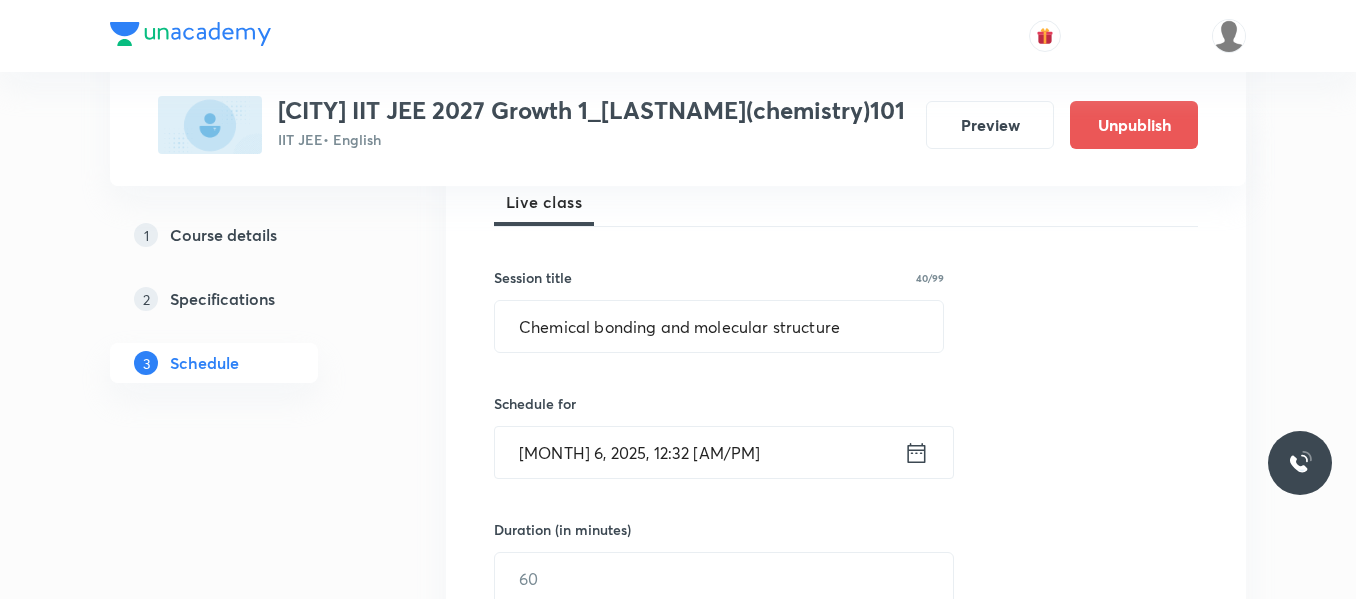 click 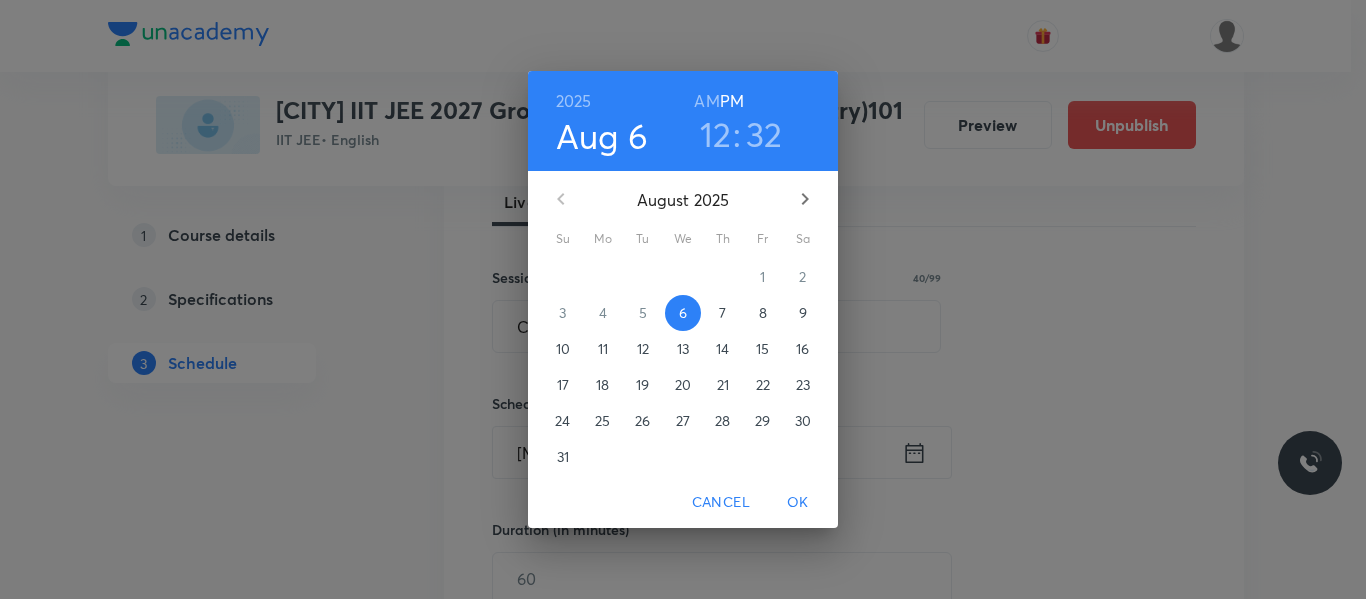 click on "7" at bounding box center (722, 313) 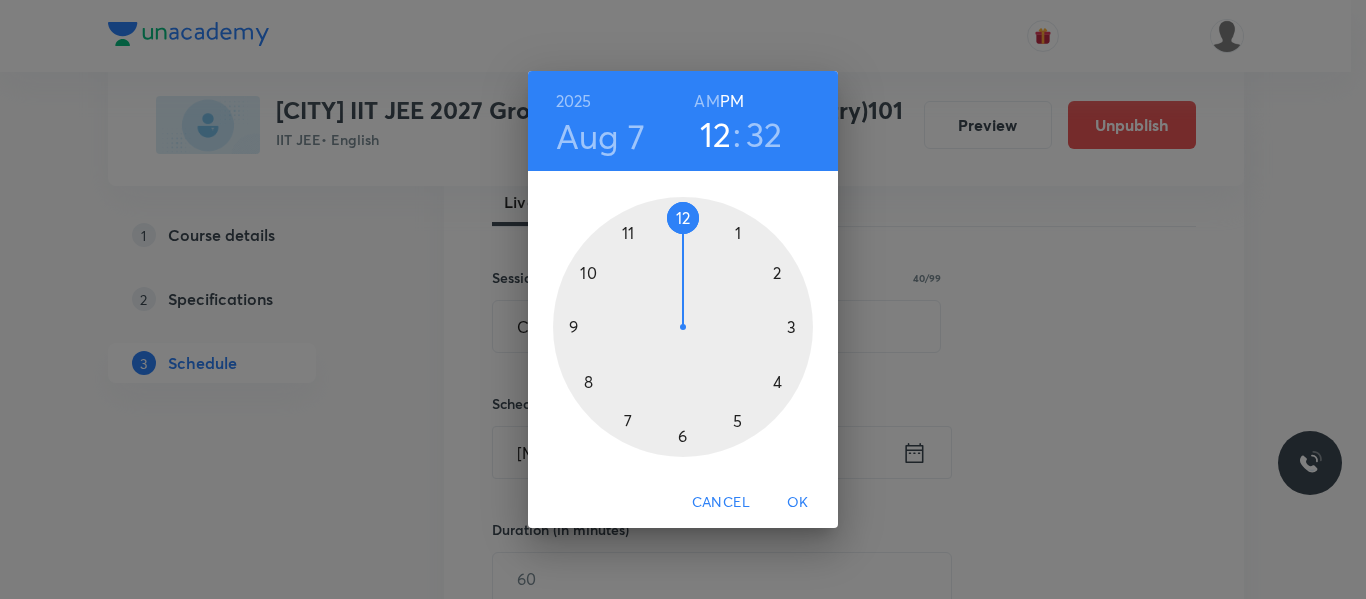 click at bounding box center (683, 327) 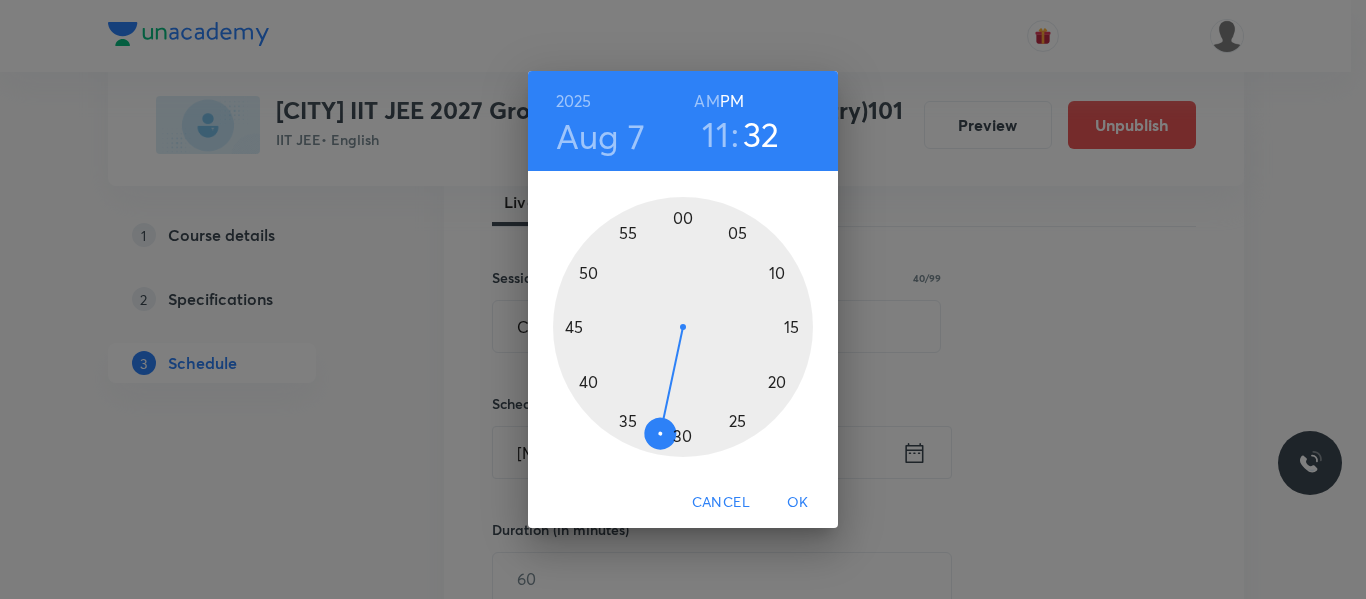 click on "AM" at bounding box center (706, 101) 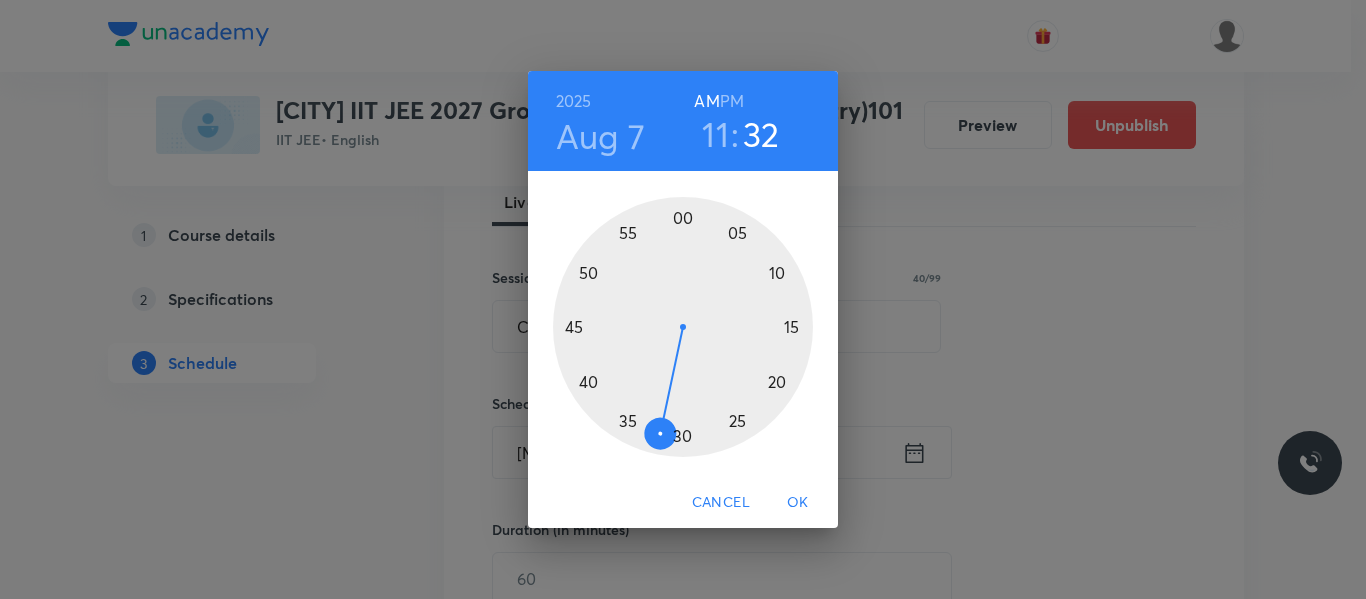 click at bounding box center [683, 327] 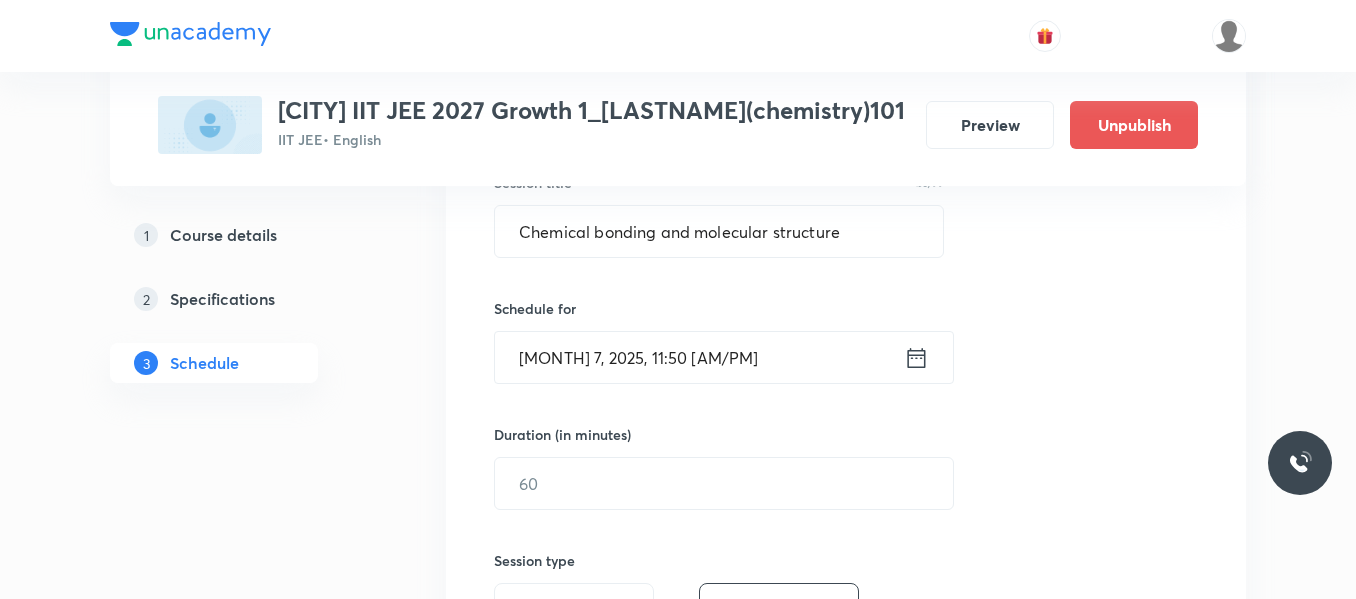 scroll, scrollTop: 500, scrollLeft: 0, axis: vertical 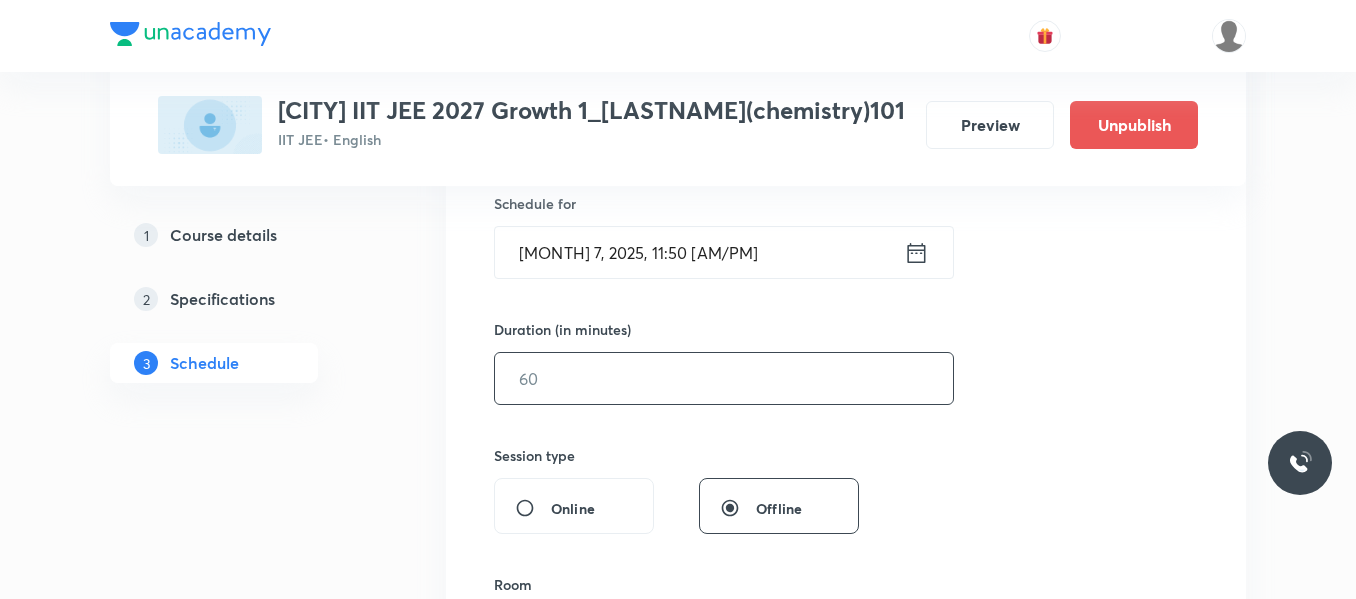click at bounding box center (724, 378) 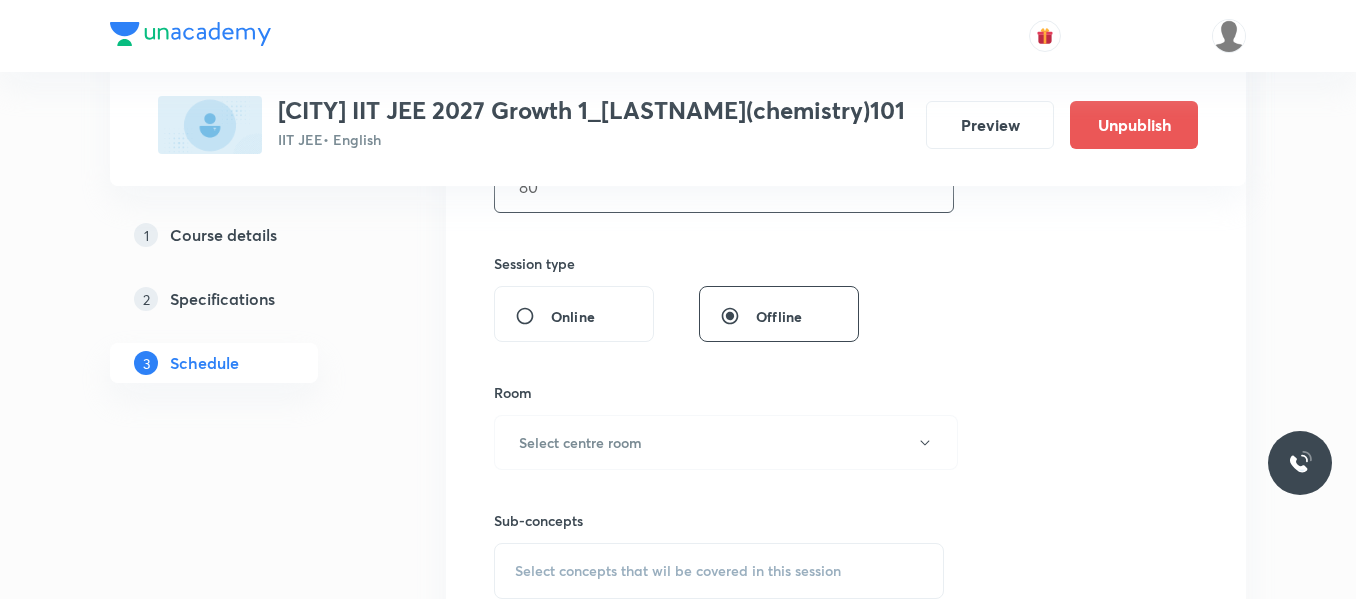 scroll, scrollTop: 700, scrollLeft: 0, axis: vertical 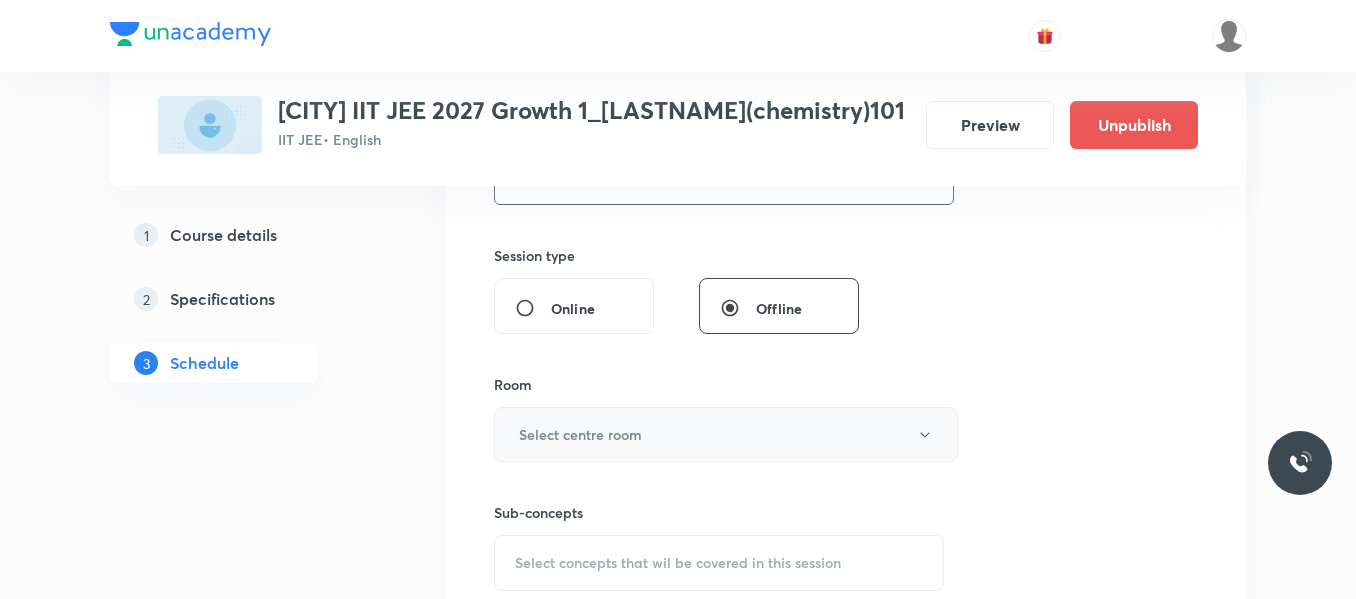 type on "80" 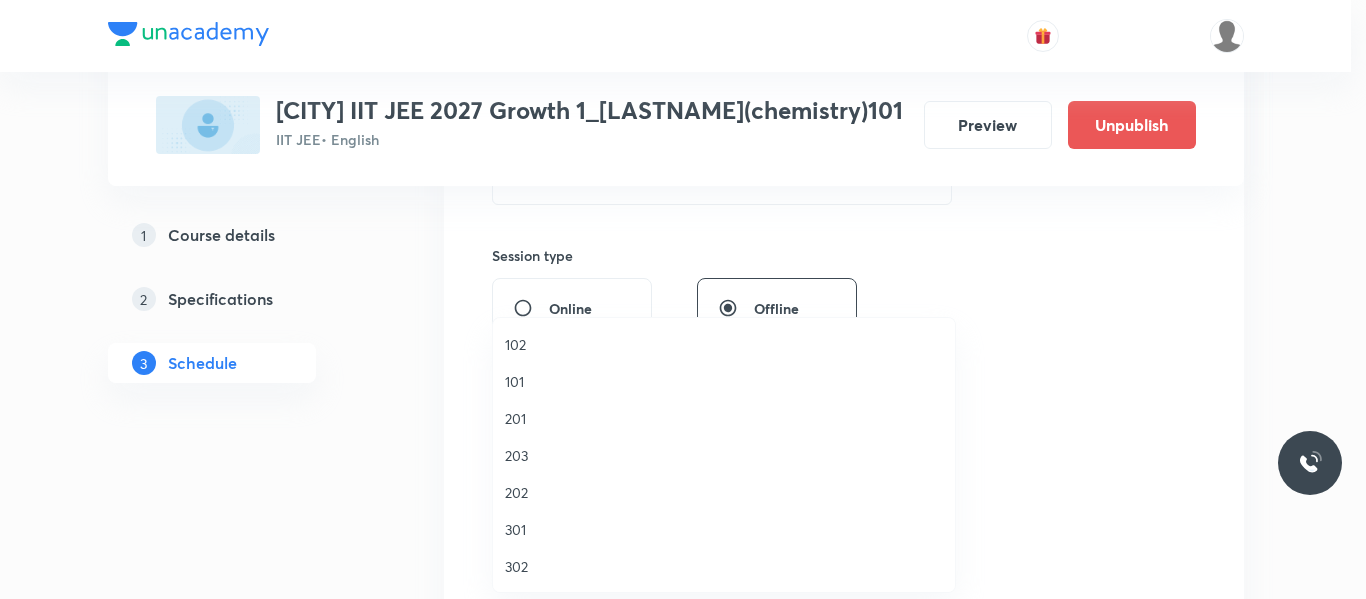 click on "101" at bounding box center (724, 381) 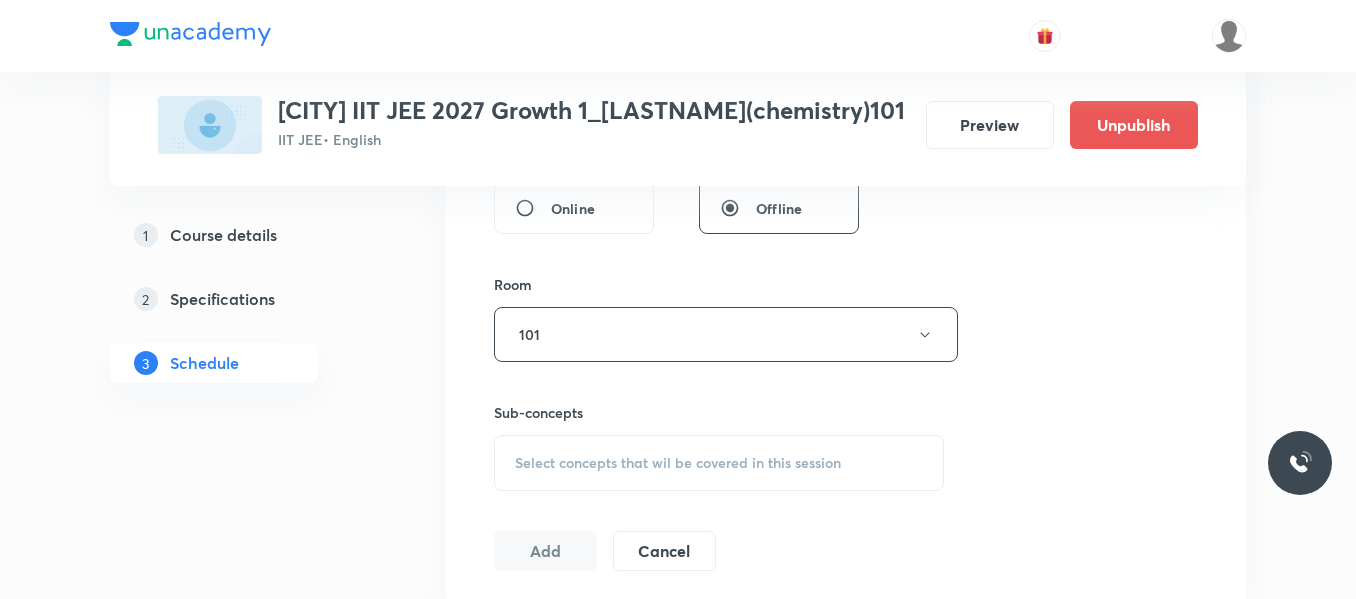click on "Select concepts that wil be covered in this session" at bounding box center [678, 463] 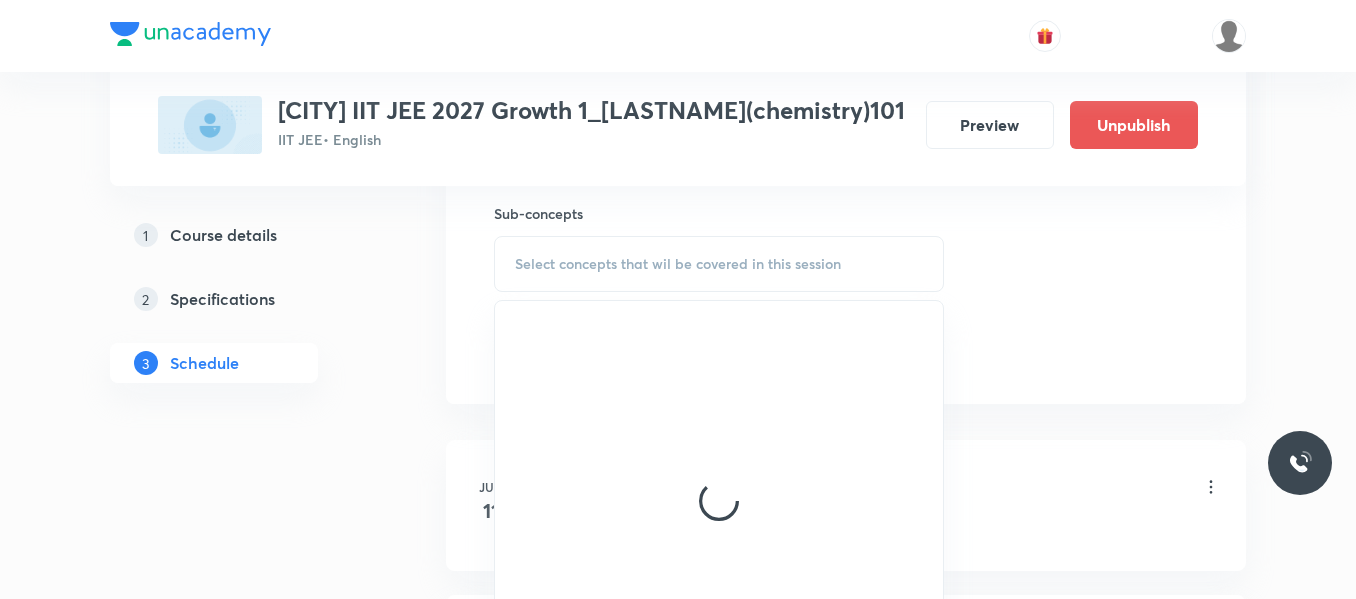 scroll, scrollTop: 1000, scrollLeft: 0, axis: vertical 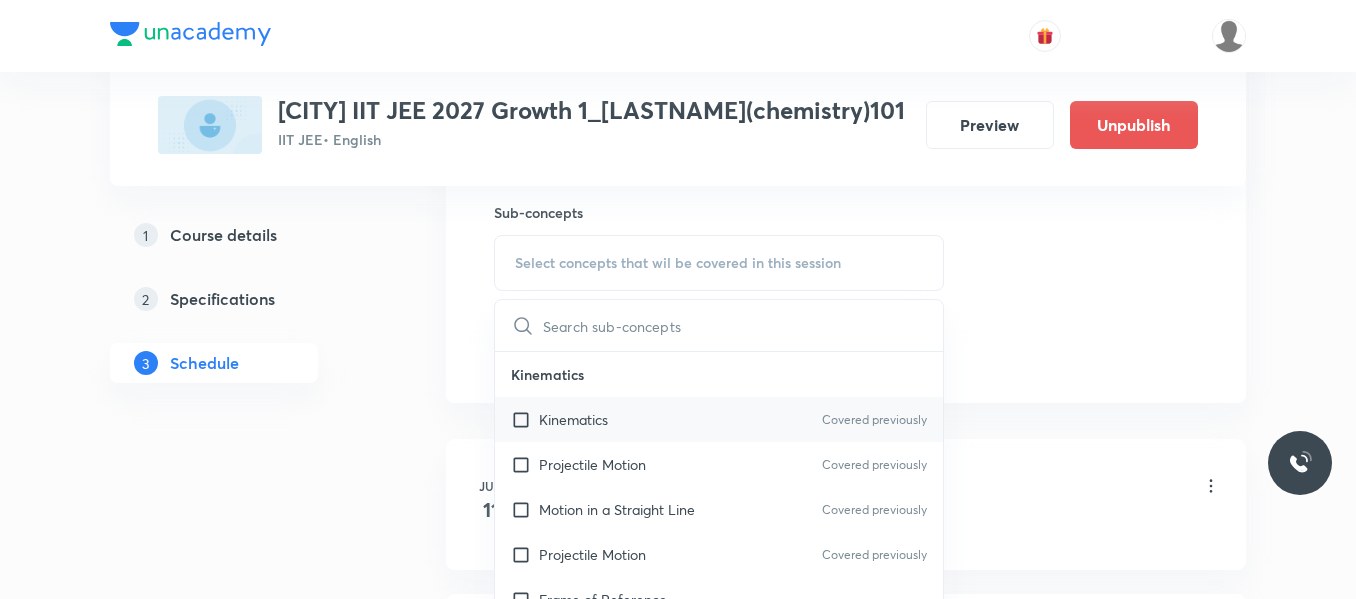 click on "Kinematics Covered previously" at bounding box center [719, 419] 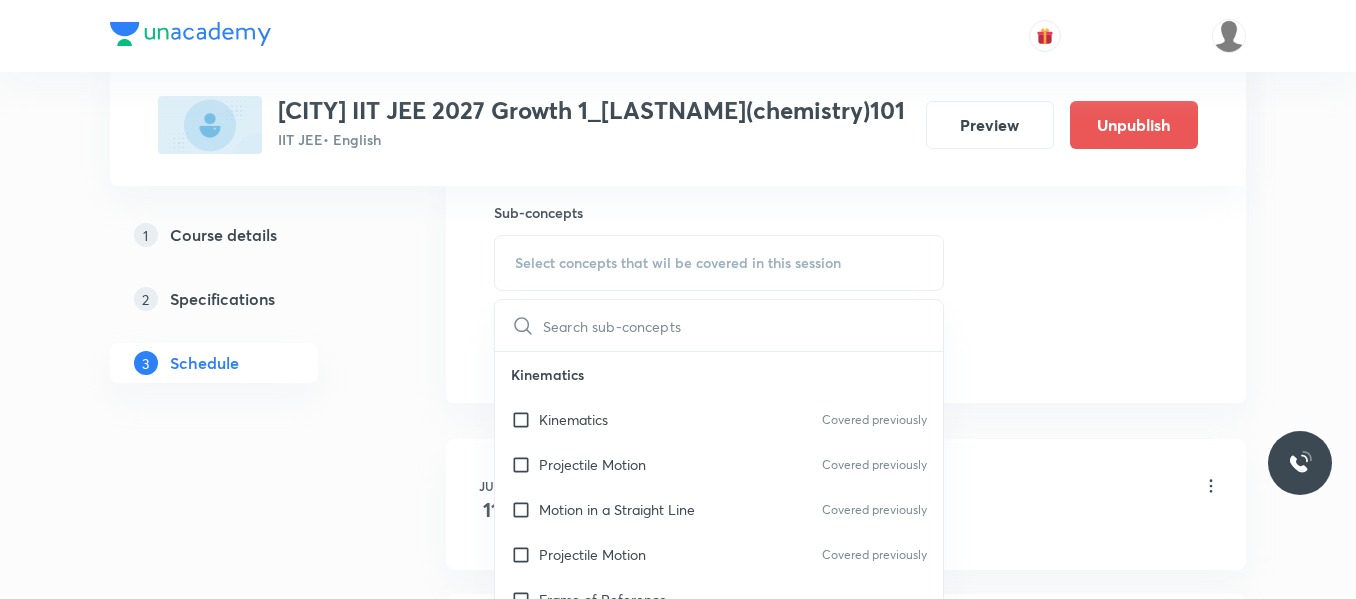 checkbox on "true" 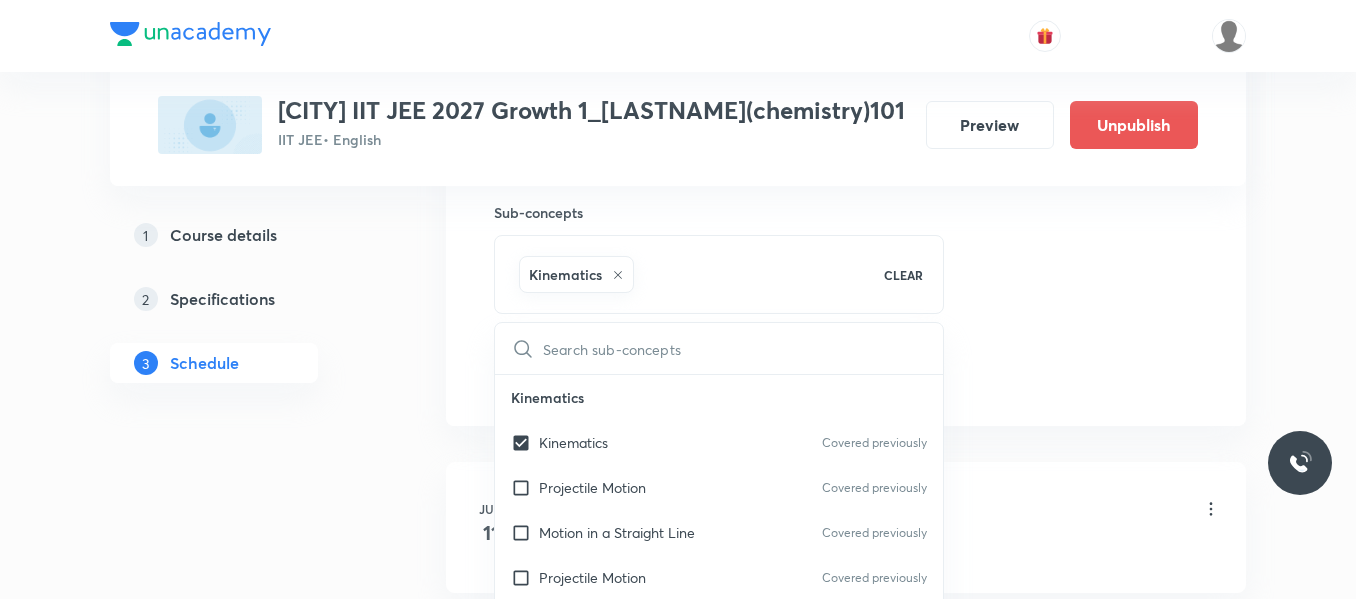 click on "Session  32 Live class Session title 40/99 Chemical bonding and molecular structure ​ Schedule for Aug 7, 2025, 11:50 AM ​ Duration (in minutes) 80 ​   Session type Online Offline Room 101 Sub-concepts Kinematics CLEAR ​ Kinematics Kinematics Covered previously Projectile Motion Covered previously Motion in a Straight Line Covered previously Projectile Motion Covered previously Frame of Reference   Horizontal Projectile Covered previously Trajectory  Minimum Velocity & angle to hit a Given Point   Relative Motion Displacement and Distance  Velocity and Speed  Acceleration  Motion in a Straight Line  One- Dimensional Motion in a Vertical Line  Motion Upon an Inclined Plane  Relative Motion in One dimension Graphs in Motion in One Dimension Relative Motion Motion in a Plane Position Vector, Velocity, and Acceleration Straight Line Motion and Equation of Motion Straight Line Motion (Graphical Method) Variable Acceleration Motion under Gravity Relative Motion (Basic) River Boat Cases Rain Man Cases Work" at bounding box center [846, -87] 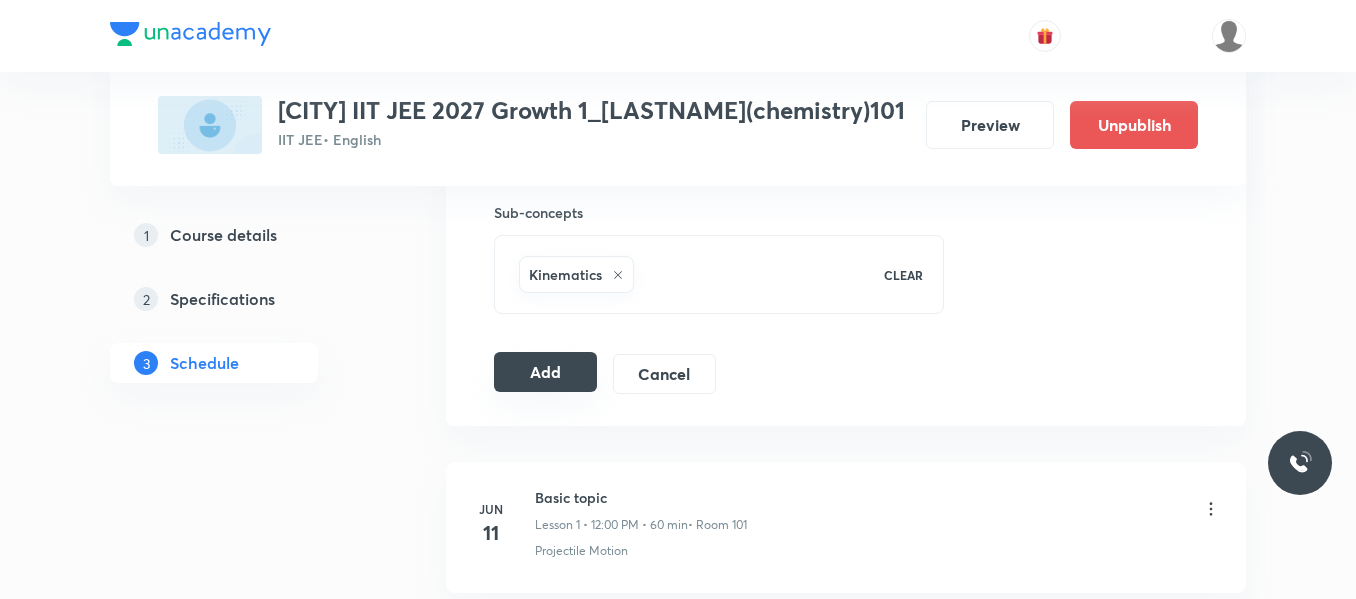 click on "Add" at bounding box center (545, 372) 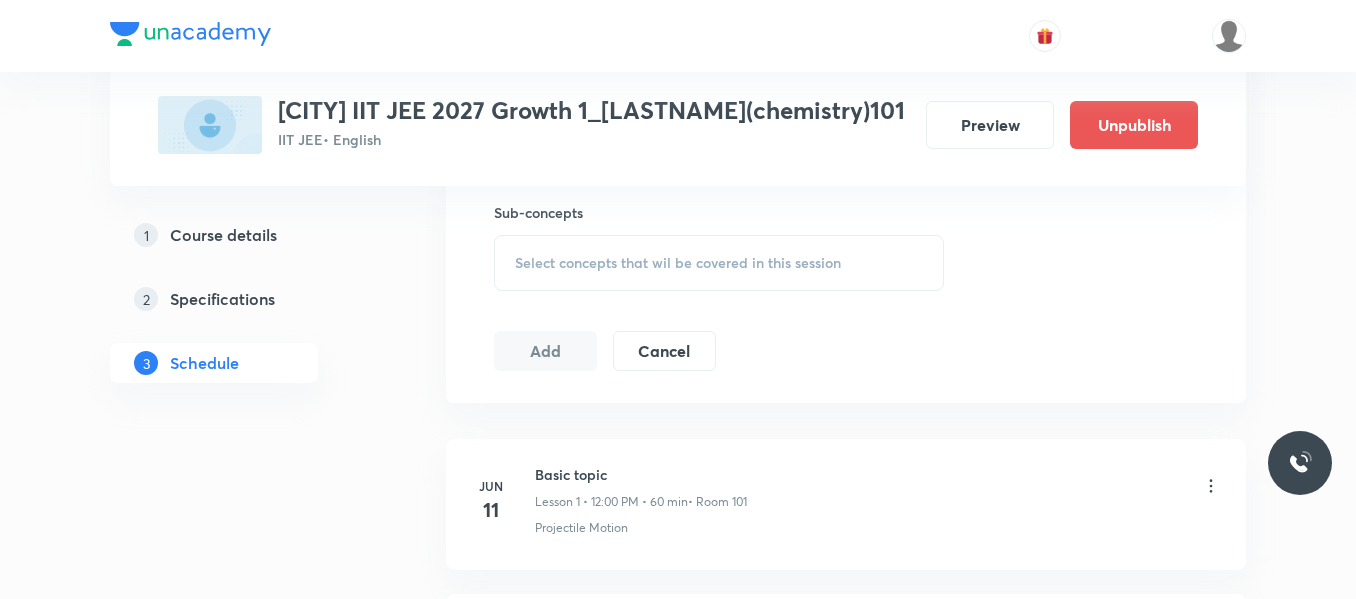 scroll, scrollTop: 5834, scrollLeft: 0, axis: vertical 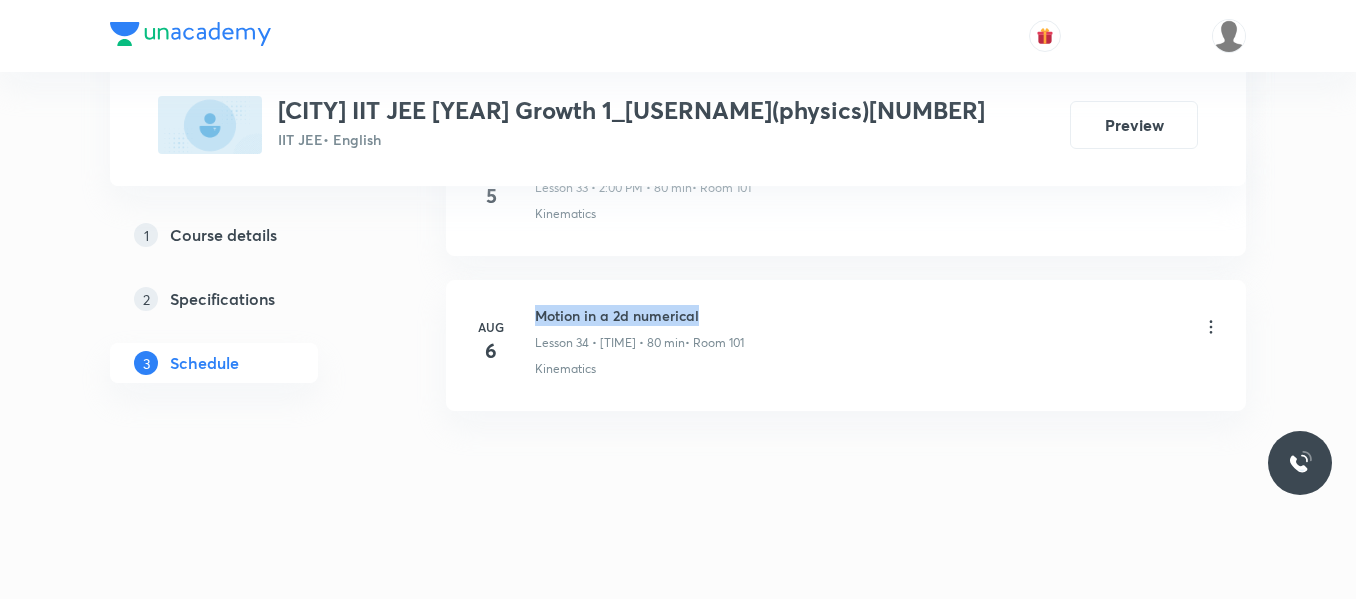 drag, startPoint x: 535, startPoint y: 315, endPoint x: 762, endPoint y: 317, distance: 227.0088 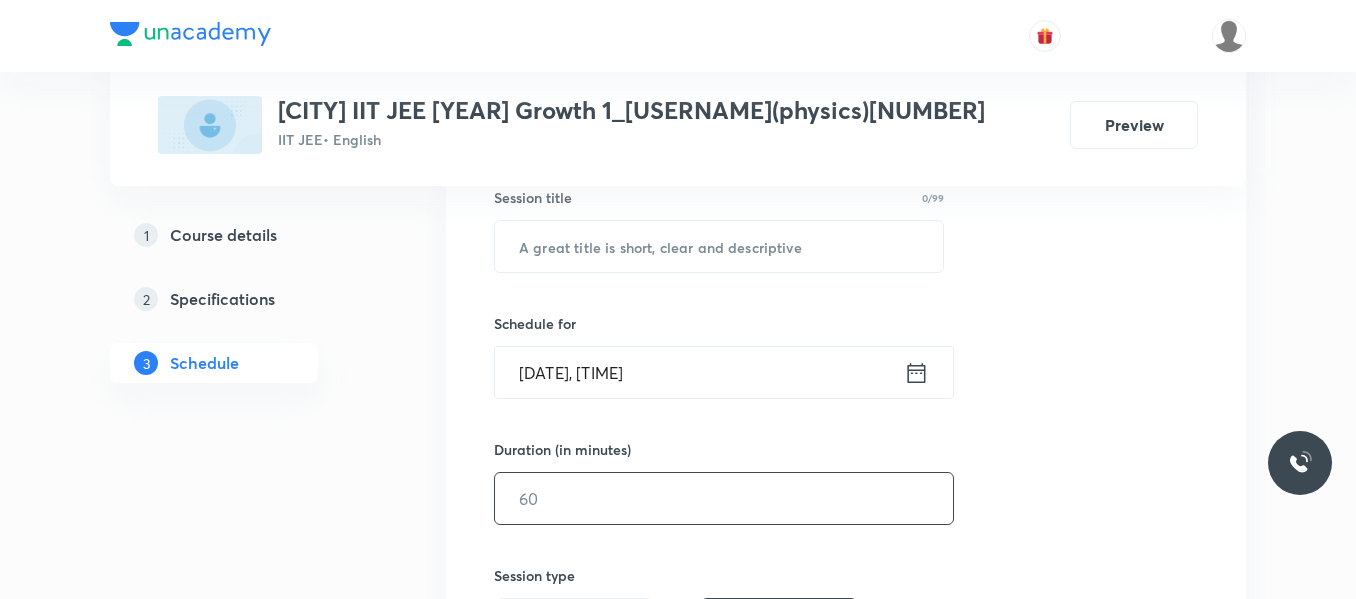scroll, scrollTop: 174, scrollLeft: 0, axis: vertical 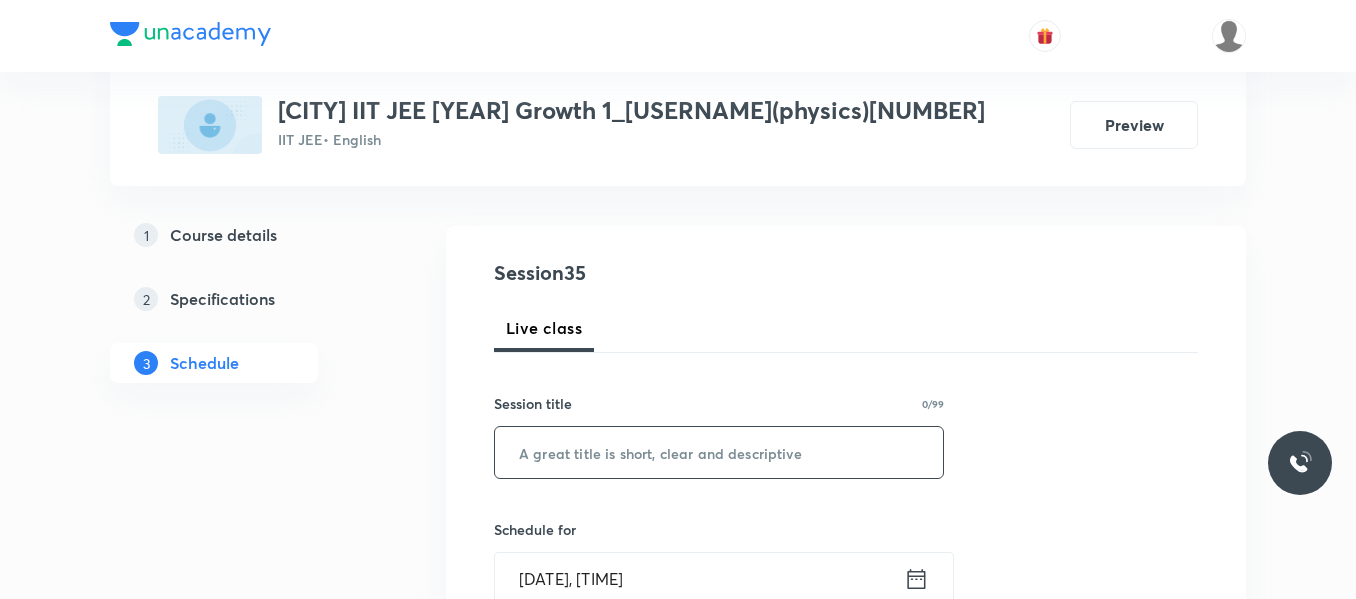 click at bounding box center [719, 452] 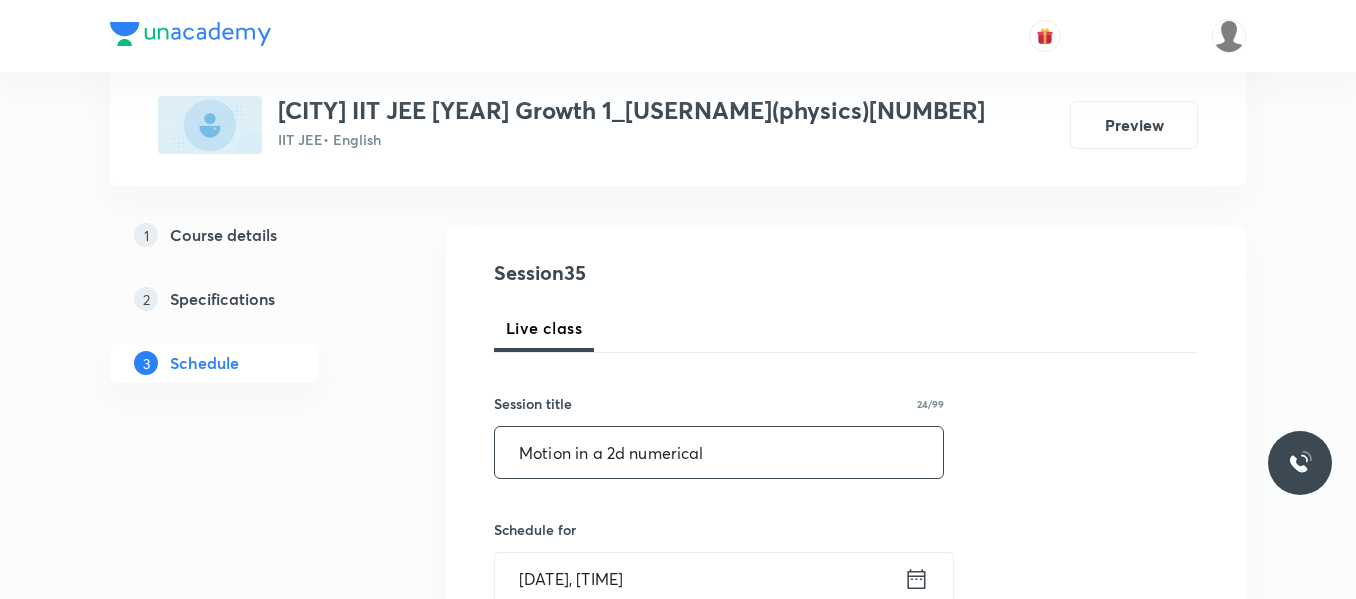 scroll, scrollTop: 274, scrollLeft: 0, axis: vertical 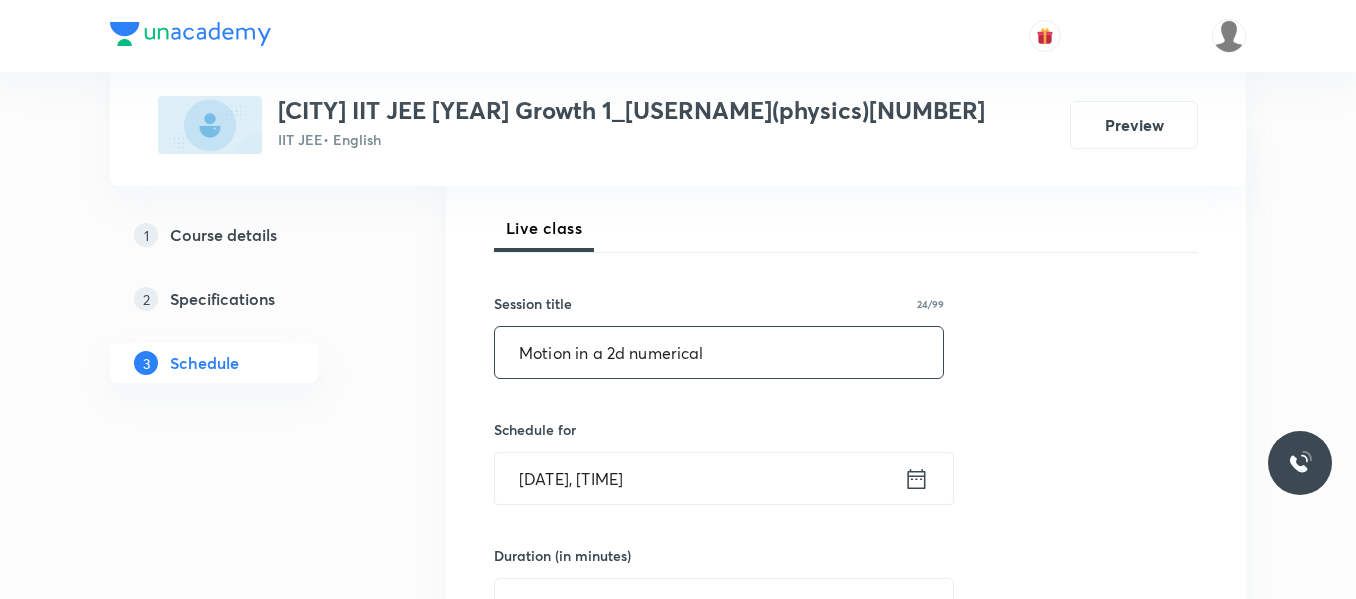 type on "Motion in a 2d numerical" 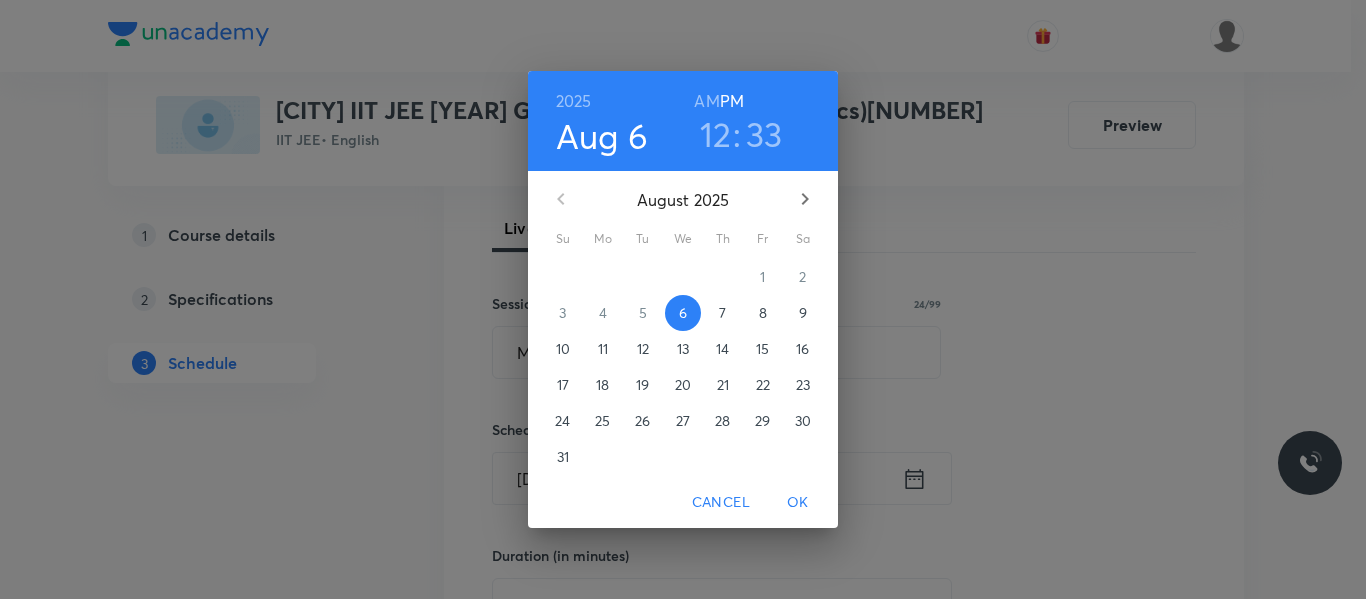 click on "7" at bounding box center [722, 313] 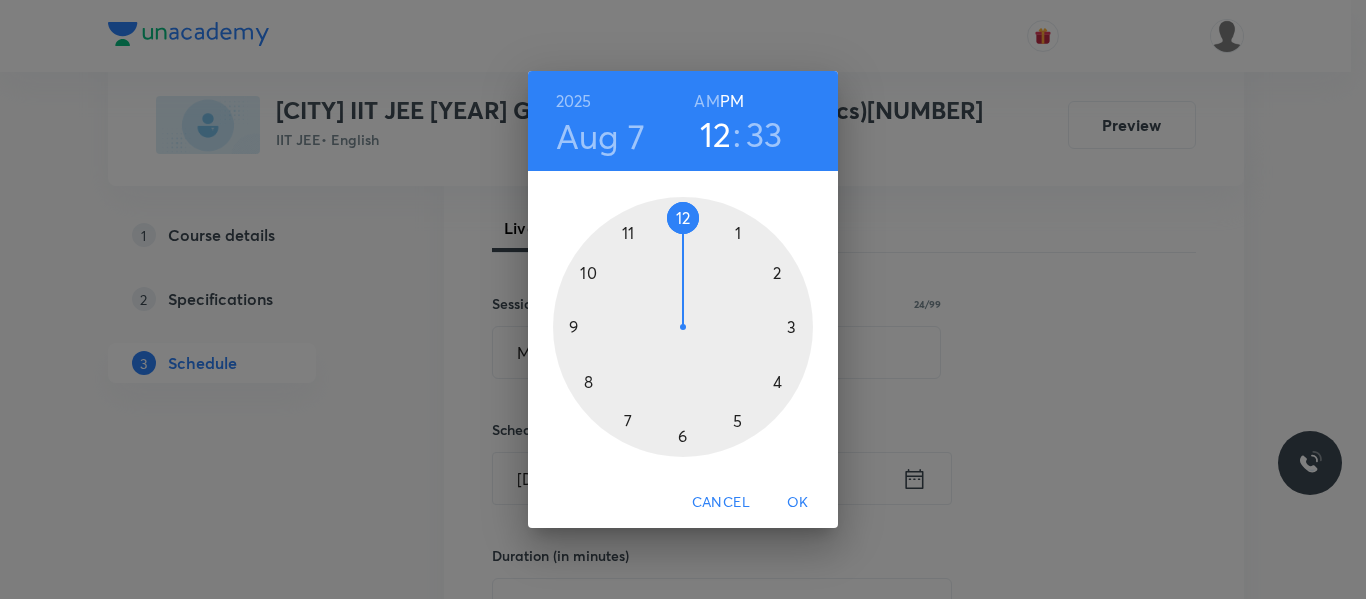 click at bounding box center [683, 327] 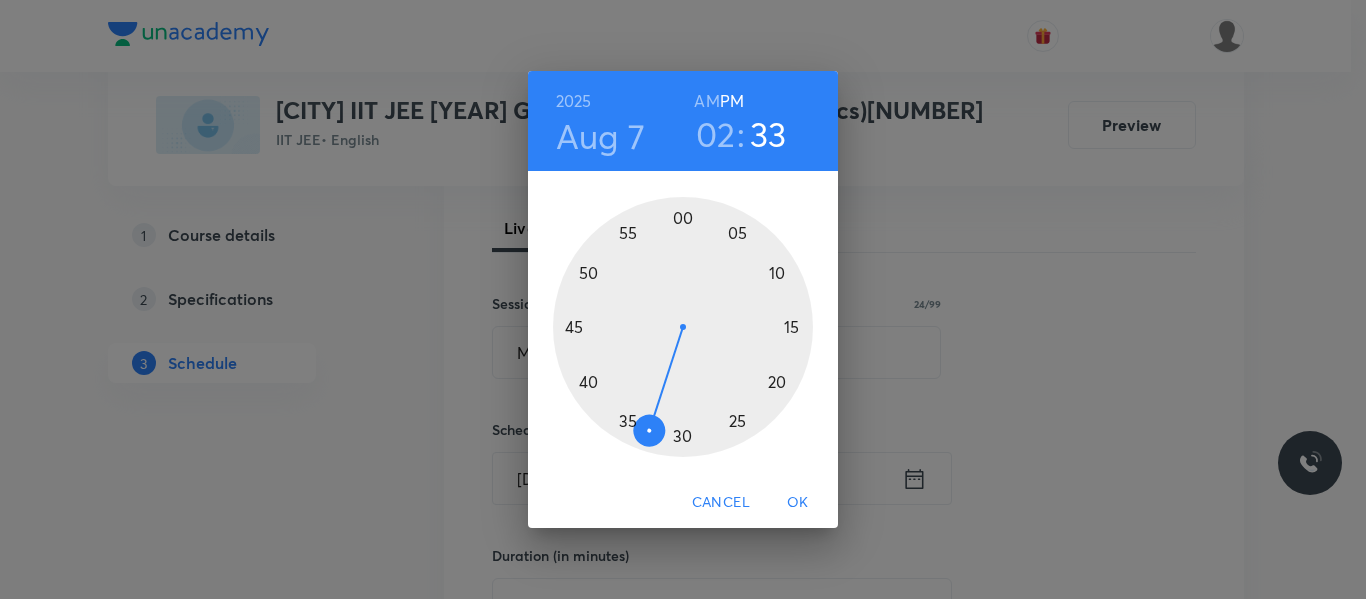 click at bounding box center (683, 327) 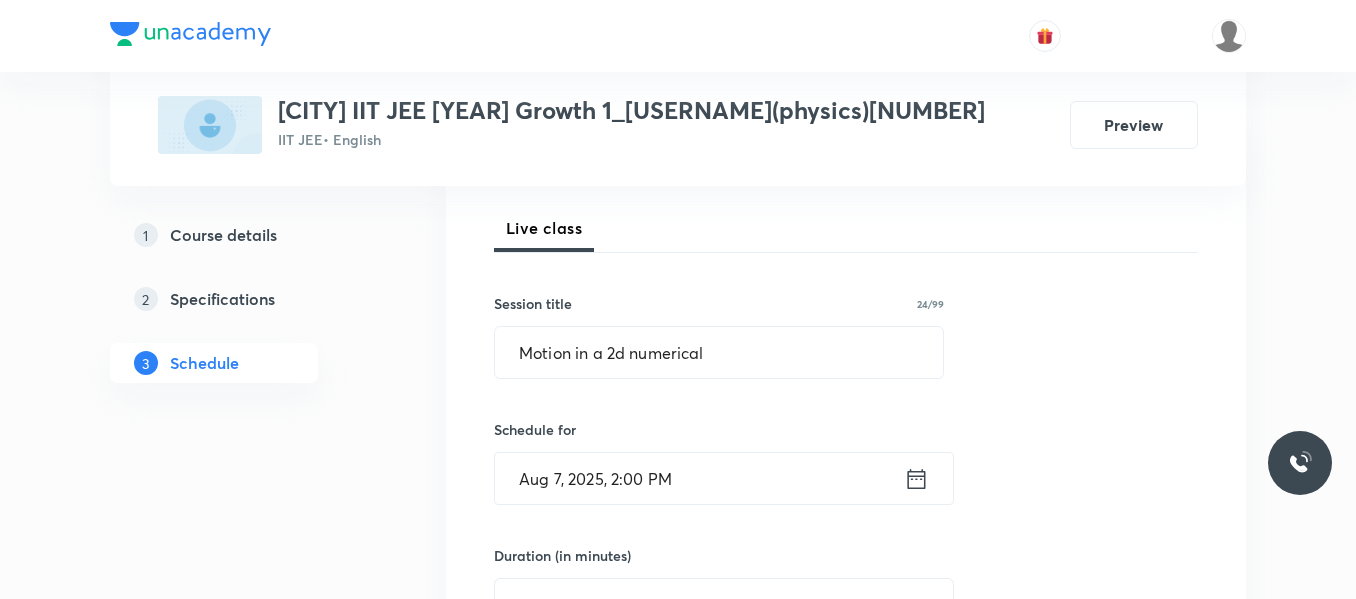 scroll, scrollTop: 374, scrollLeft: 0, axis: vertical 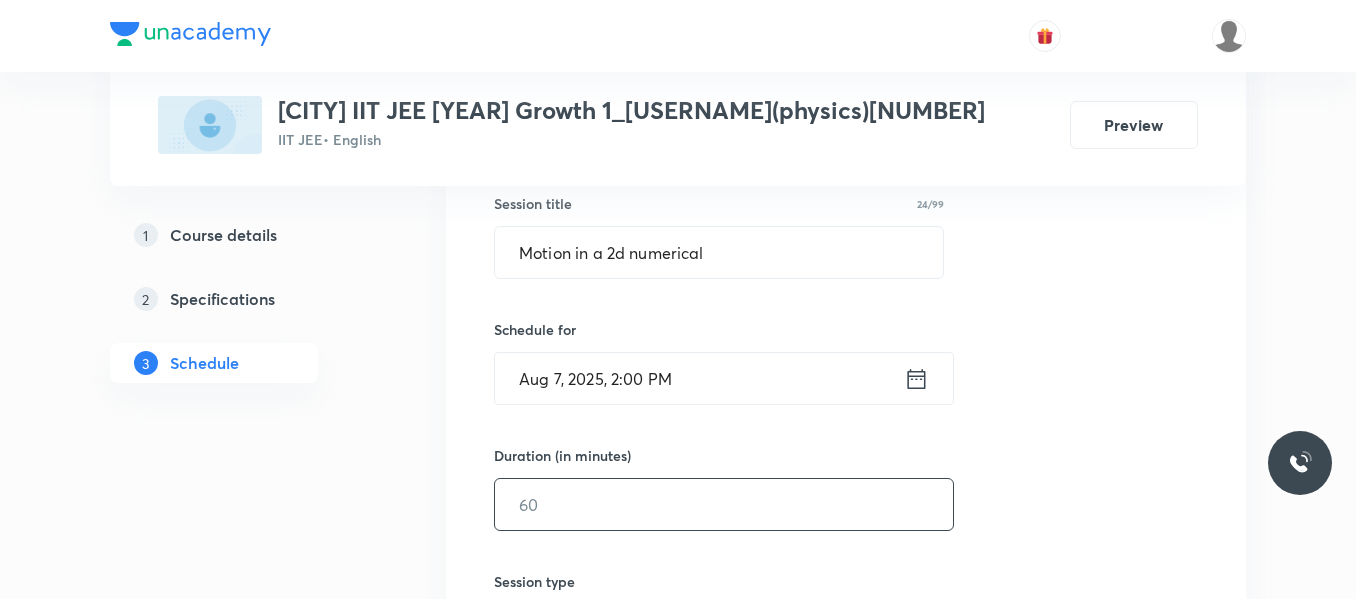 click at bounding box center (724, 504) 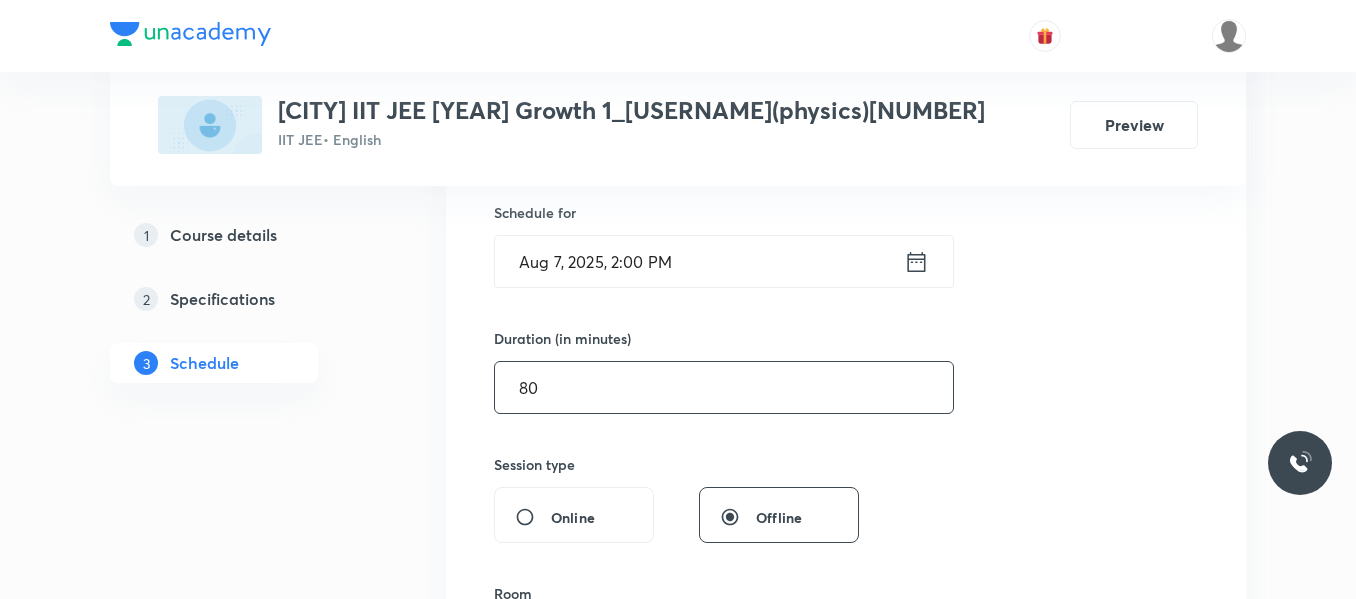 scroll, scrollTop: 674, scrollLeft: 0, axis: vertical 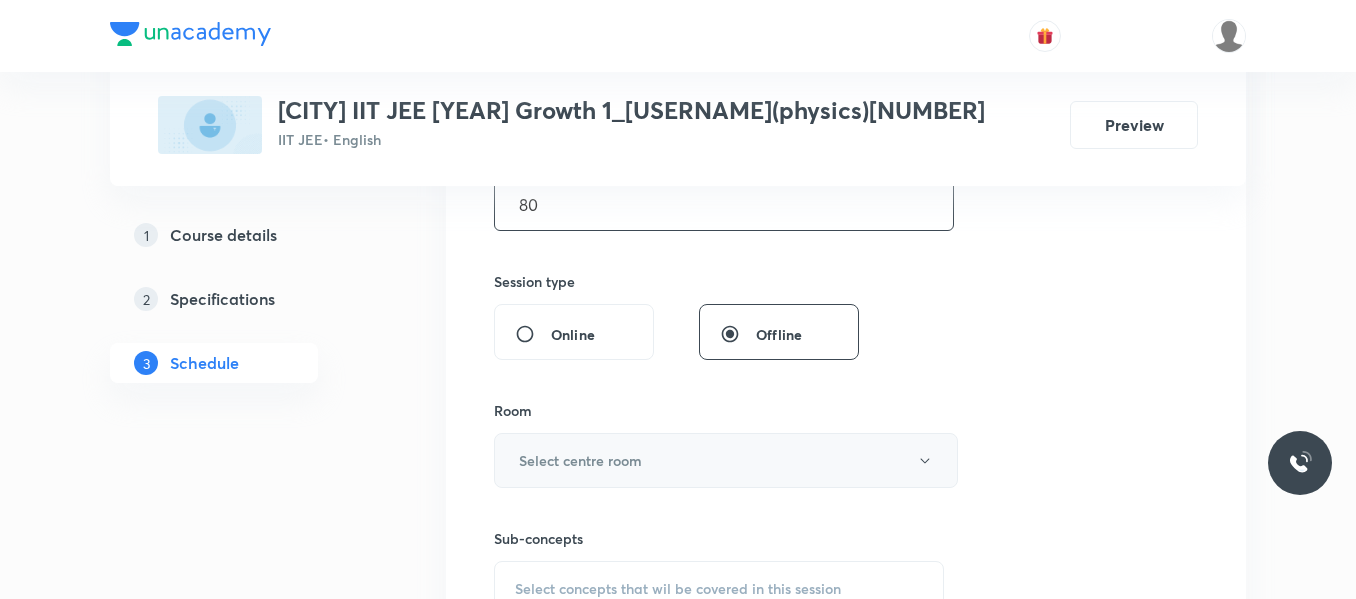 type on "80" 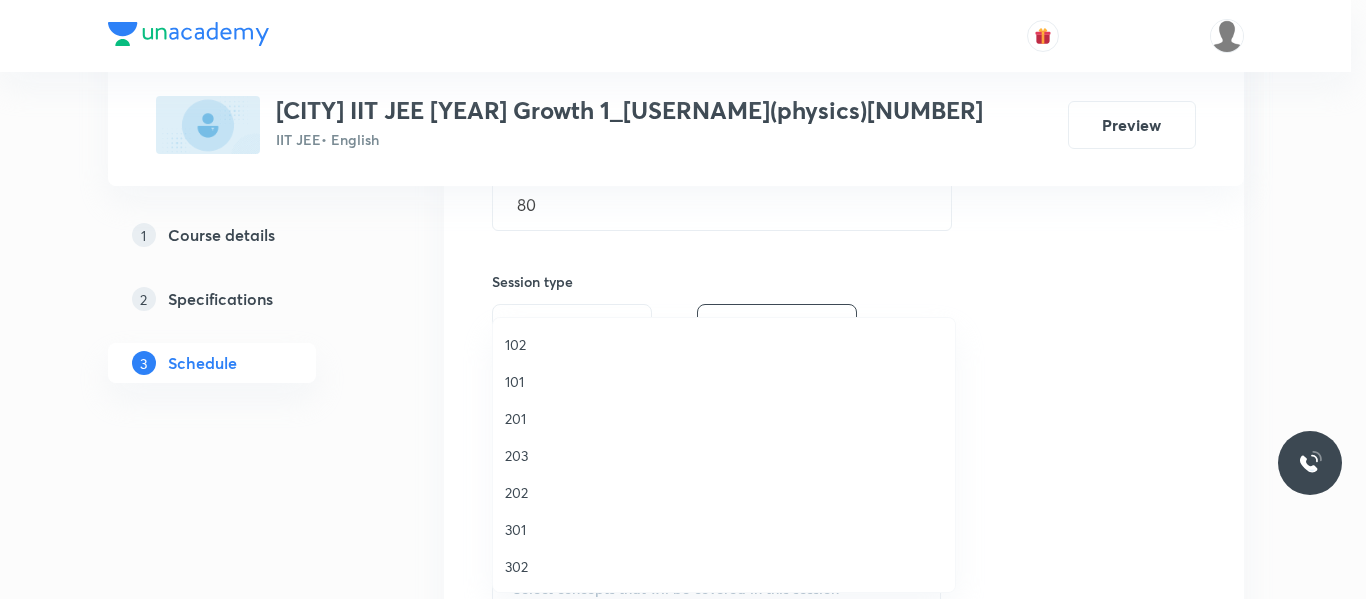 click on "101" at bounding box center (724, 381) 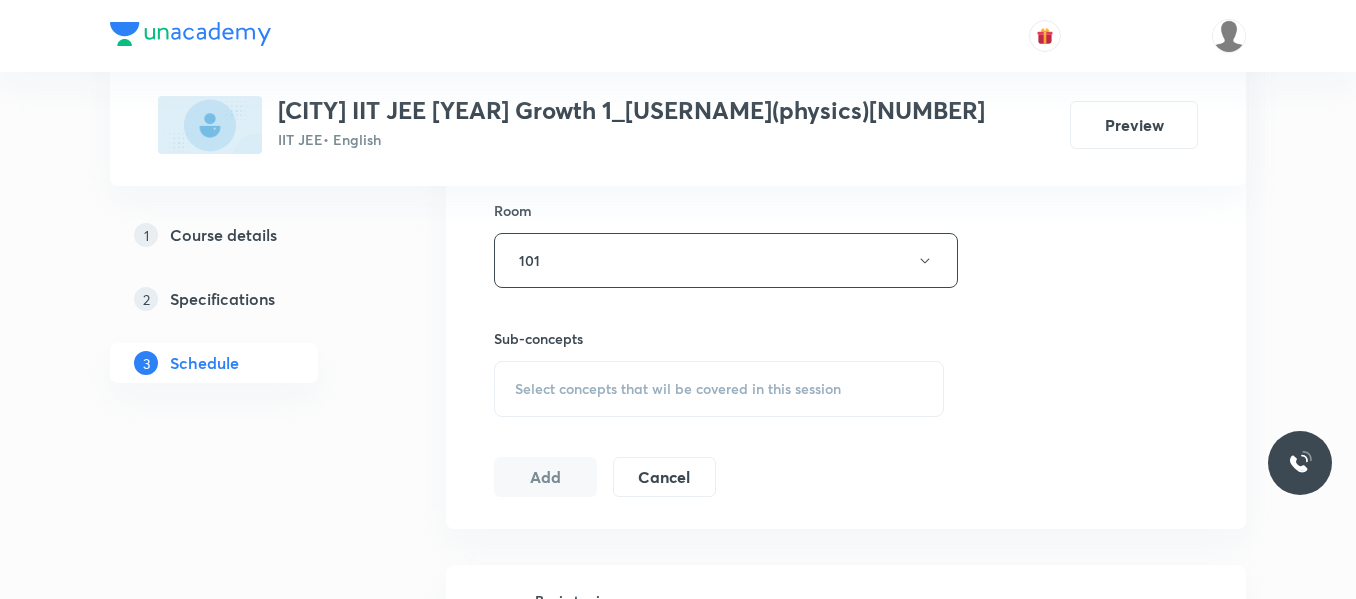 click on "Select concepts that wil be covered in this session" at bounding box center [719, 389] 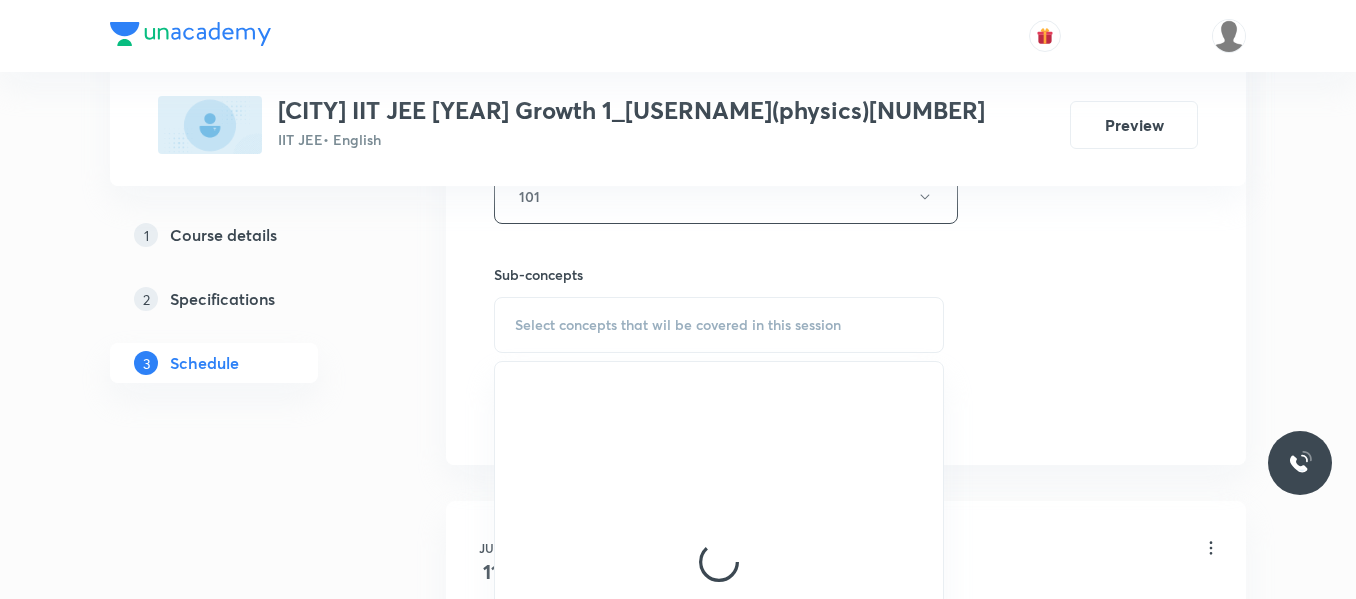 scroll, scrollTop: 974, scrollLeft: 0, axis: vertical 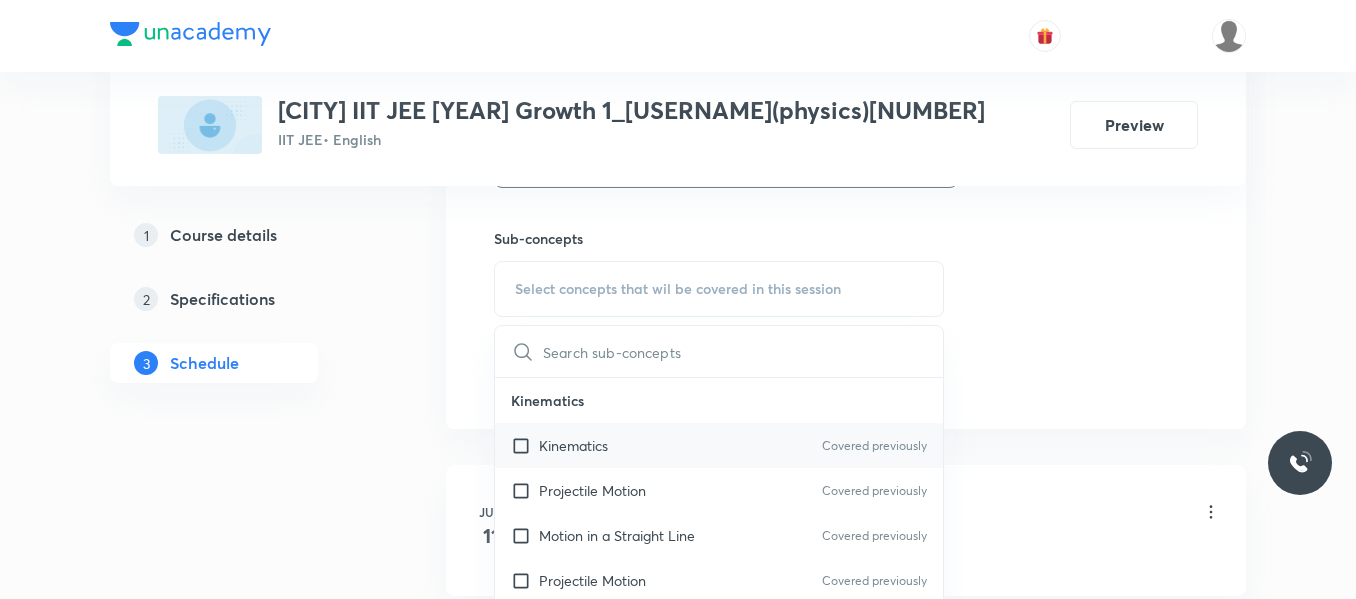 click on "Kinematics" at bounding box center [573, 445] 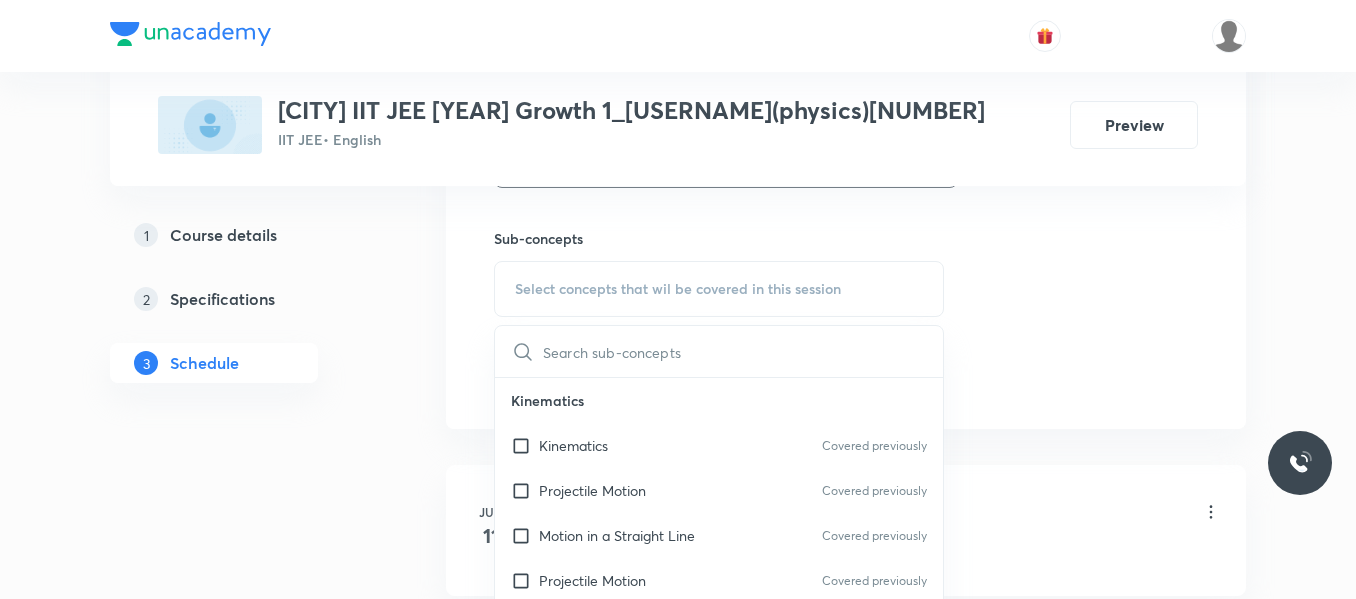 checkbox on "true" 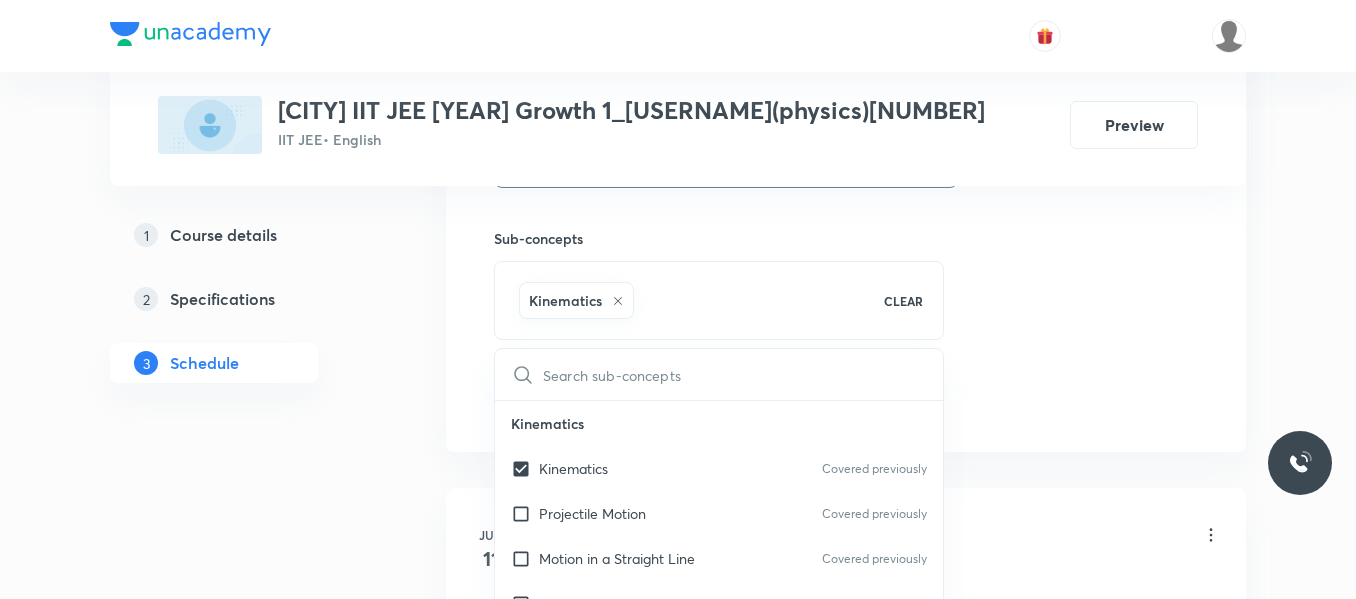click on "Session  35 Live class Session title 24/99 Motion in a 2d numerical ​ Schedule for Aug 7, 2025, 2:00 PM ​ Duration (in minutes) 80 ​   Session type Online Offline Room 101 Sub-concepts Kinematics CLEAR ​ Kinematics Kinematics Covered previously Projectile Motion Covered previously Motion in a Straight Line Covered previously Projectile Motion Covered previously Frame of Reference   Covered previously Horizontal Projectile Covered previously Trajectory  Covered previously Minimum Velocity & angle to hit a Given Point   Relative Motion Displacement and Distance  Velocity and Speed  Acceleration  Motion in a Straight Line  One- Dimensional Motion in a Vertical Line  Motion Upon an Inclined Plane  Relative Motion in One dimension Graphs in Motion in One Dimension Relative Motion Motion in a Plane Position Vector, Velocity, and Acceleration Straight Line Motion and Equation of Motion Straight Line Motion (Graphical Method) Variable Acceleration Motion under Gravity Relative Motion (Basic) River Boat Cases" at bounding box center (846, -61) 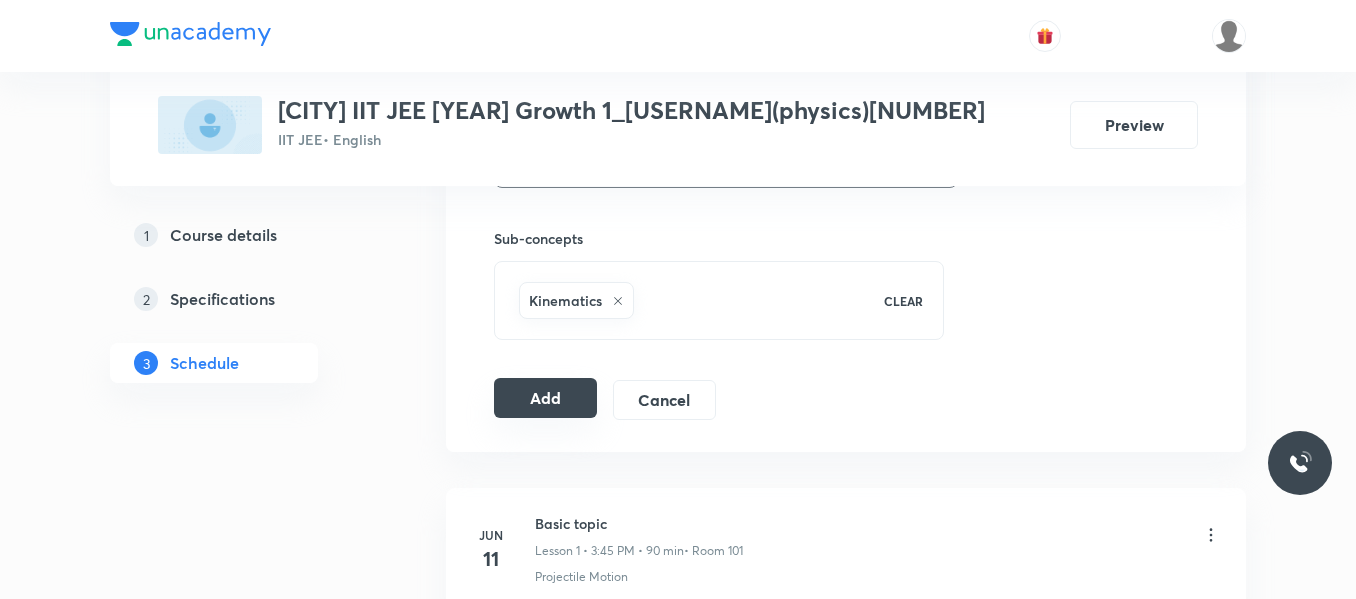 drag, startPoint x: 514, startPoint y: 394, endPoint x: 552, endPoint y: 388, distance: 38.470768 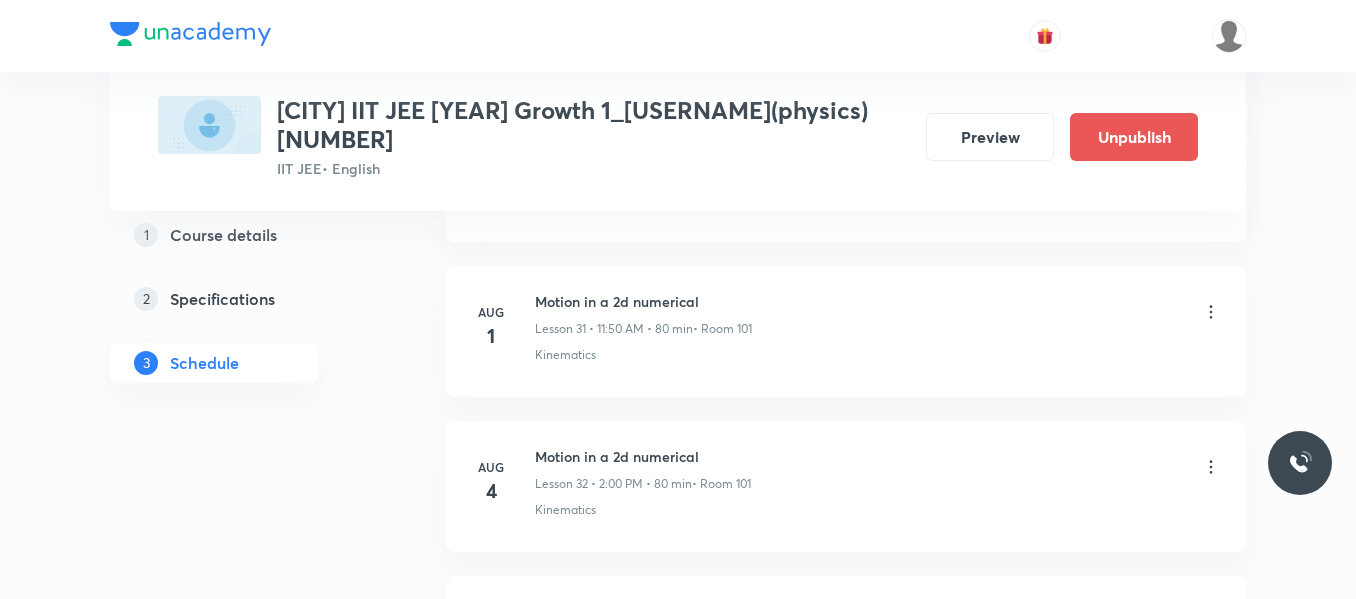scroll, scrollTop: 4938, scrollLeft: 0, axis: vertical 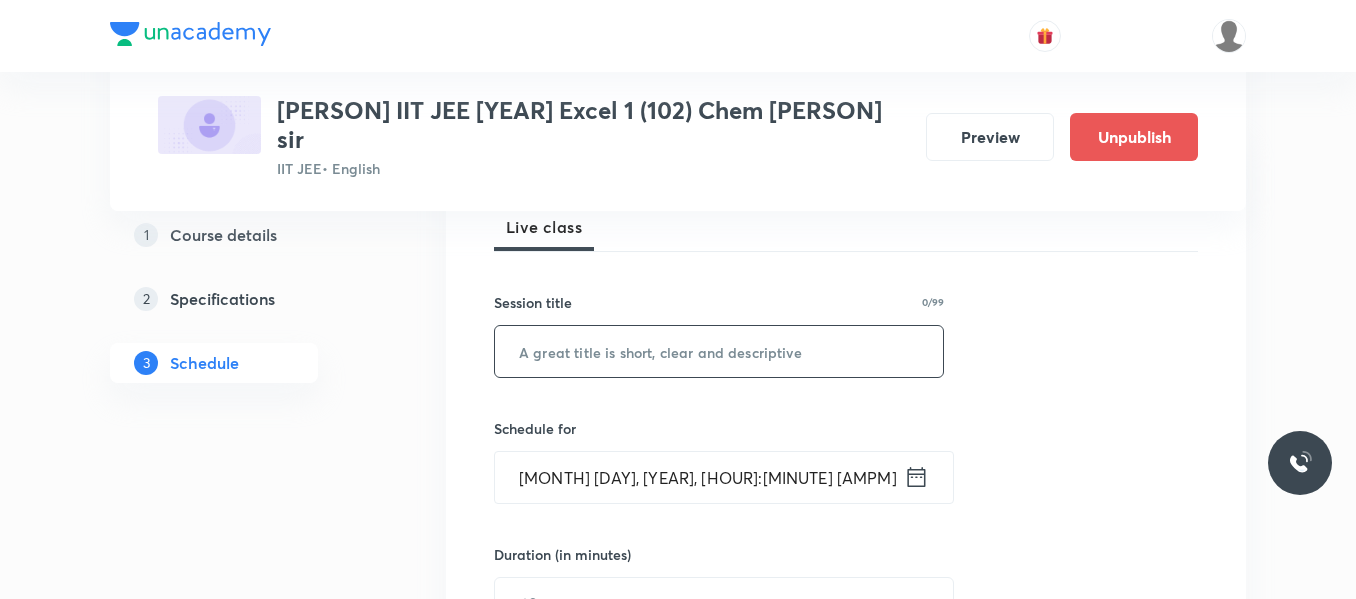 click at bounding box center (719, 351) 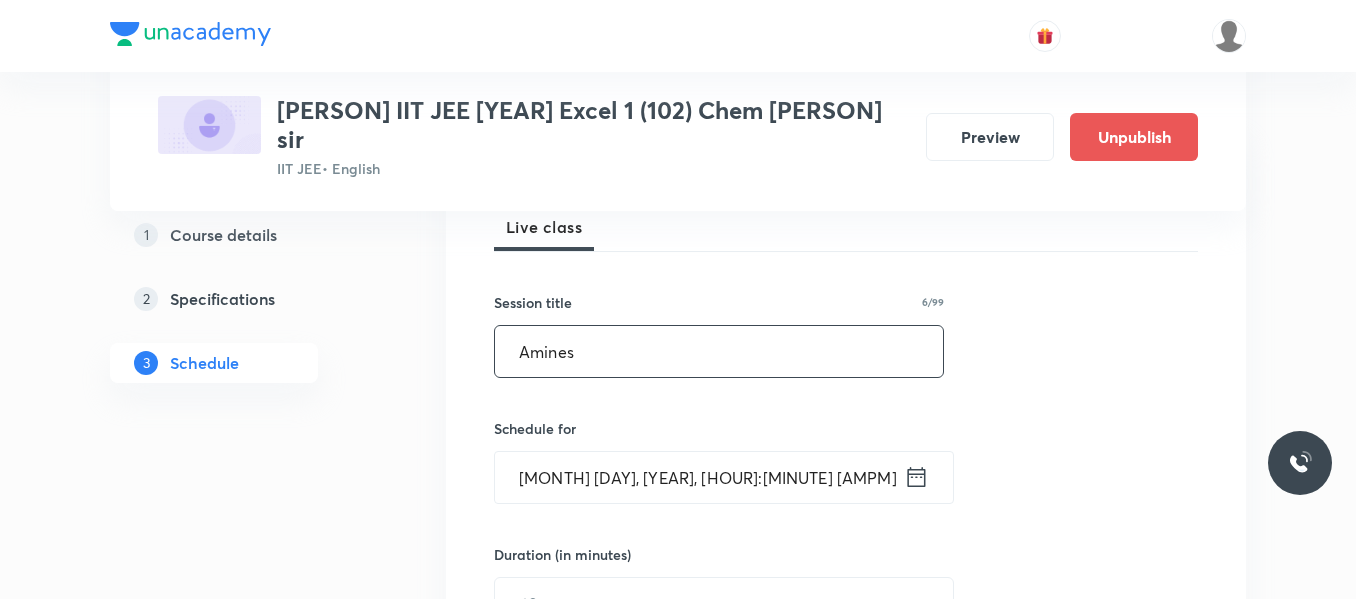 scroll, scrollTop: 0, scrollLeft: 0, axis: both 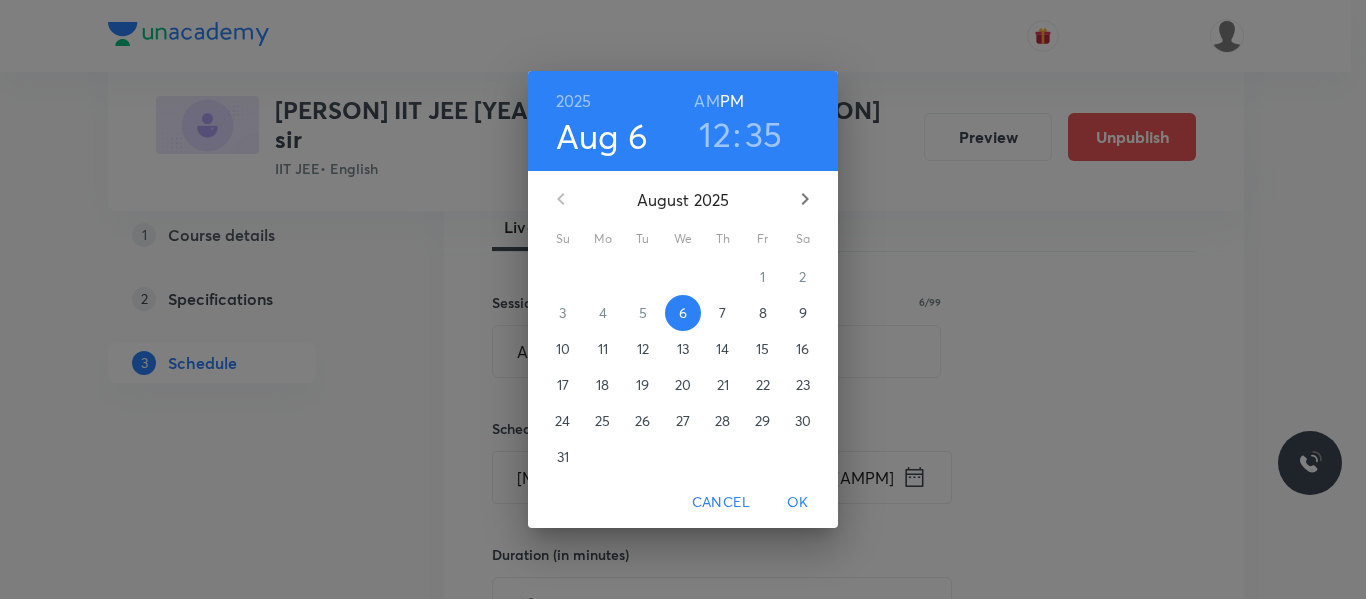 click on "7" at bounding box center [723, 313] 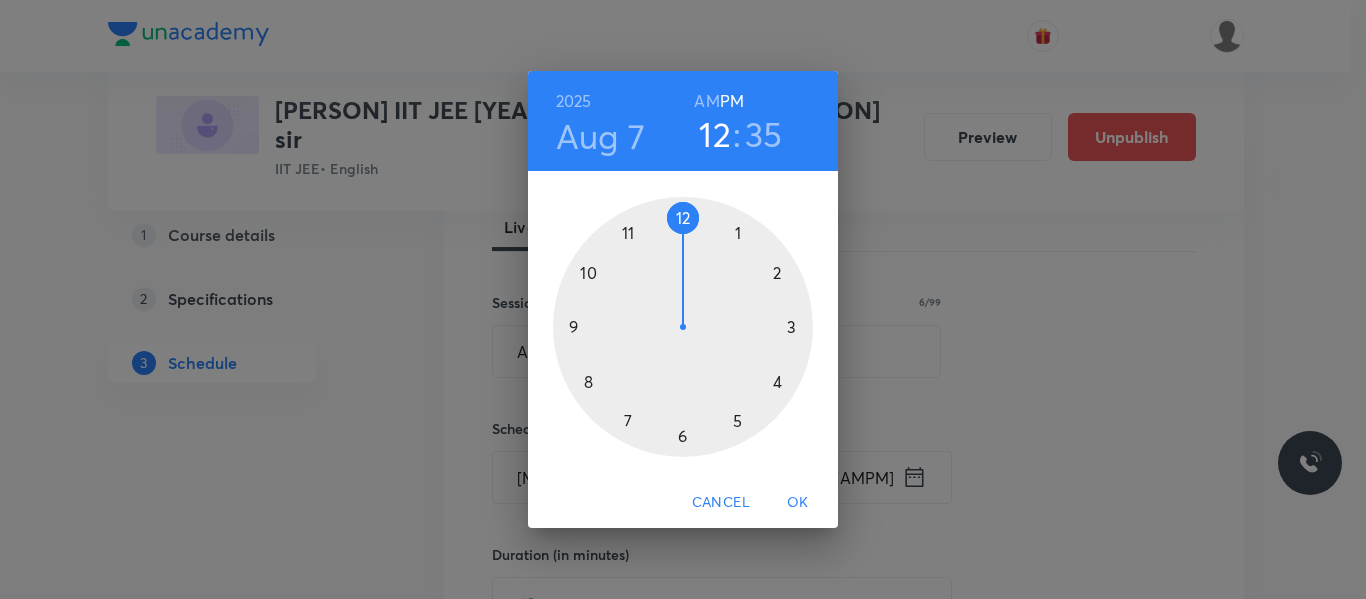 click at bounding box center (683, 327) 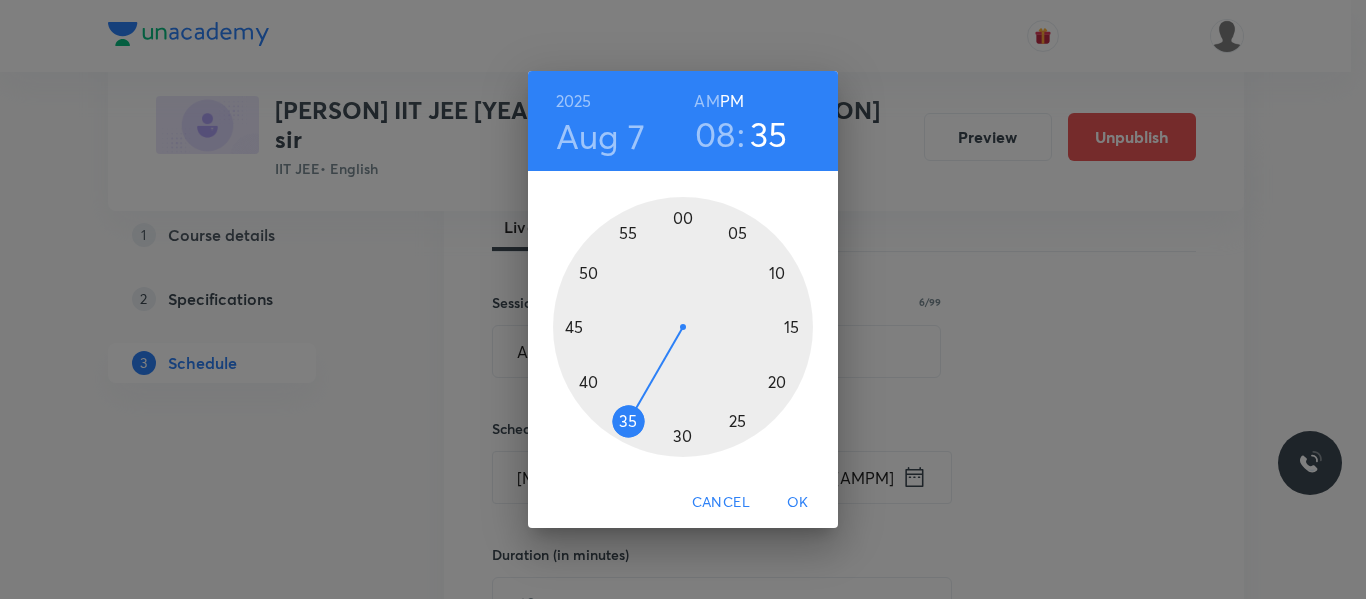 click on "AM" at bounding box center (706, 101) 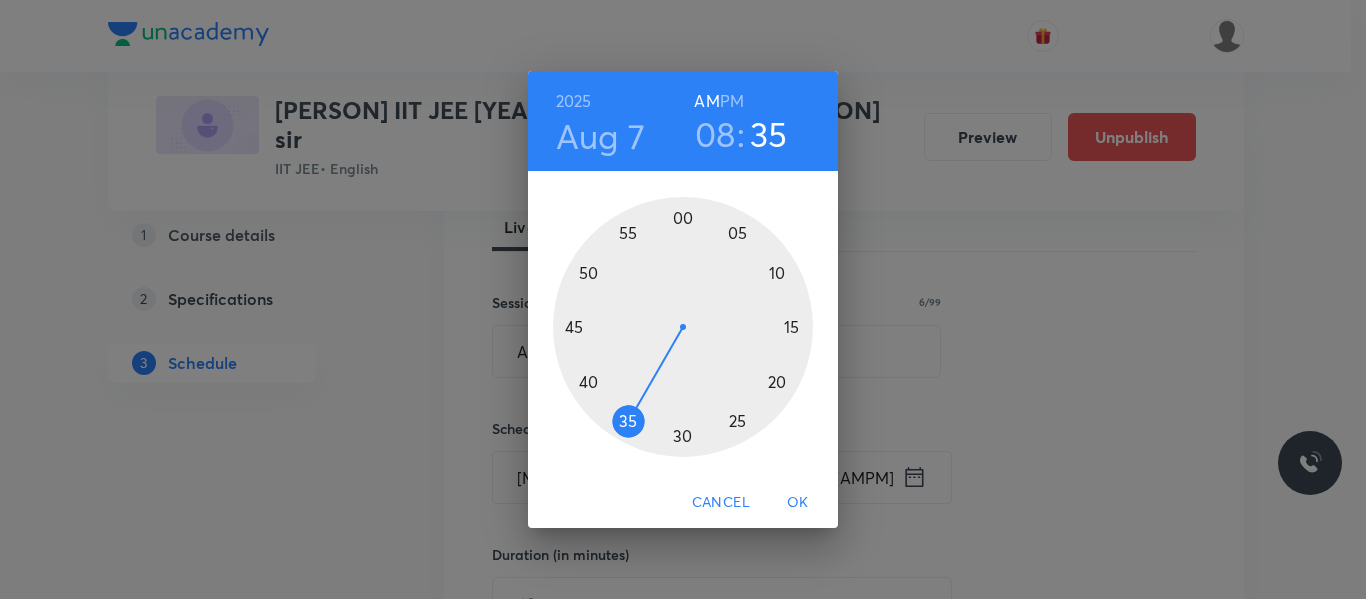 click at bounding box center (683, 327) 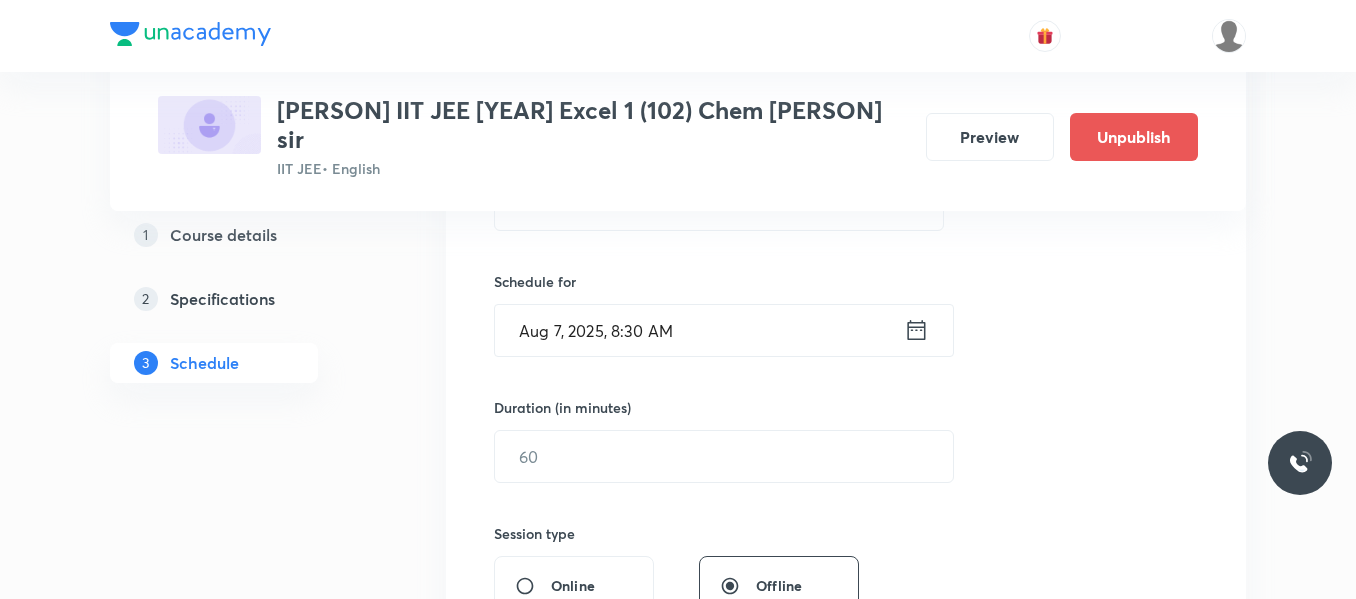 scroll, scrollTop: 500, scrollLeft: 0, axis: vertical 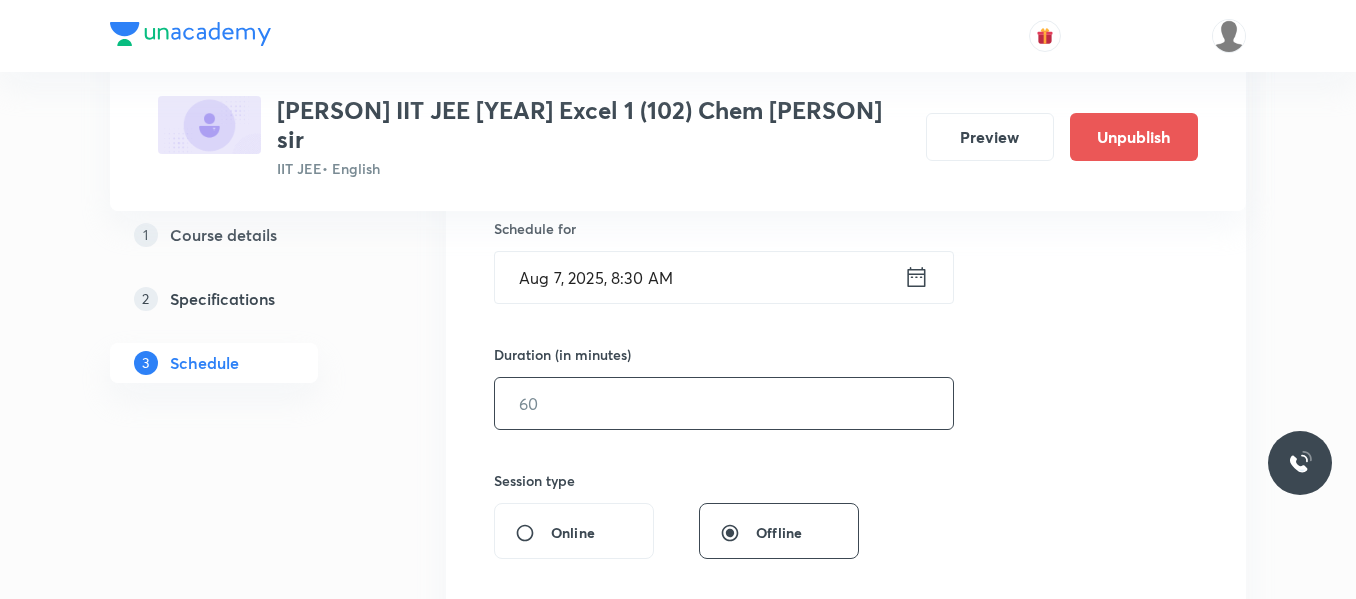 click at bounding box center [724, 403] 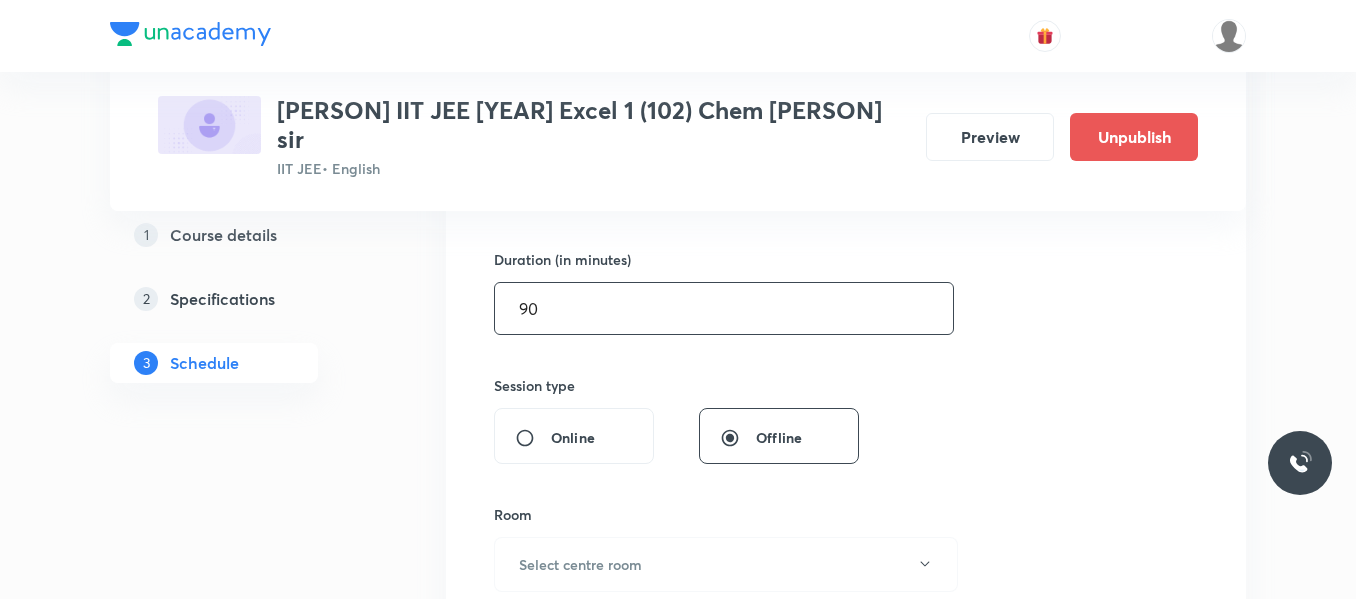 scroll, scrollTop: 700, scrollLeft: 0, axis: vertical 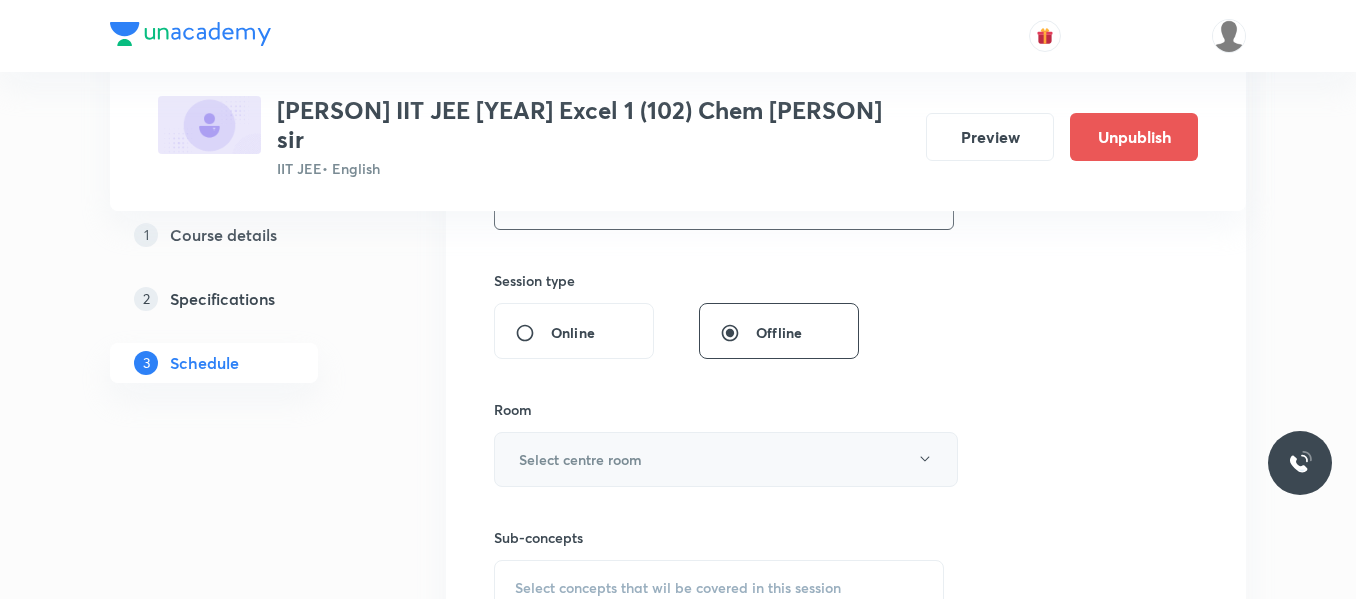 type on "90" 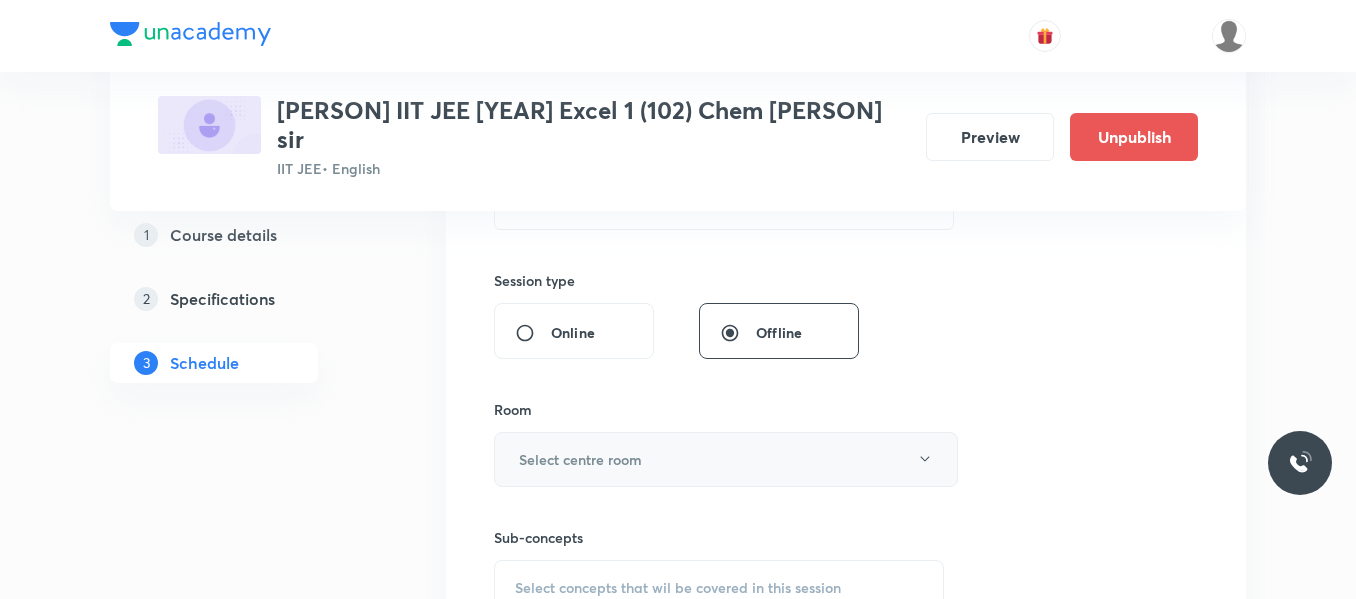 click on "Select centre room" at bounding box center [580, 459] 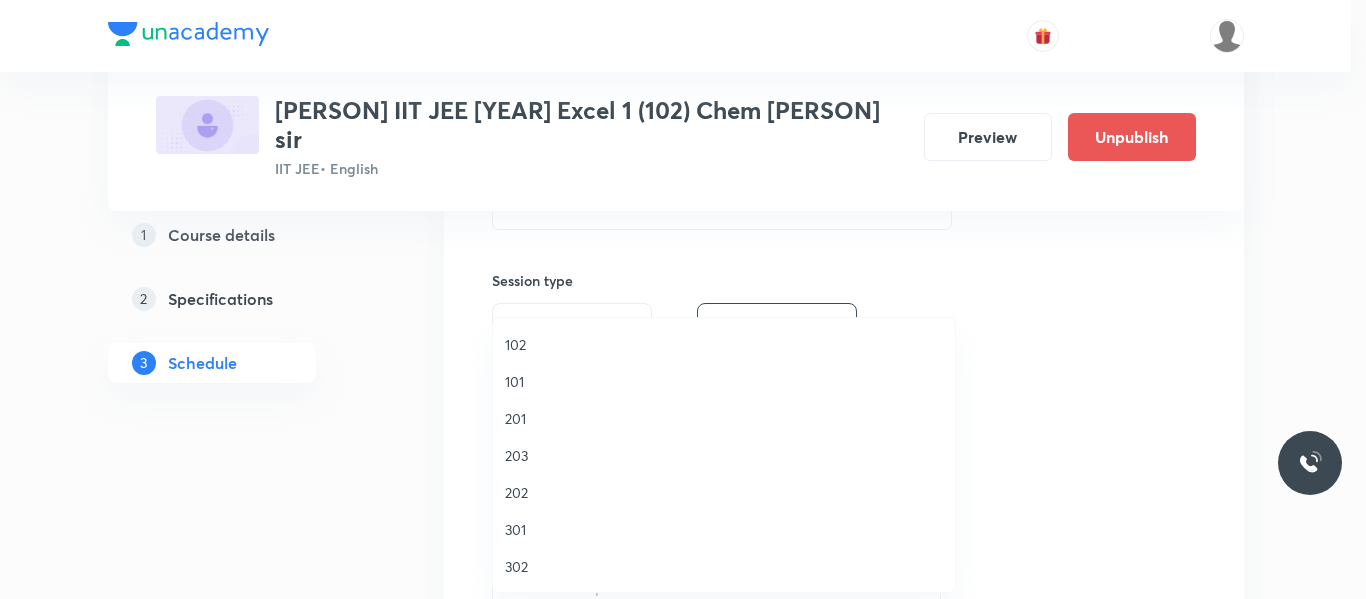 click on "201" at bounding box center (724, 418) 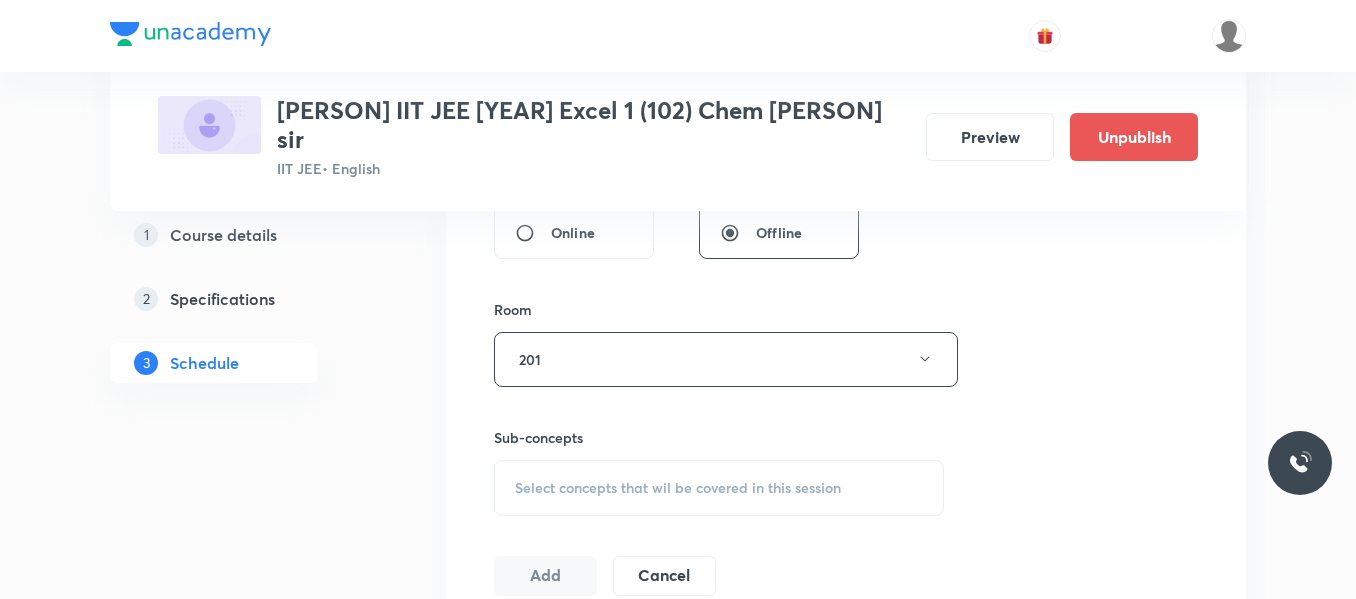 click on "Select concepts that wil be covered in this session" at bounding box center (678, 488) 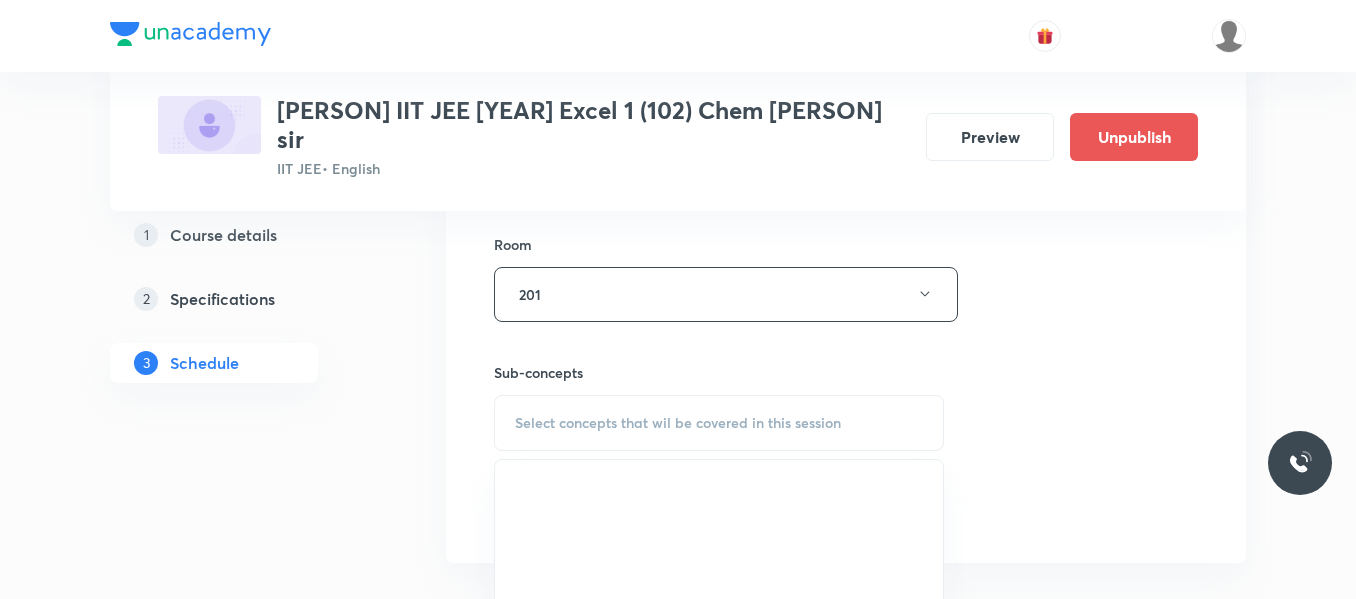 scroll, scrollTop: 900, scrollLeft: 0, axis: vertical 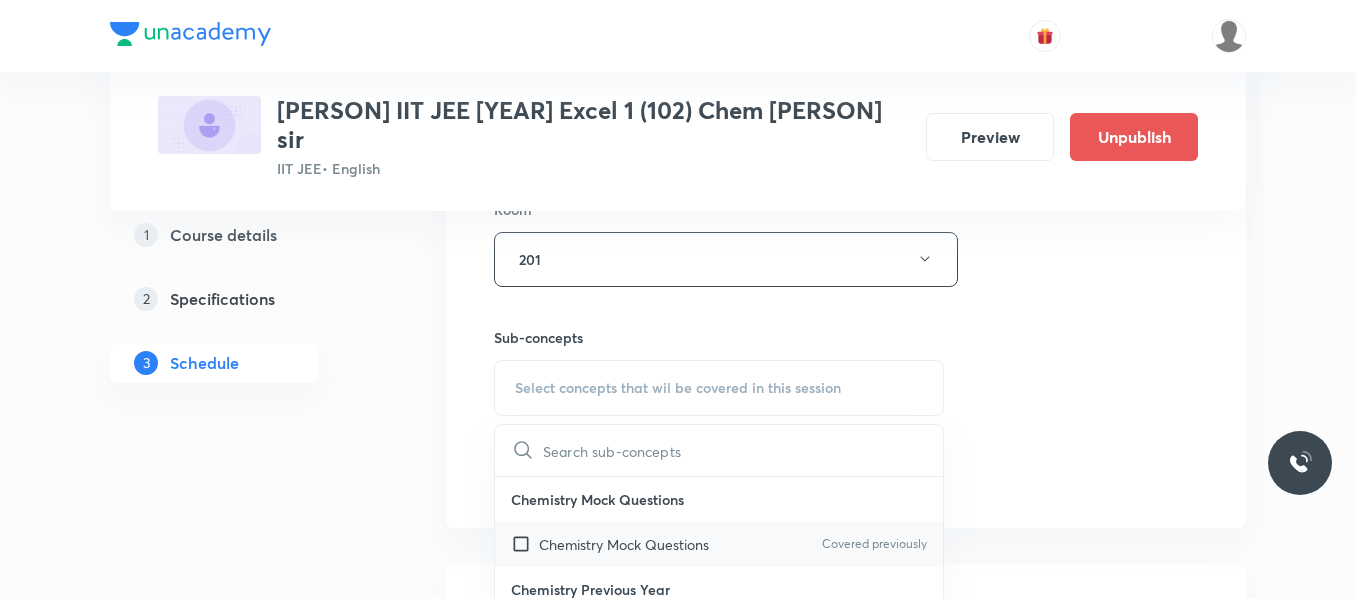click on "Chemistry Mock Questions" at bounding box center (624, 544) 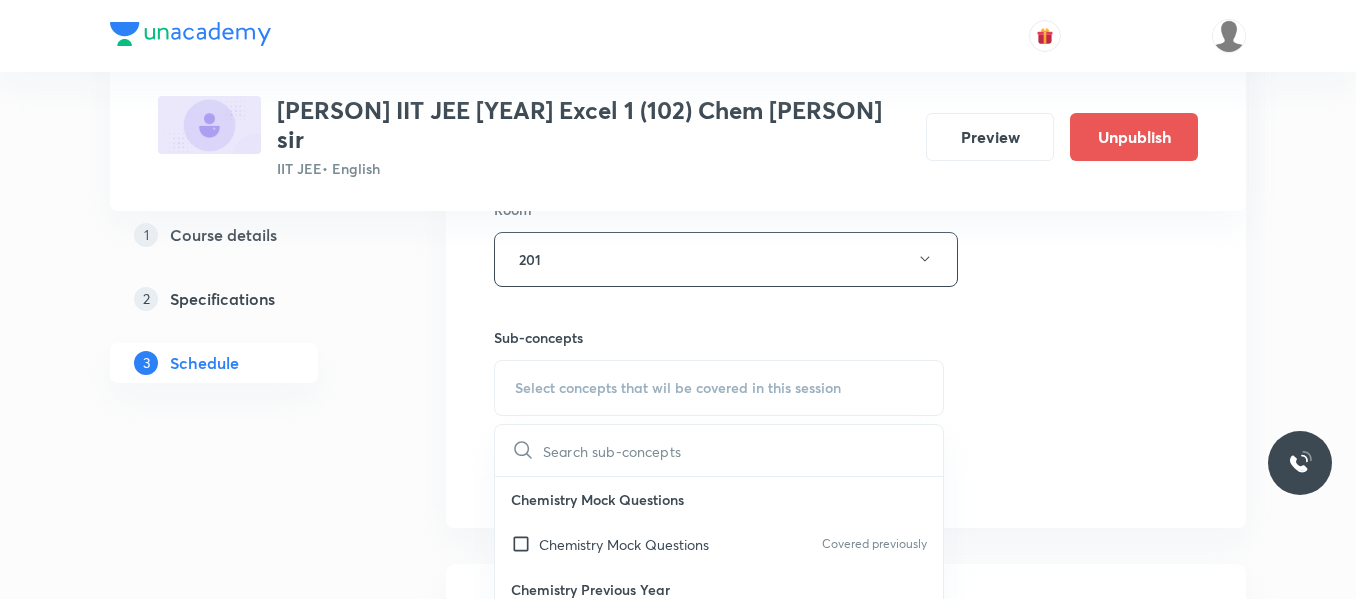 checkbox on "true" 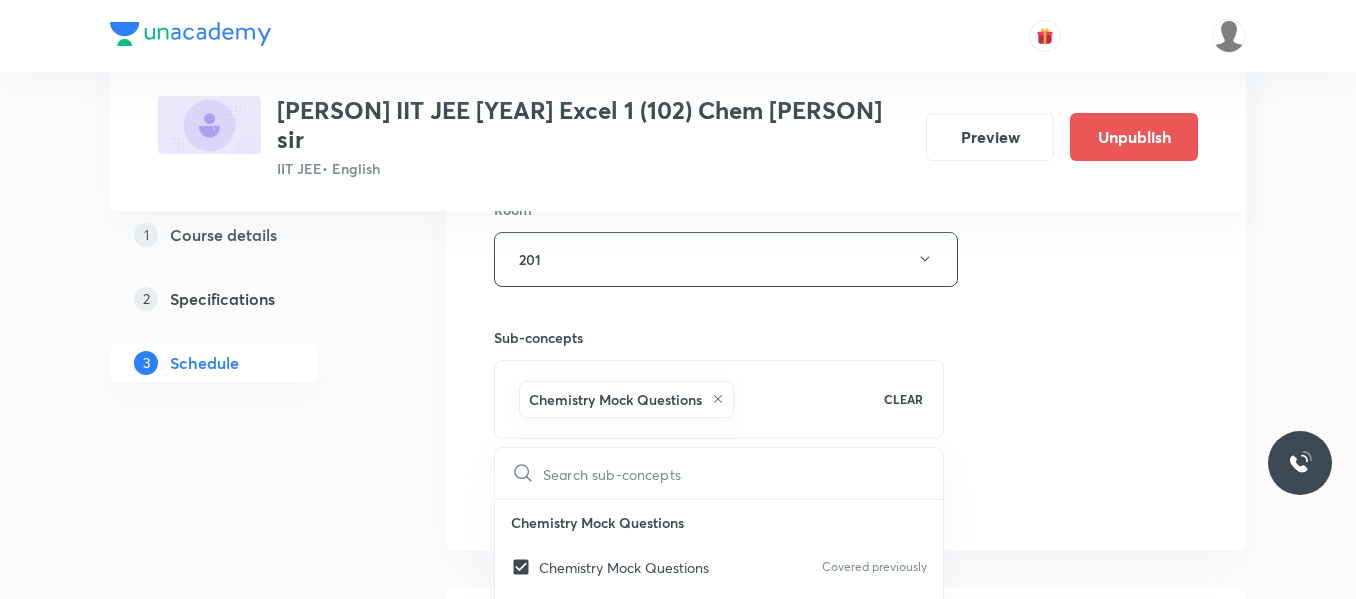 click on "Session  40 Live class Session title 6/99 Amines ​ Schedule for Aug 7, 2025, 8:30 AM ​ Duration (in minutes) 90 ​   Session type Online Offline Room 201 Sub-concepts Chemistry Mock Questions CLEAR ​ Chemistry Mock Questions Chemistry Mock Questions Covered previously Chemistry Previous Year Chemistry Previous Year Covered previously General Topics & Mole Concept Basic Concepts Covered previously Basic Introduction Covered previously Percentage Composition Stoichiometry Principle of Atom Conservation (POAC) Relation between Stoichiometric Quantities Application of Mole Concept: Gravimetric Analysis Different Laws Formula and Composition Concentration Terms Some basic concepts of Chemistry Atomic Structure Discovery Of Electron Some Prerequisites of Physics Covered previously Discovery Of Protons And Neutrons Atomic Models and Theories  Representation Of Atom With Electrons And Neutrons Covered previously Nature of Waves Nature Of Electromagnetic Radiation Planck’S Quantum Theory Photoelectric Effect" at bounding box center (846, 38) 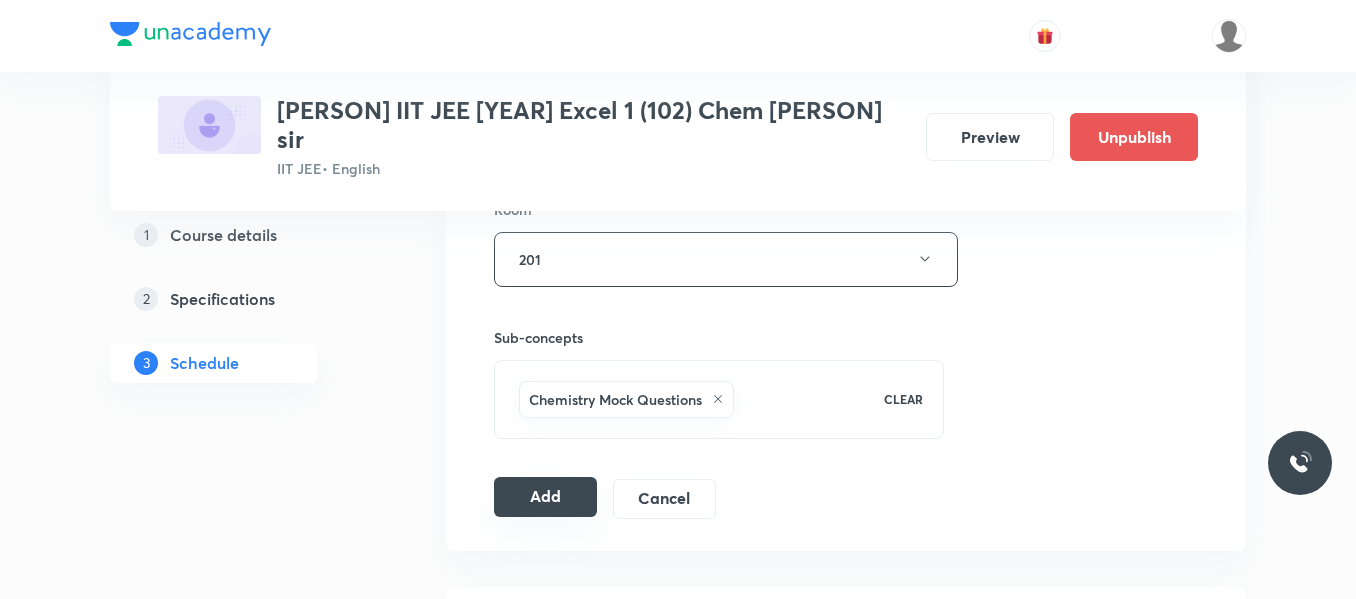 click on "Add" at bounding box center (545, 497) 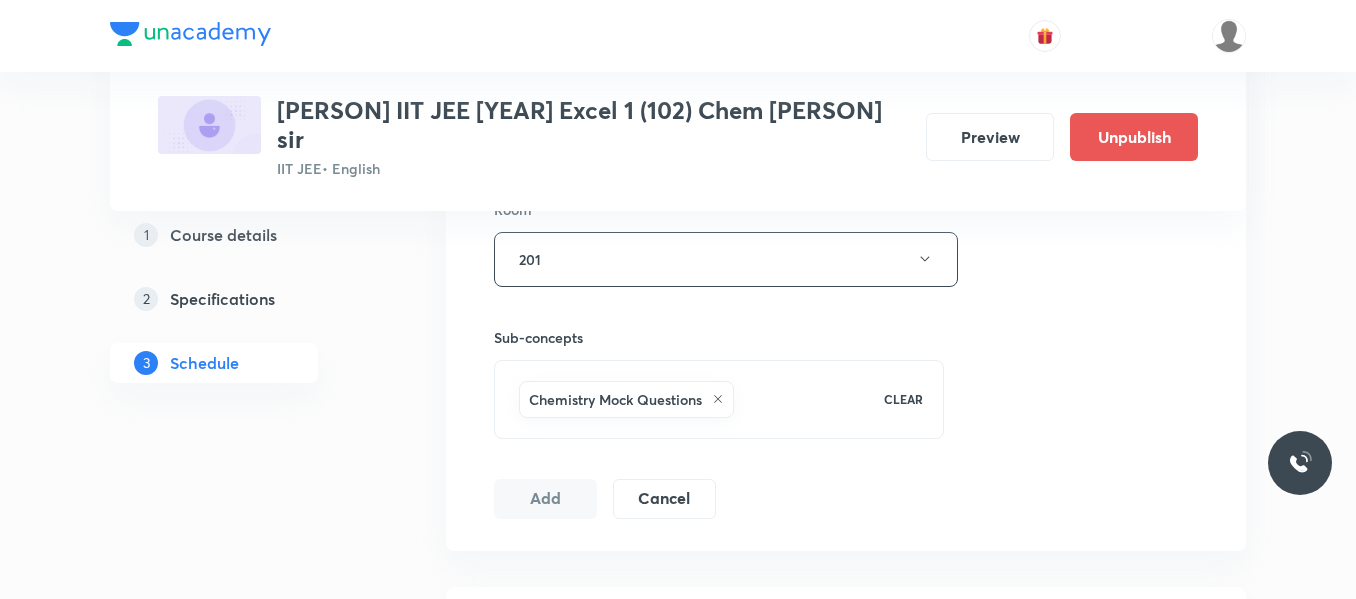 scroll, scrollTop: 7072, scrollLeft: 0, axis: vertical 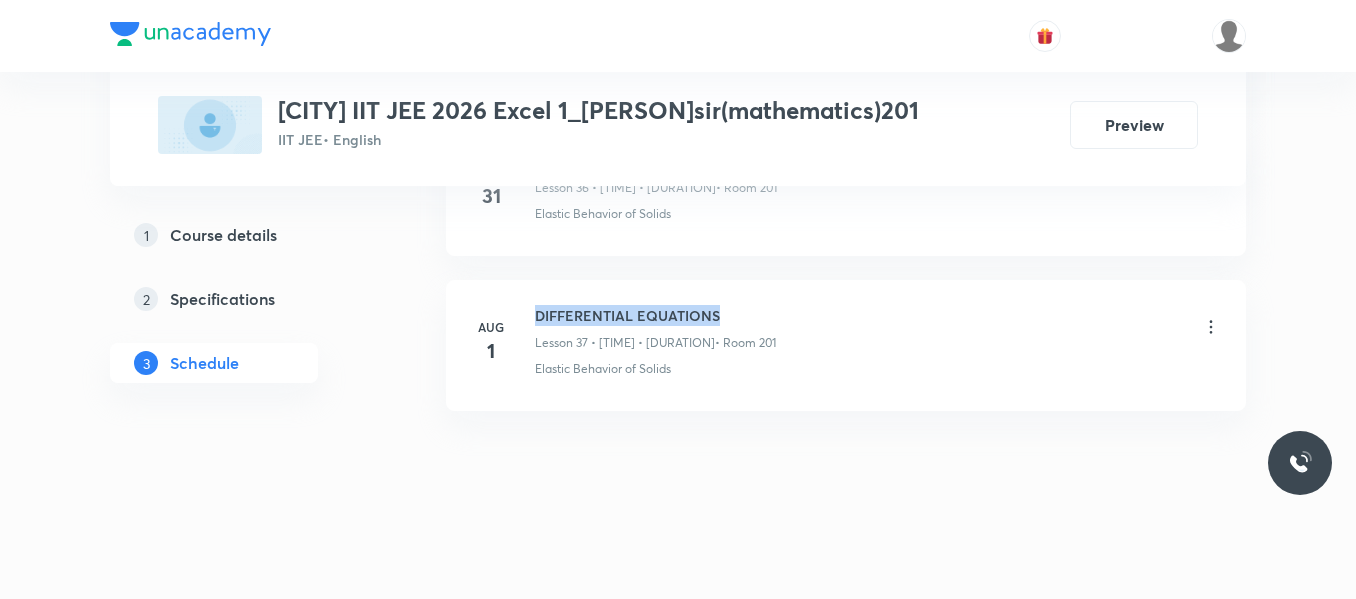 drag, startPoint x: 534, startPoint y: 313, endPoint x: 805, endPoint y: 310, distance: 271.0166 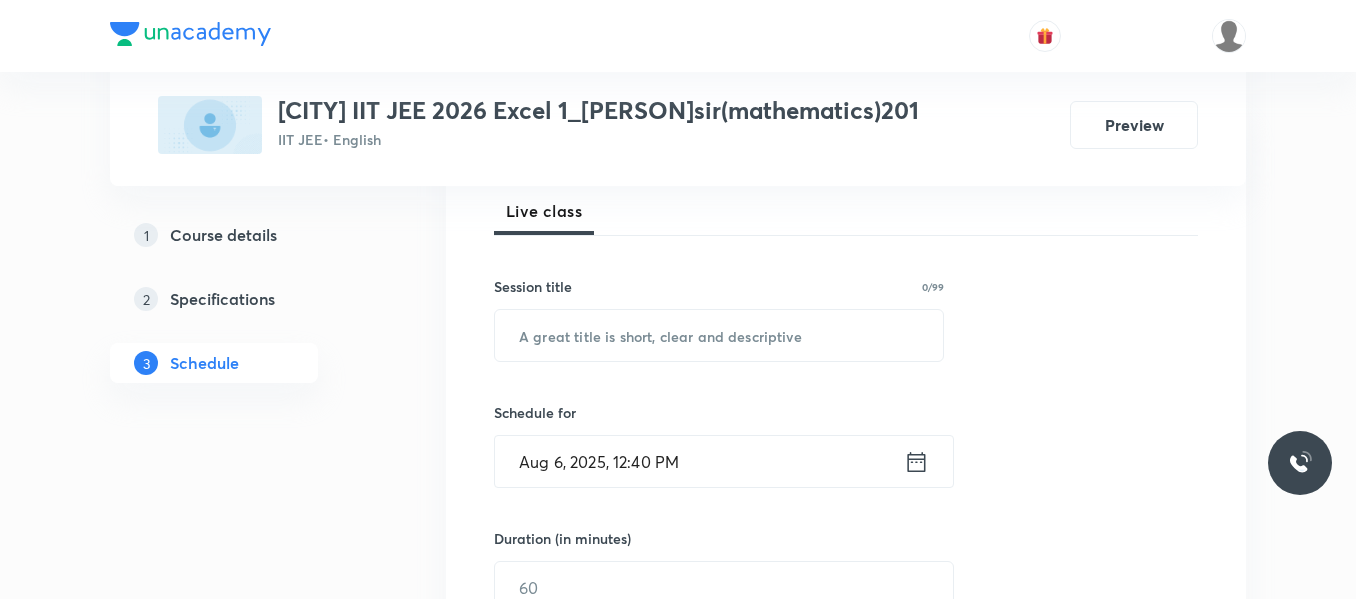 scroll, scrollTop: 300, scrollLeft: 0, axis: vertical 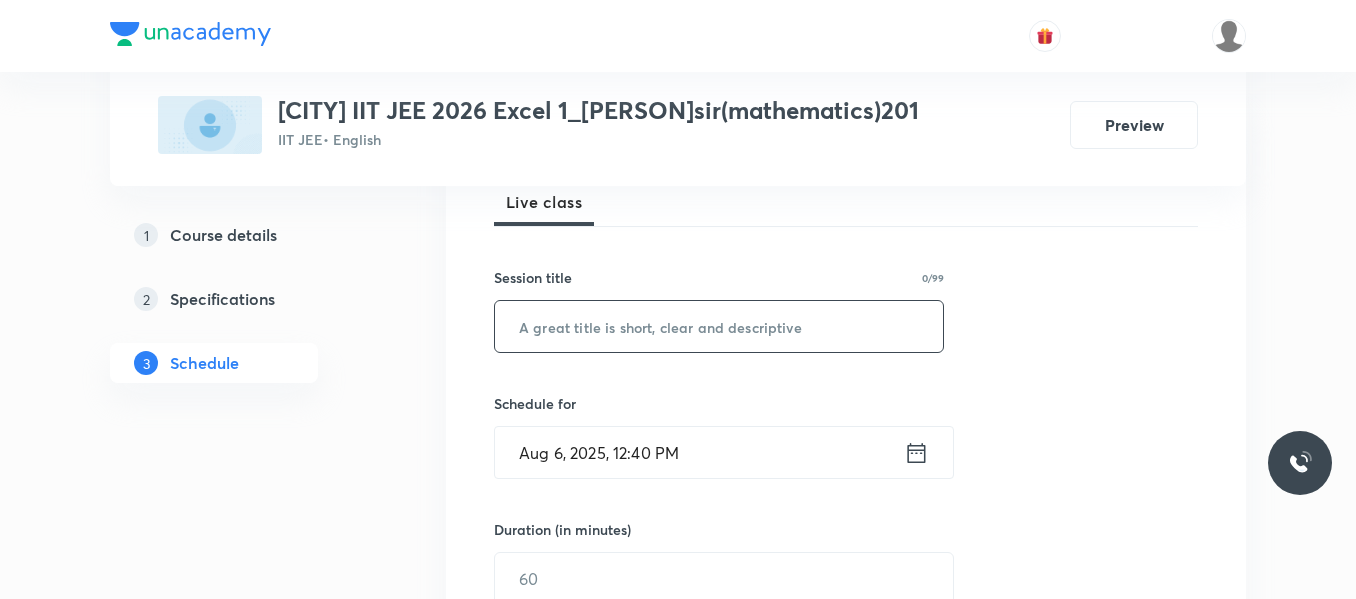 click at bounding box center [719, 326] 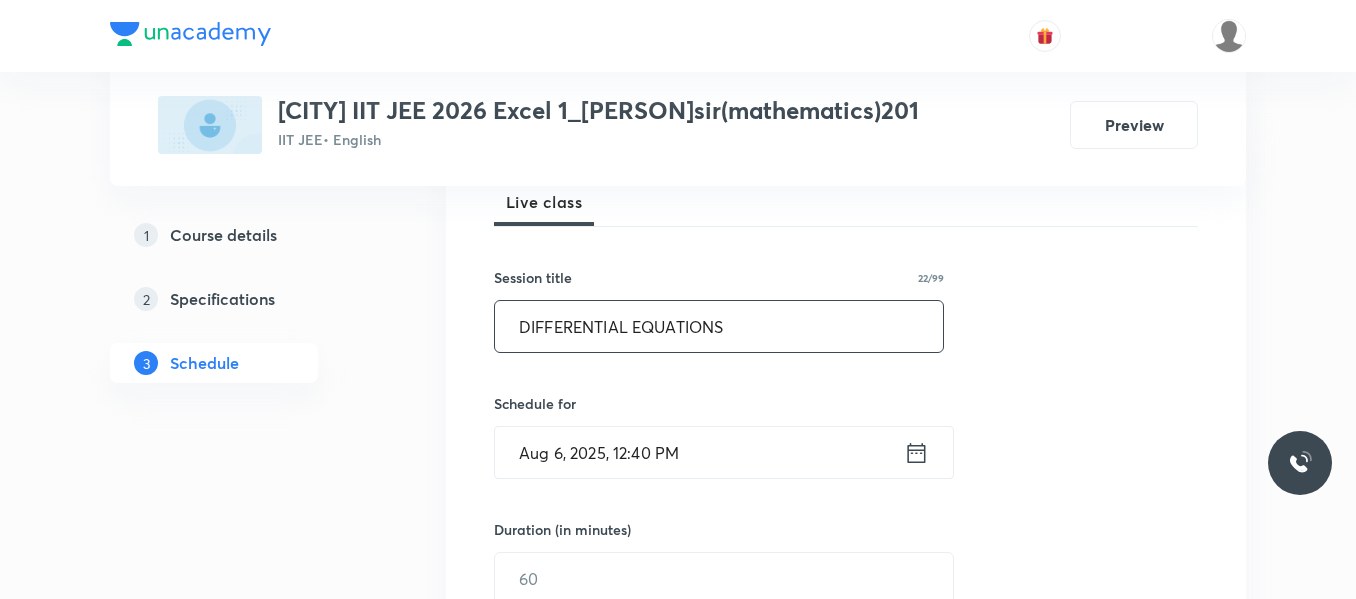 type on "DIFFERENTIAL EQUATIONS" 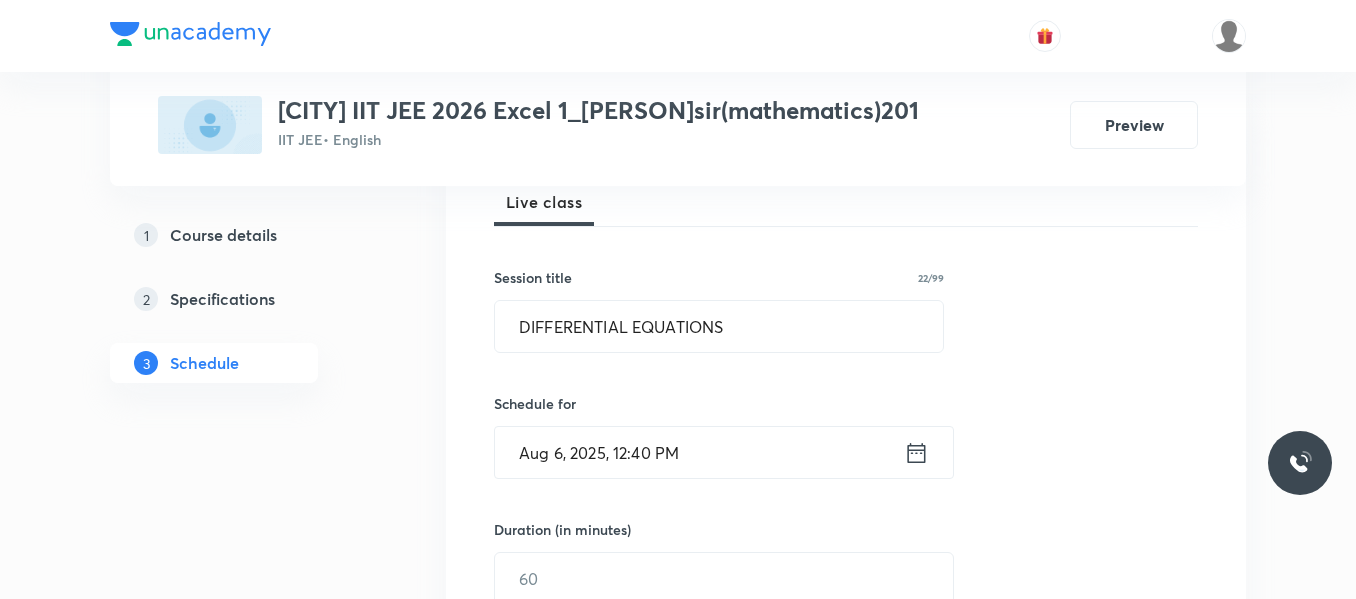 click 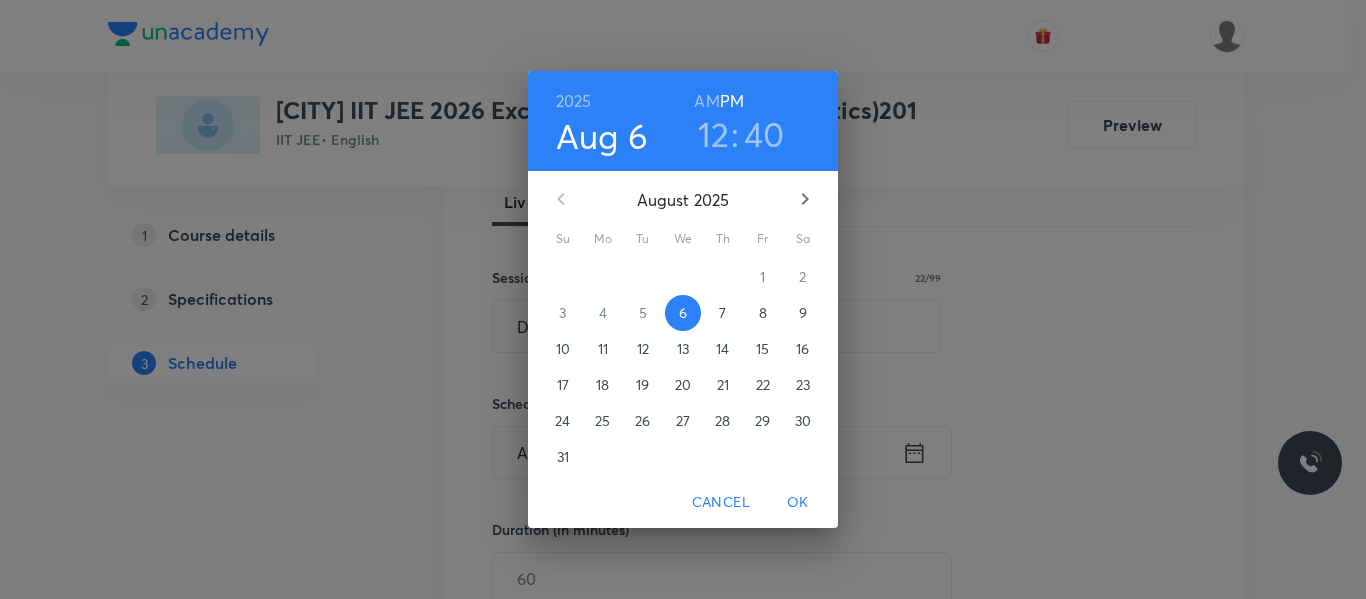 click on "7" at bounding box center [722, 313] 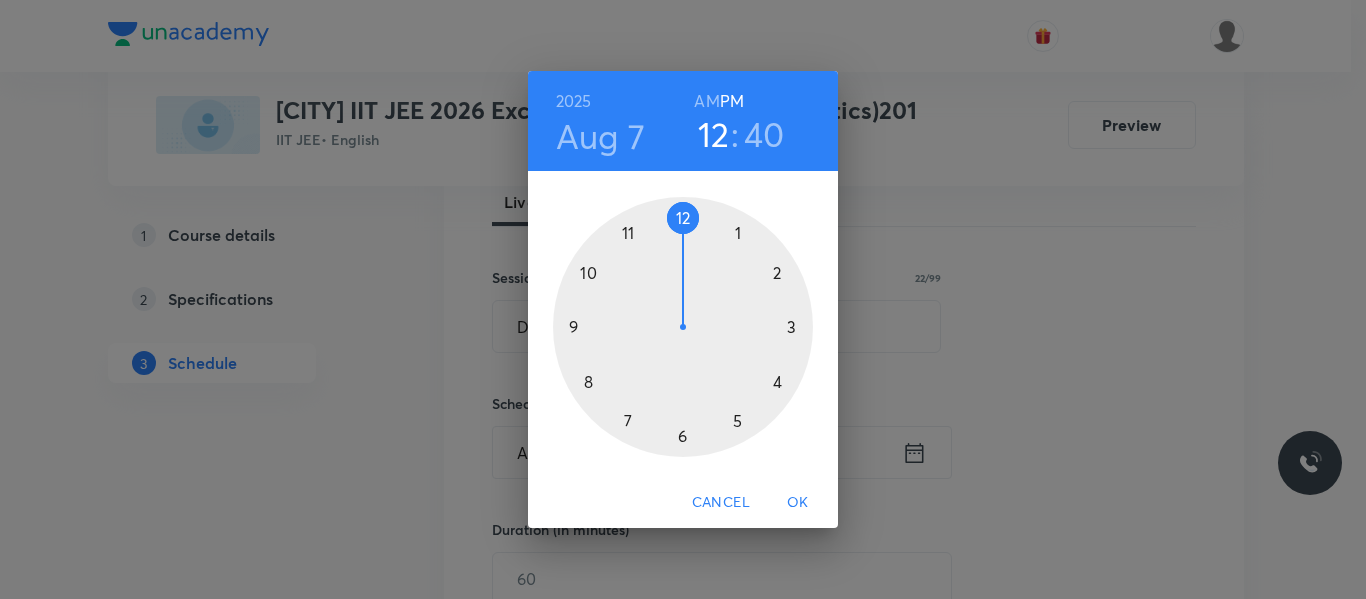 click at bounding box center [683, 327] 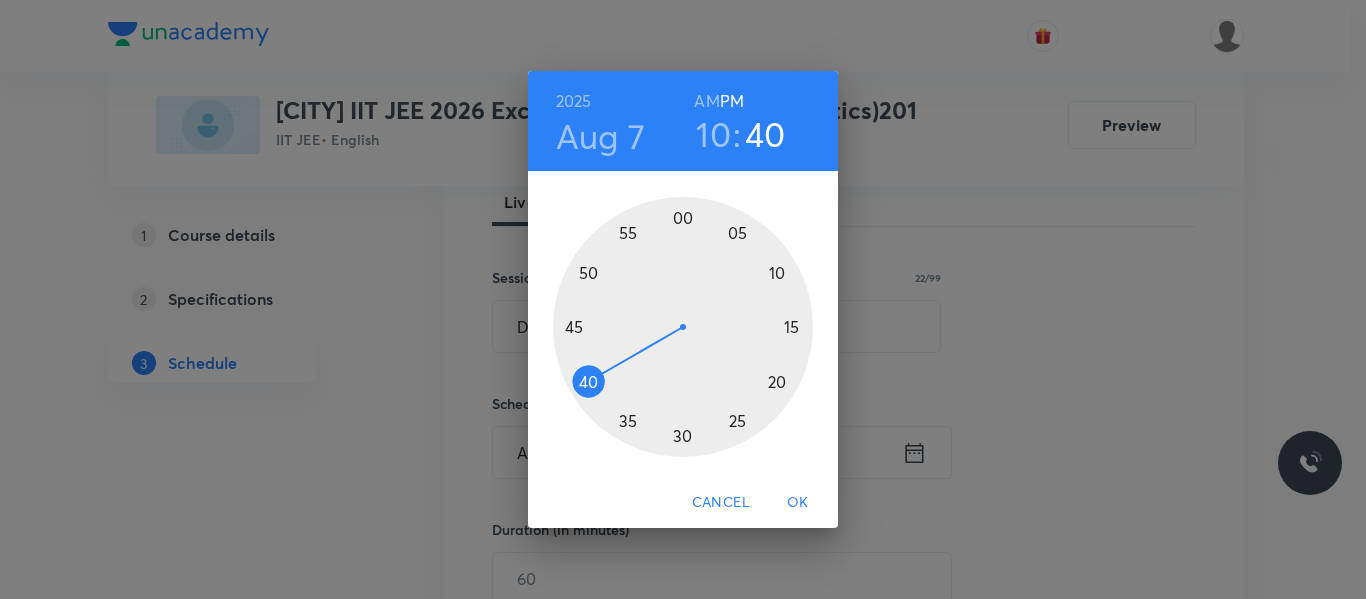 click on "AM" at bounding box center (706, 101) 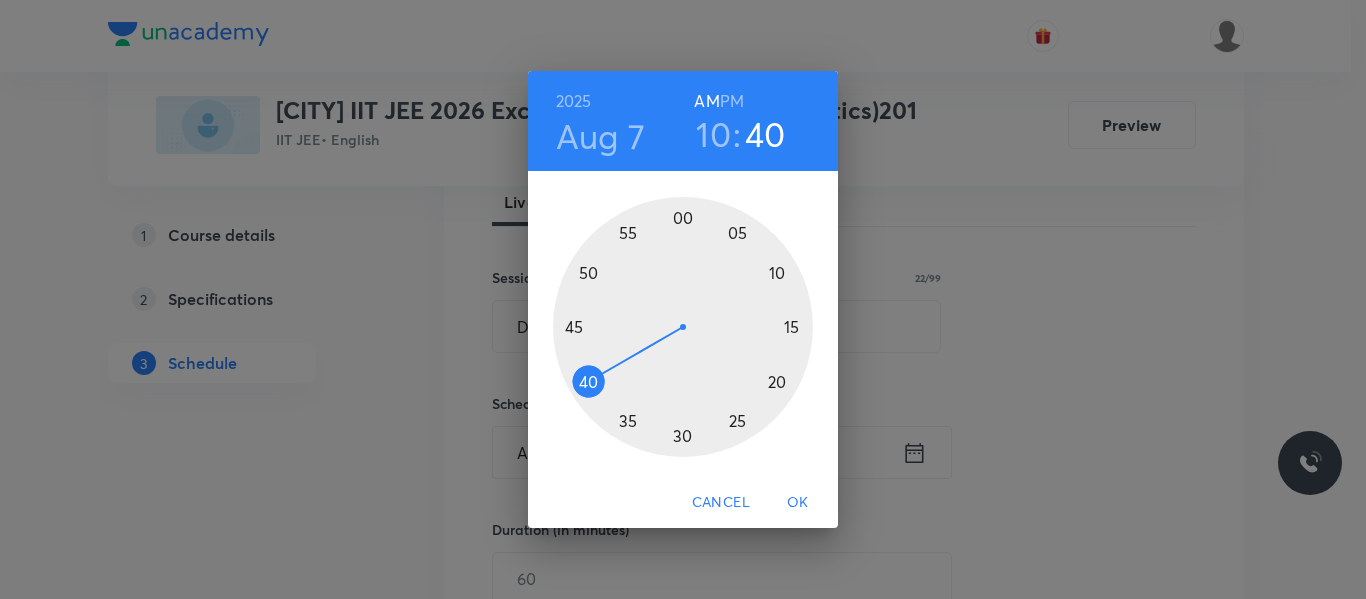 click at bounding box center [683, 327] 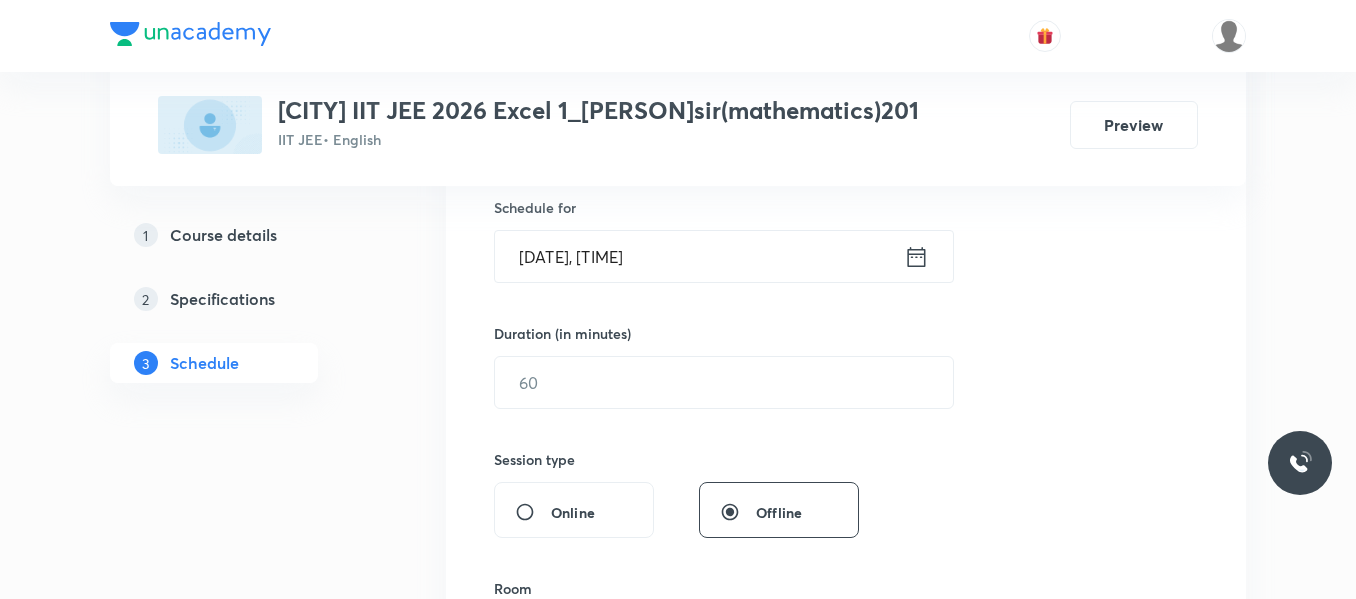 scroll, scrollTop: 500, scrollLeft: 0, axis: vertical 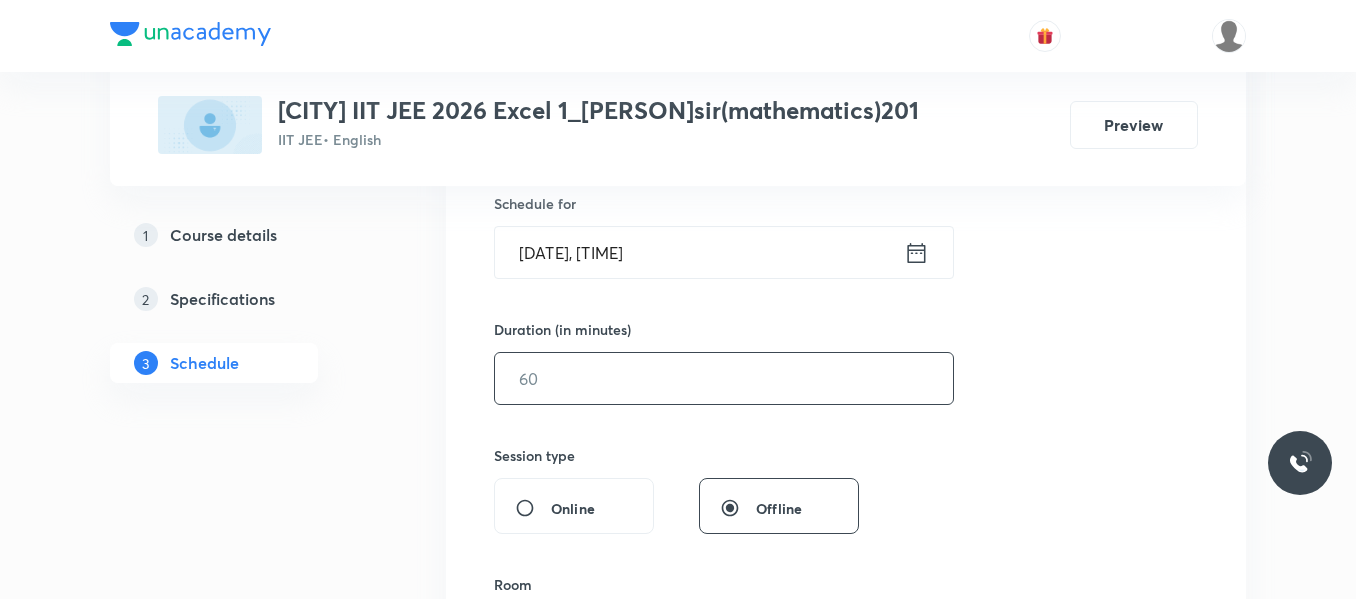 click at bounding box center (724, 378) 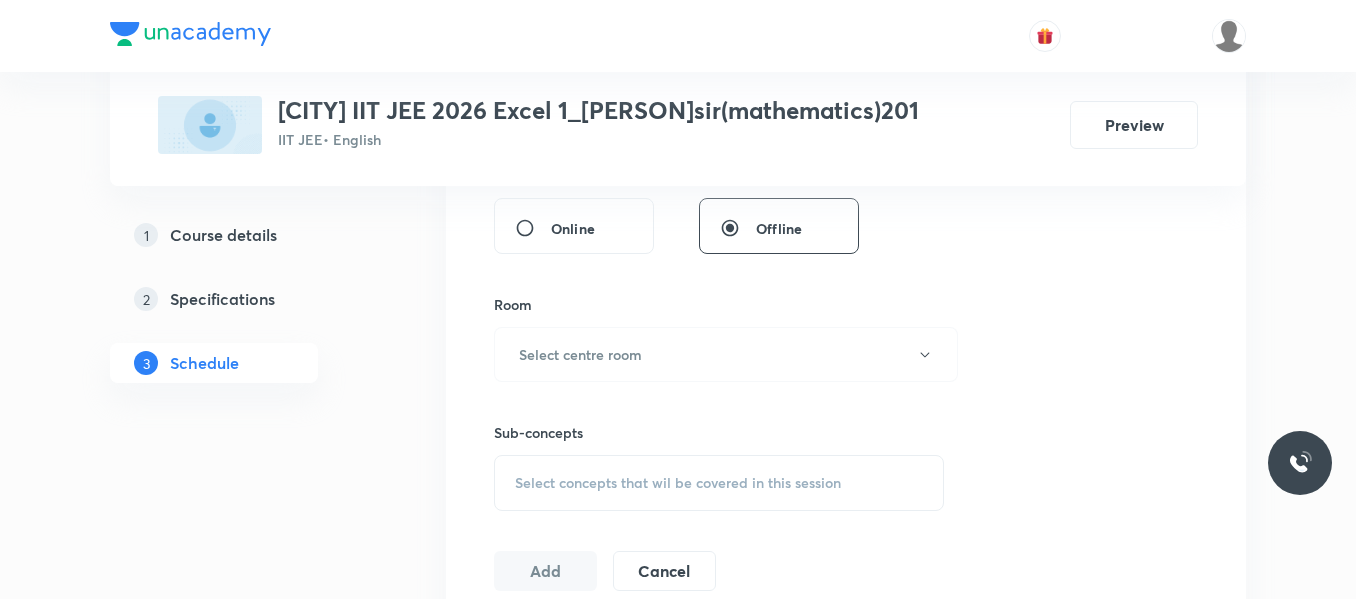 scroll, scrollTop: 800, scrollLeft: 0, axis: vertical 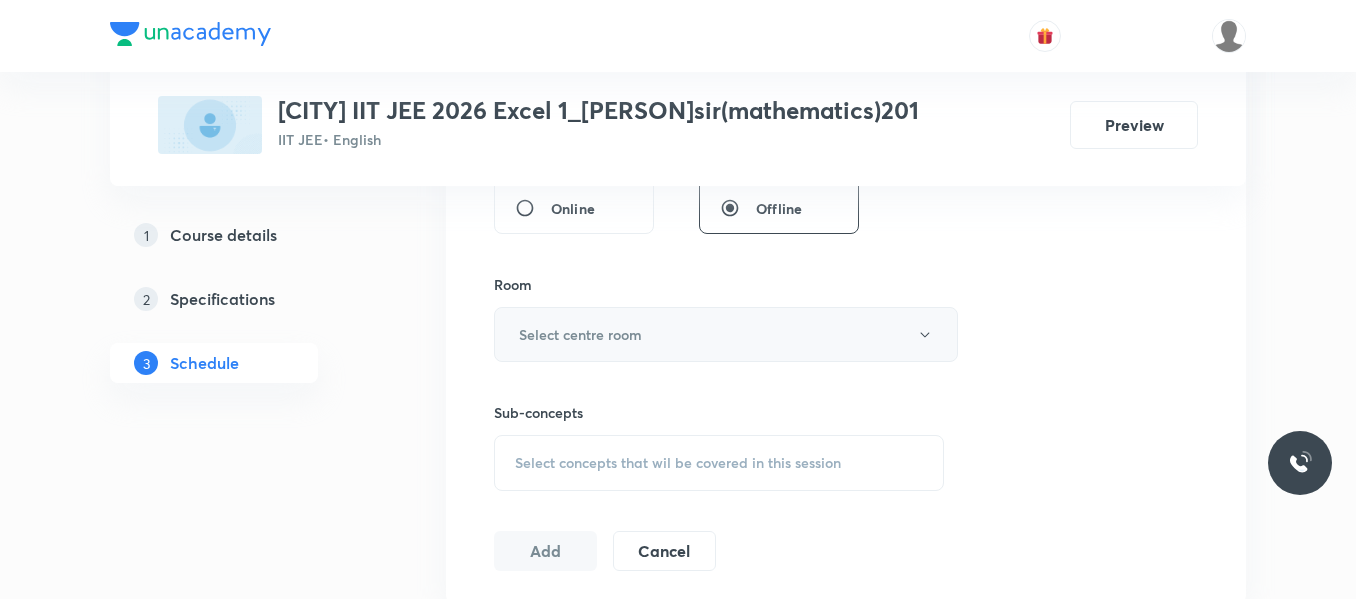 type on "90" 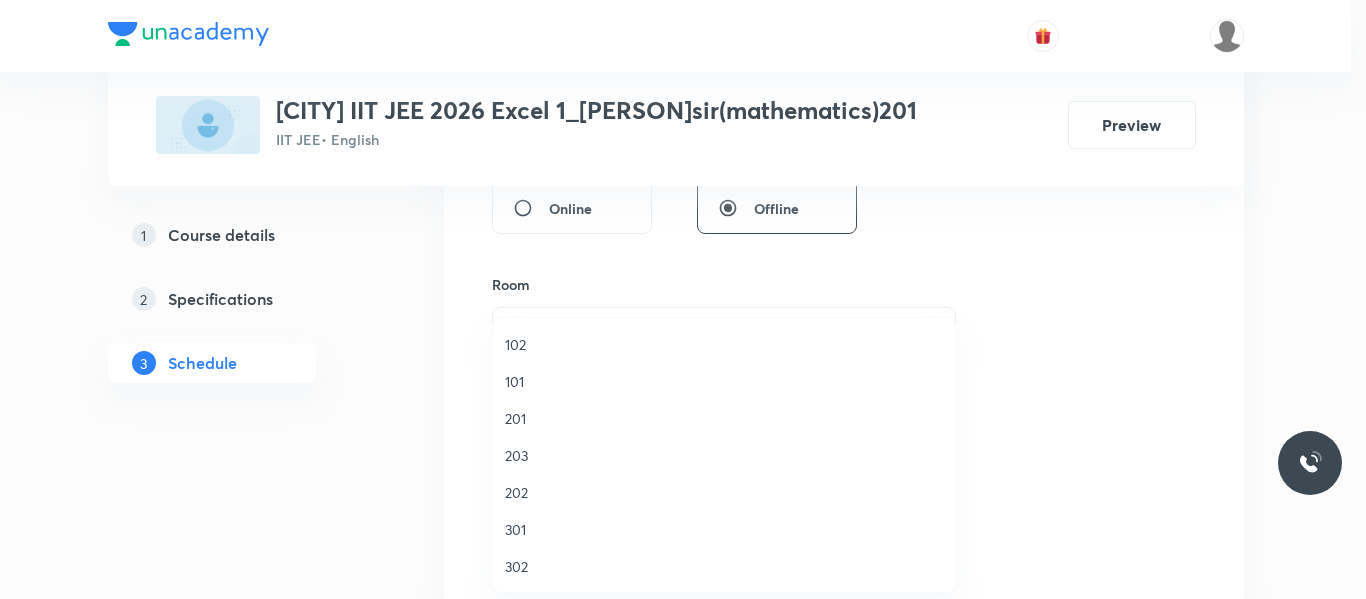 click on "201" at bounding box center [724, 418] 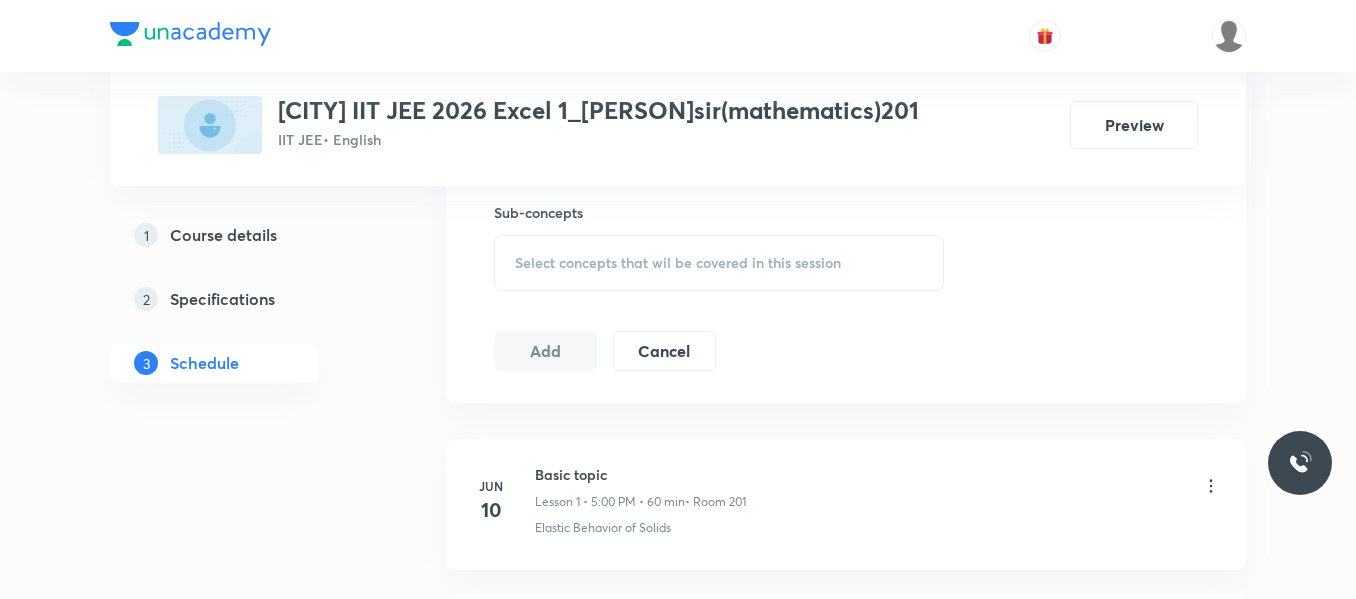 click on "Select concepts that wil be covered in this session" at bounding box center (678, 263) 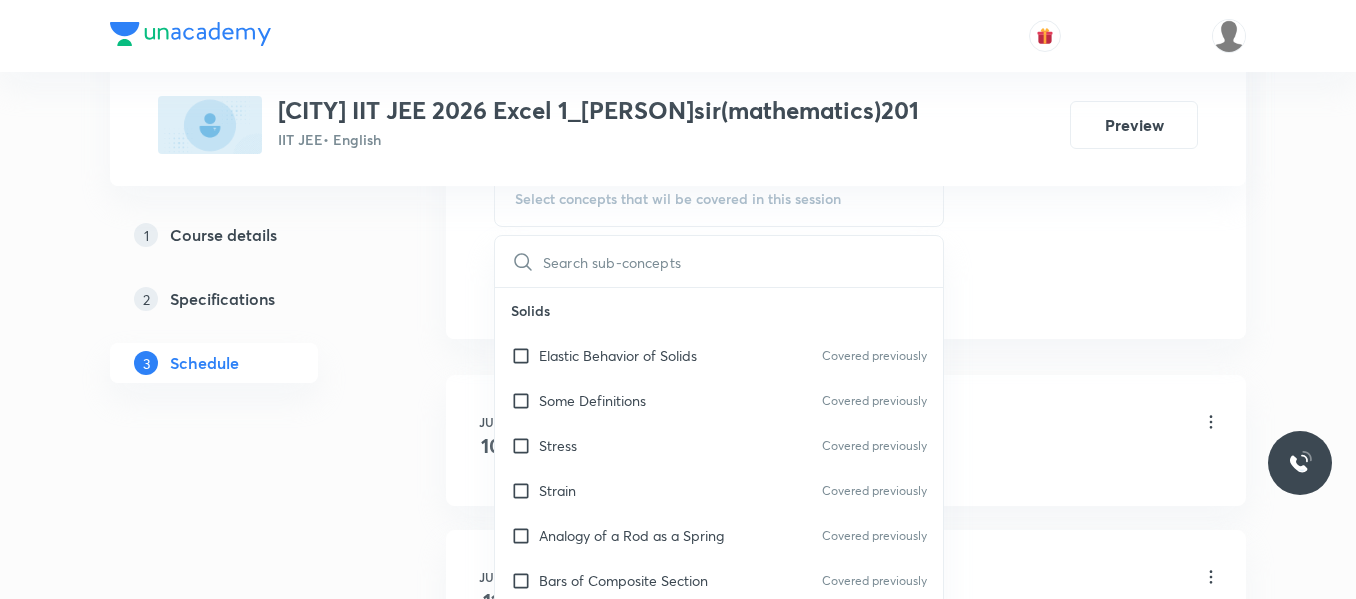 scroll, scrollTop: 1100, scrollLeft: 0, axis: vertical 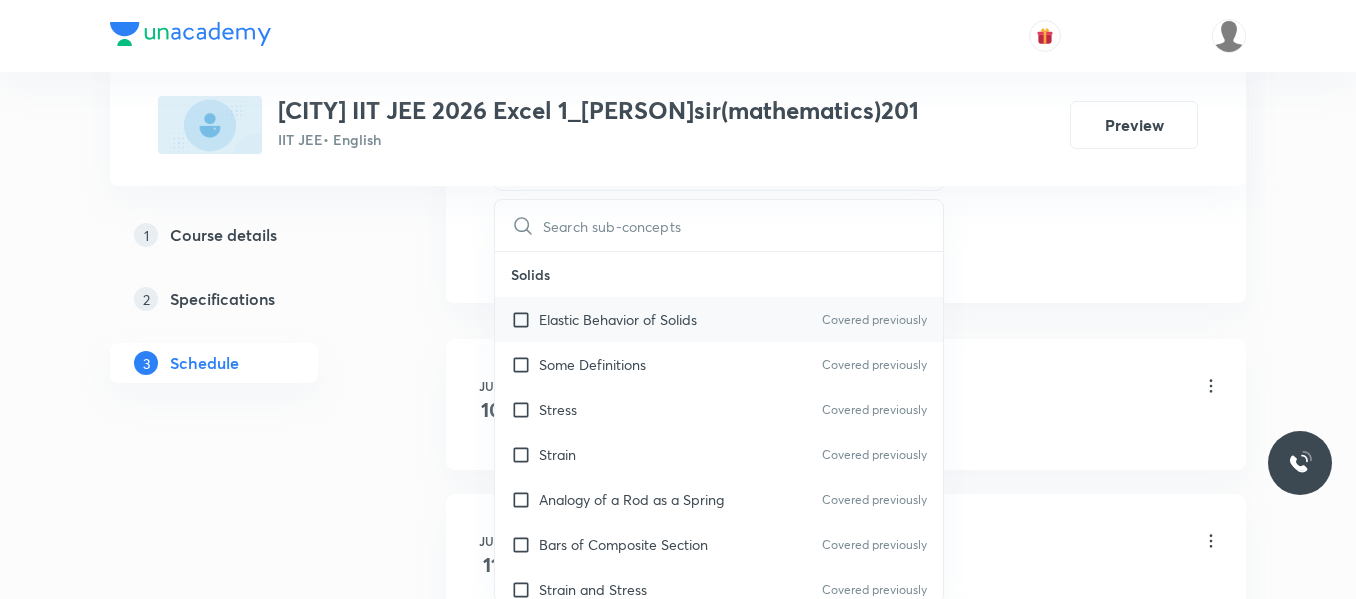 click on "Elastic Behavior of Solids" at bounding box center (618, 319) 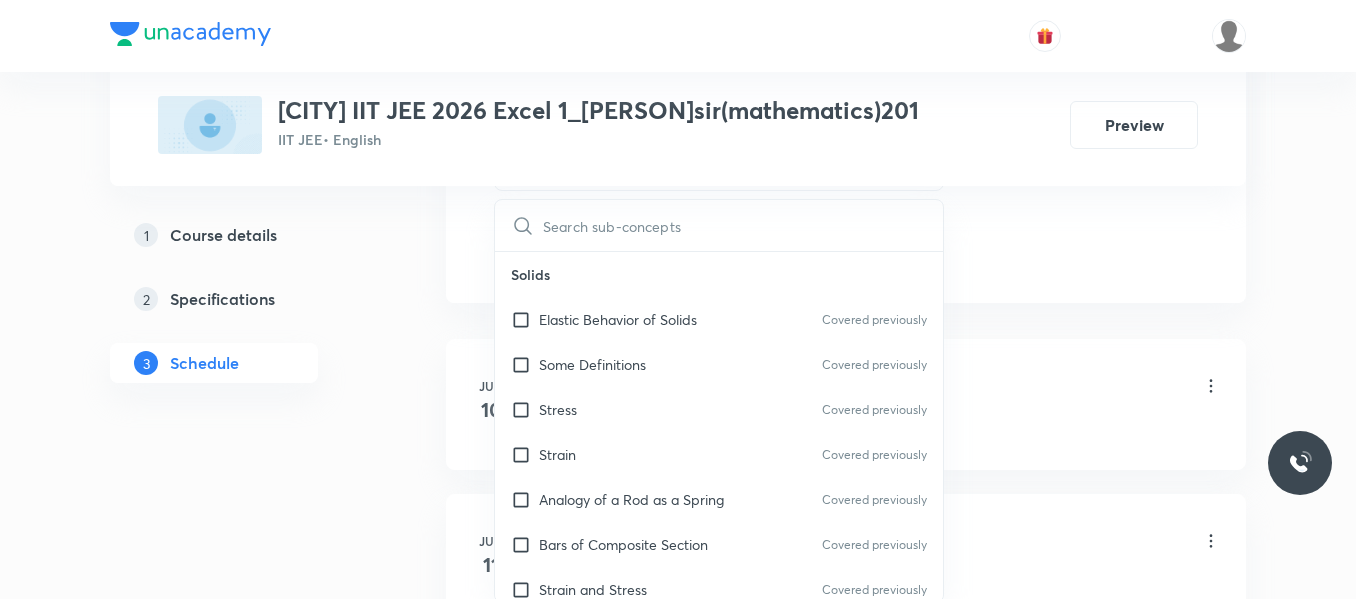 checkbox on "true" 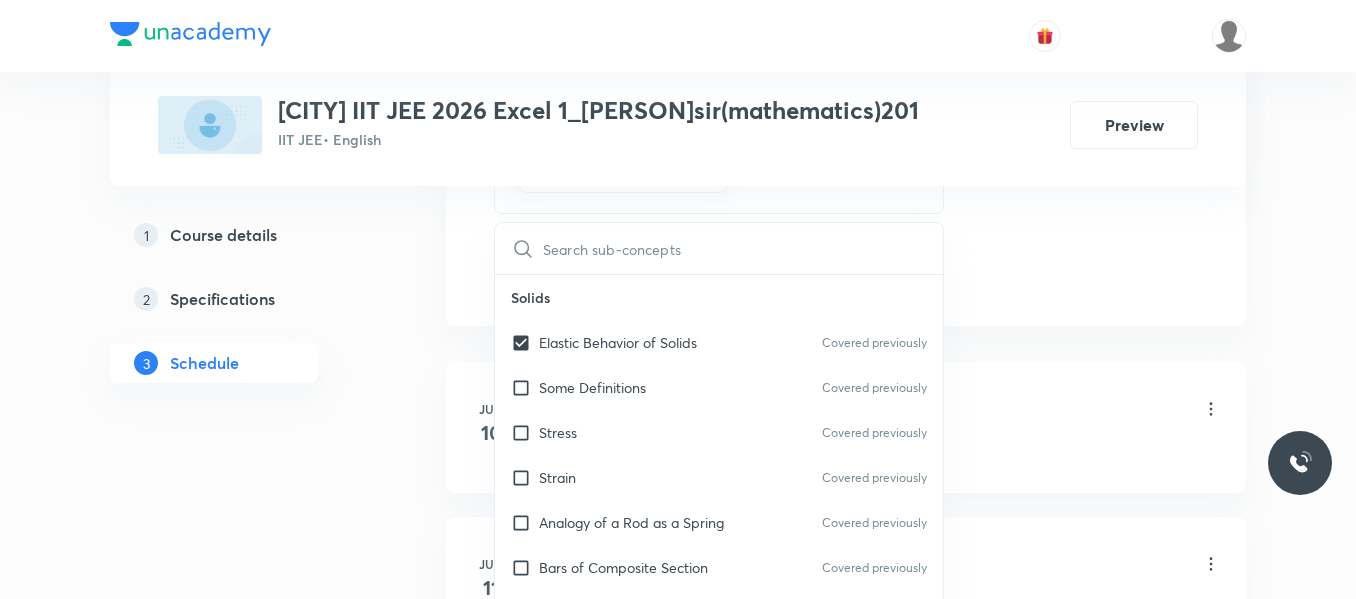 click on "Session  38 Live class Session title 22/99 DIFFERENTIAL EQUATIONS ​ Schedule for Aug 7, 2025, 10:10 AM ​ Duration (in minutes) 90 ​   Session type Online Offline Room 201 Sub-concepts Elastic Behavior of Solids CLEAR ​ Solids Elastic Behavior of Solids Covered previously Some Definitions  Covered previously Stress Covered previously Strain Covered previously Analogy of a Rod as a Spring  Covered previously Bars of Composite Section Covered previously Strain and Stress Covered previously Elasticity and Plasticity  Energy Stored in a Deformed Body  Interatomic Force Constant  Elastic Potential Energy Hydrostatics (Liquids at Rest) Hydrostatics Pascal's Law Hydrodynamics Hydrodynamics Principle of Continuity: The Continuity Equation Applications of Principle of Continuity  Energy Associated with a Moving Liquid Bernoulli's Equation  Proof of Bernoulli's Equation Venturi Meter Static Pressure and Dynamic Pressure Pitot Tube Velocity of Efflux: Torricelli's Theorem Horizontal Range of the Escaping Liquid" at bounding box center (846, -187) 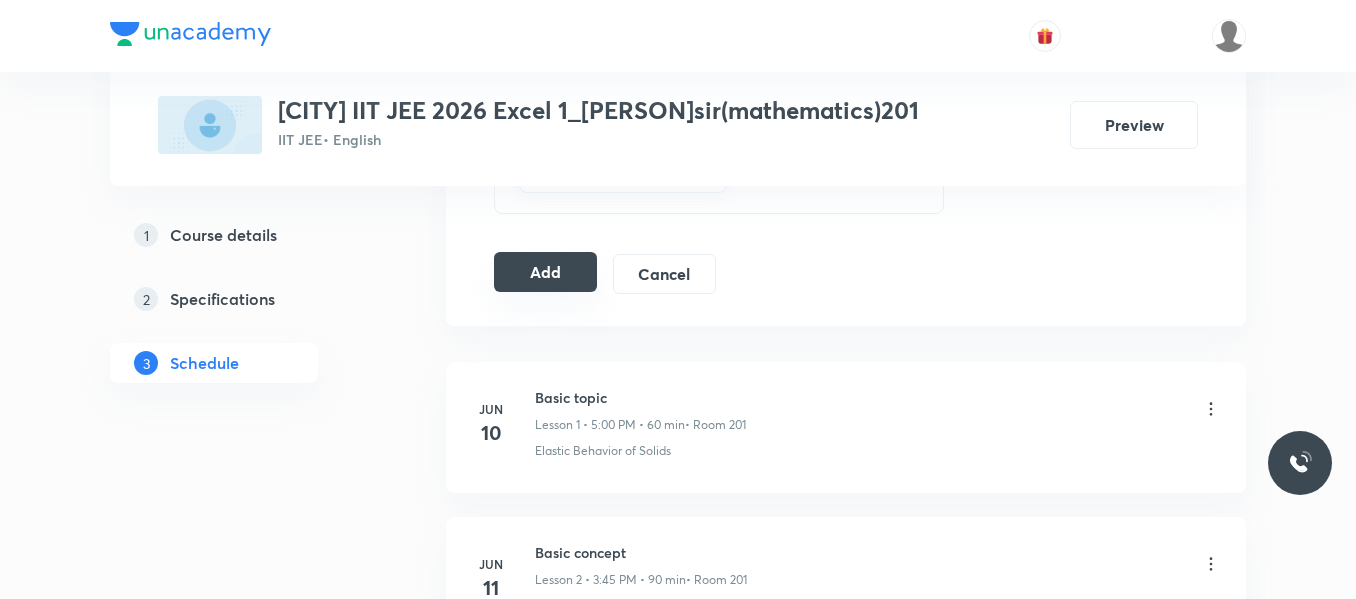 click on "Add" at bounding box center [545, 272] 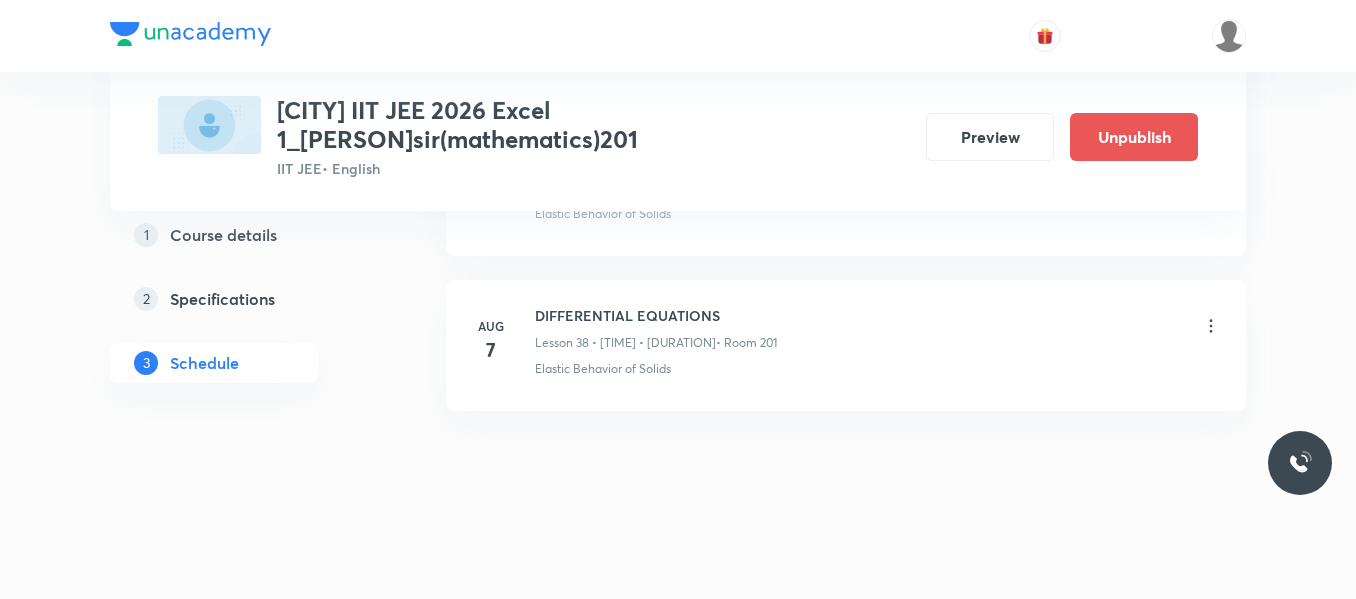 scroll, scrollTop: 5795, scrollLeft: 0, axis: vertical 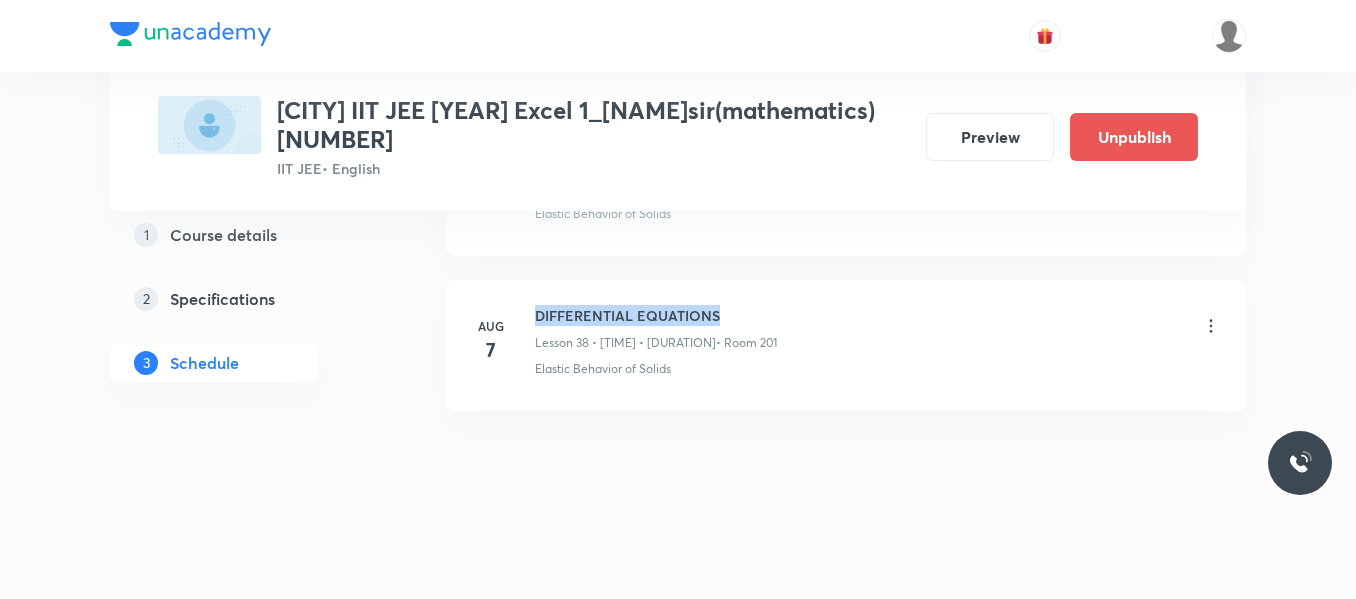 drag, startPoint x: 534, startPoint y: 311, endPoint x: 792, endPoint y: 315, distance: 258.031 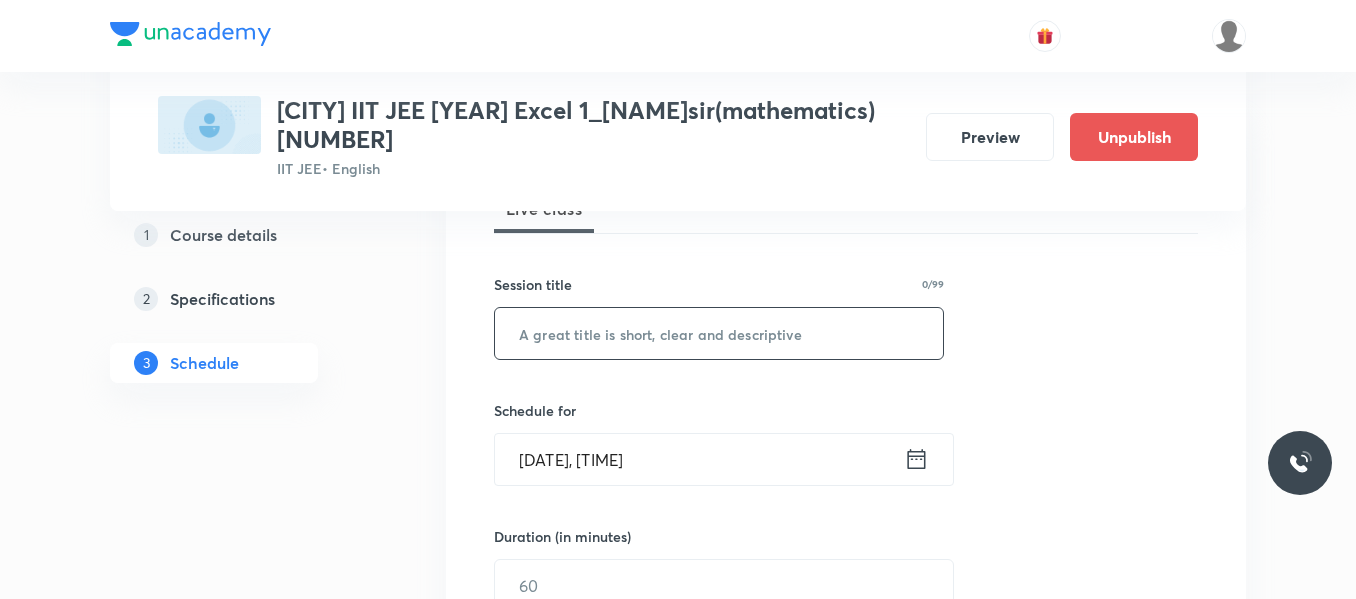 scroll, scrollTop: 319, scrollLeft: 0, axis: vertical 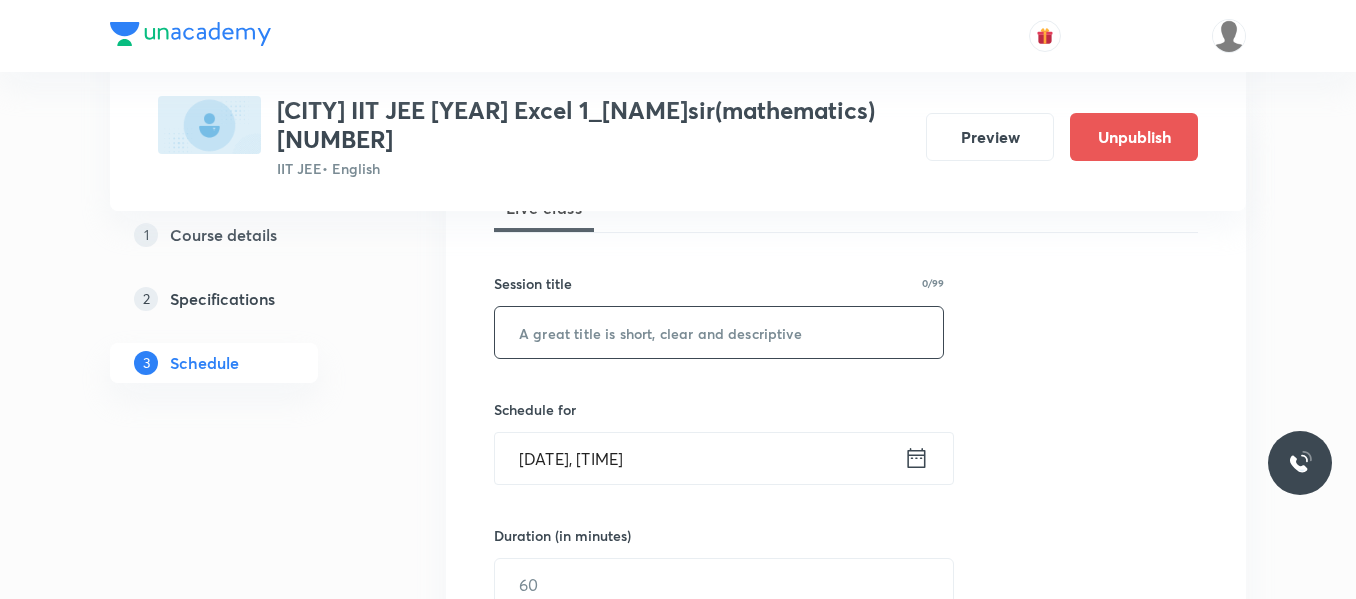 click at bounding box center (719, 332) 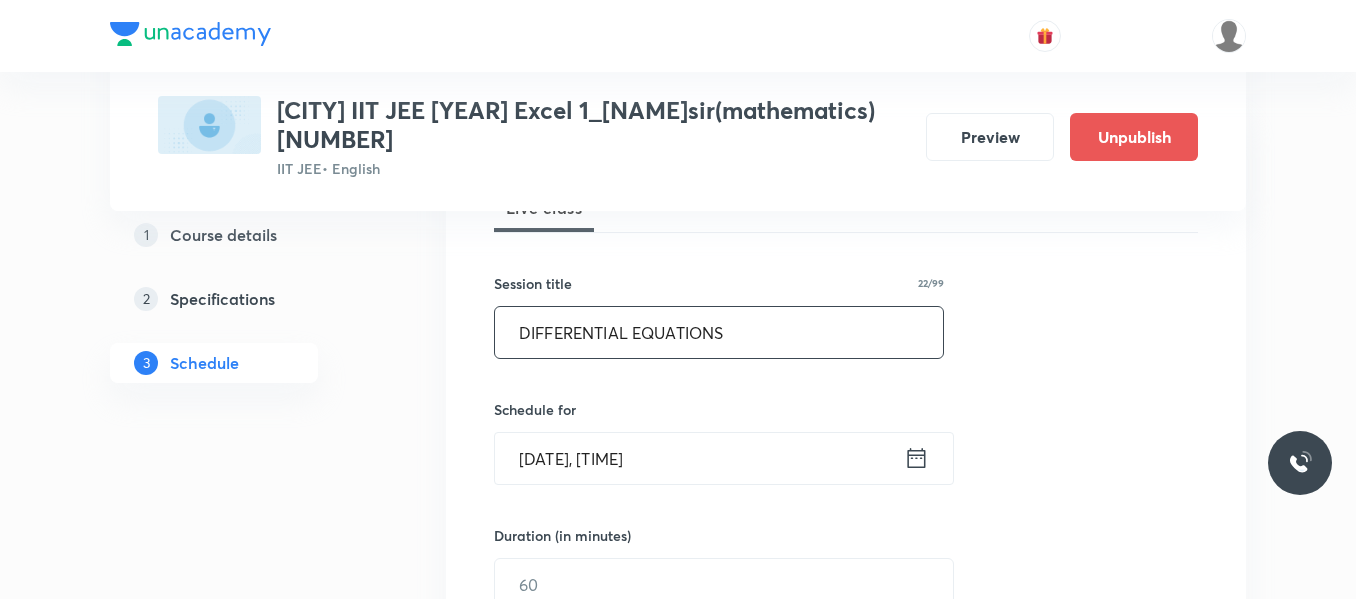 type on "DIFFERENTIAL EQUATIONS" 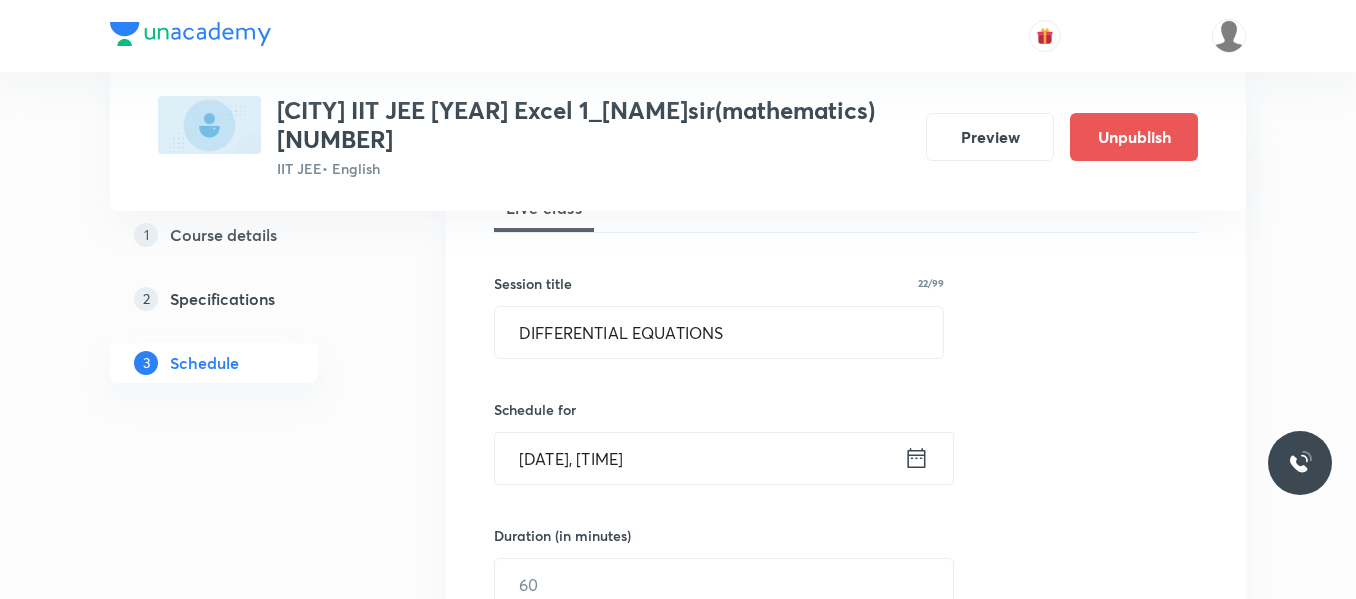 click 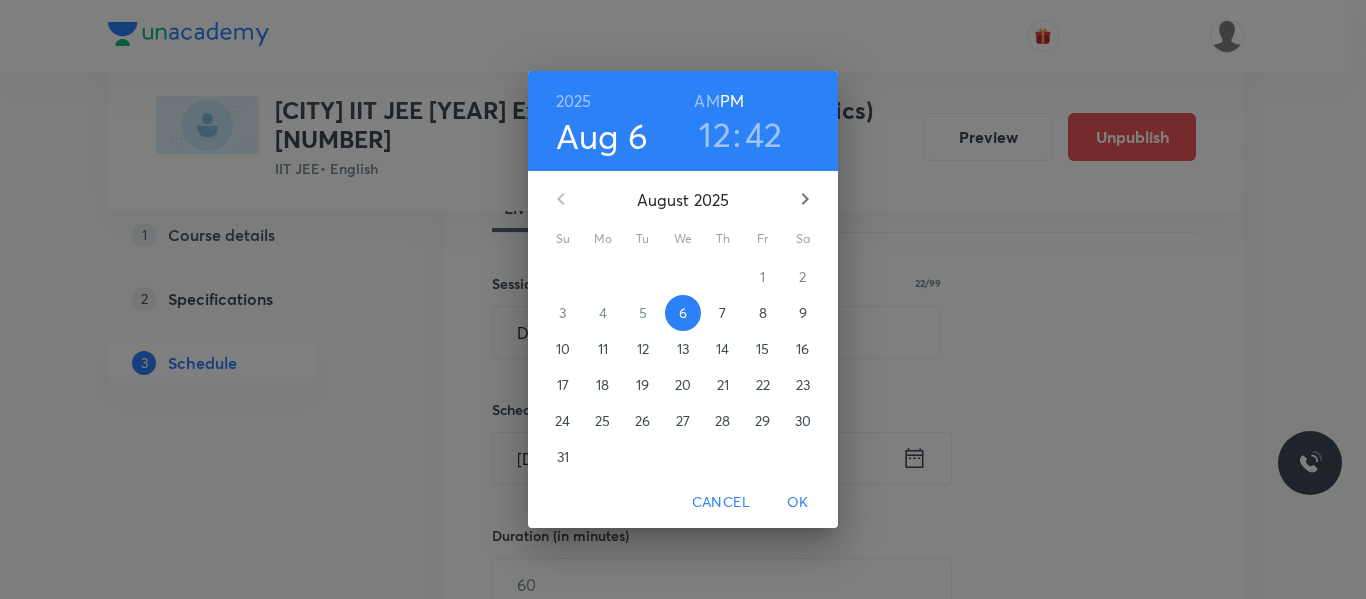 click on "7" at bounding box center [723, 313] 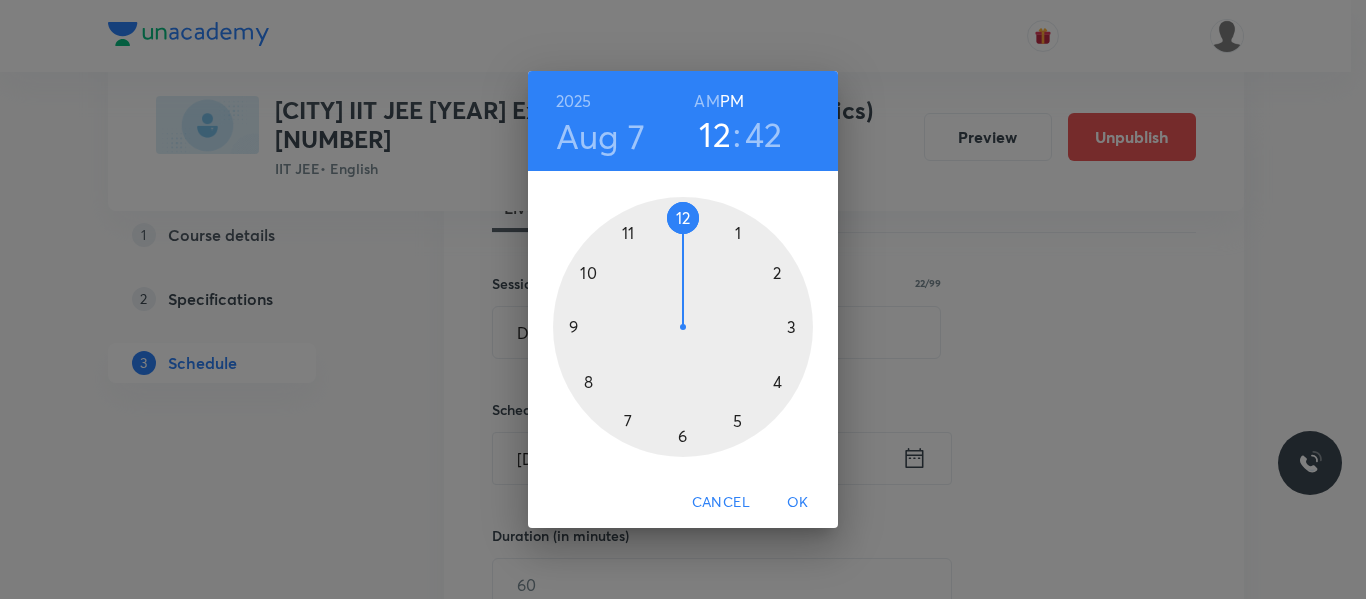 click at bounding box center (683, 327) 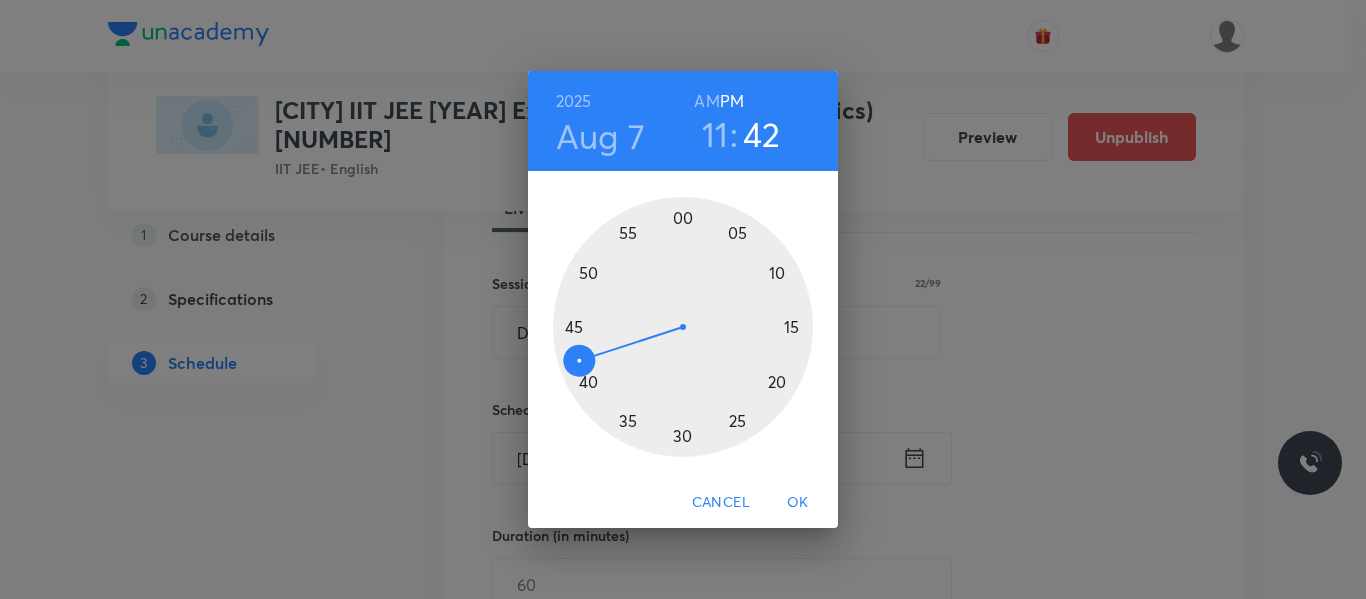drag, startPoint x: 709, startPoint y: 104, endPoint x: 675, endPoint y: 144, distance: 52.49762 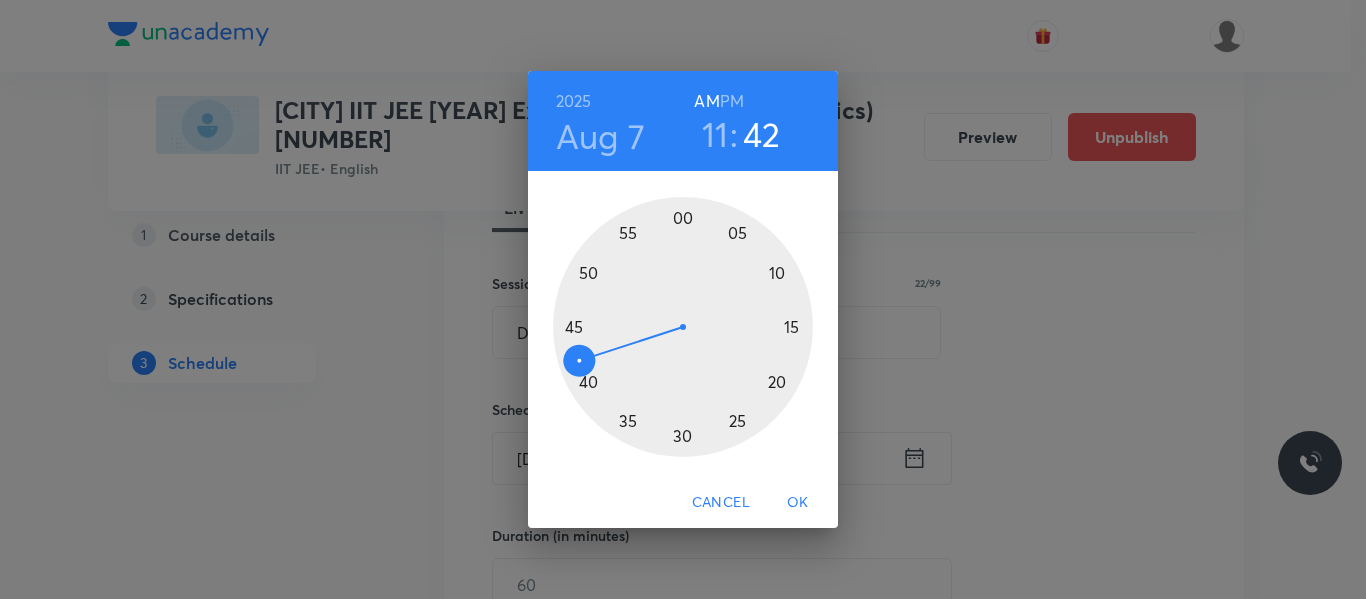 click at bounding box center (683, 327) 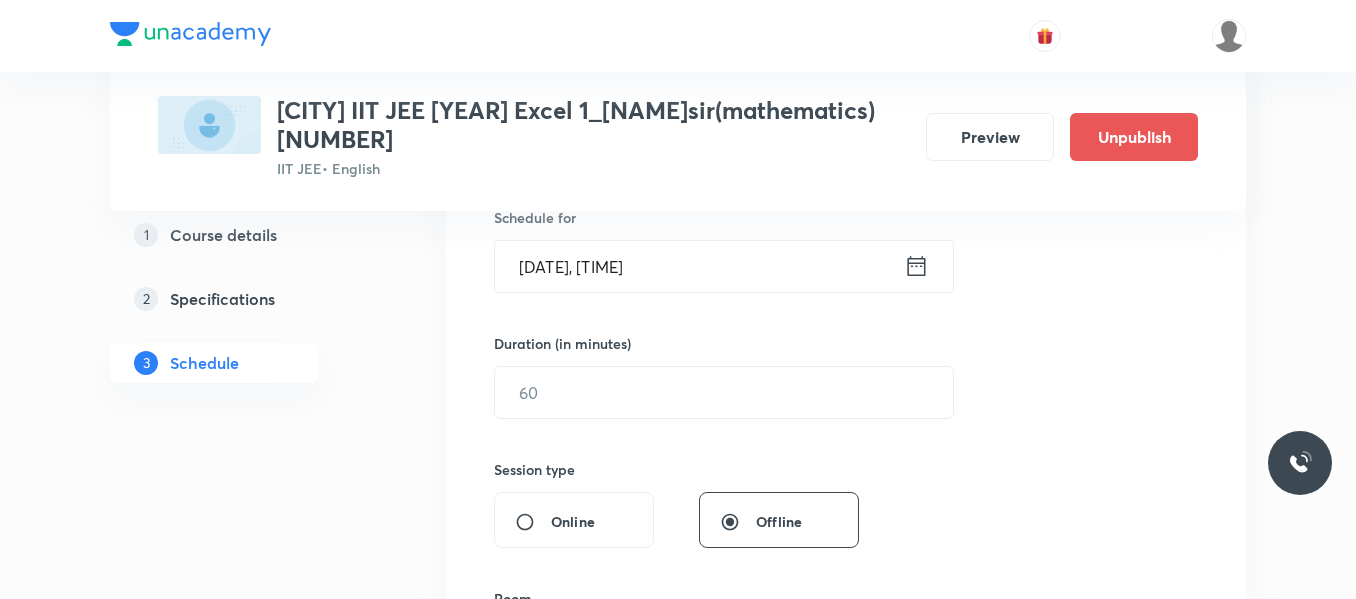 scroll, scrollTop: 519, scrollLeft: 0, axis: vertical 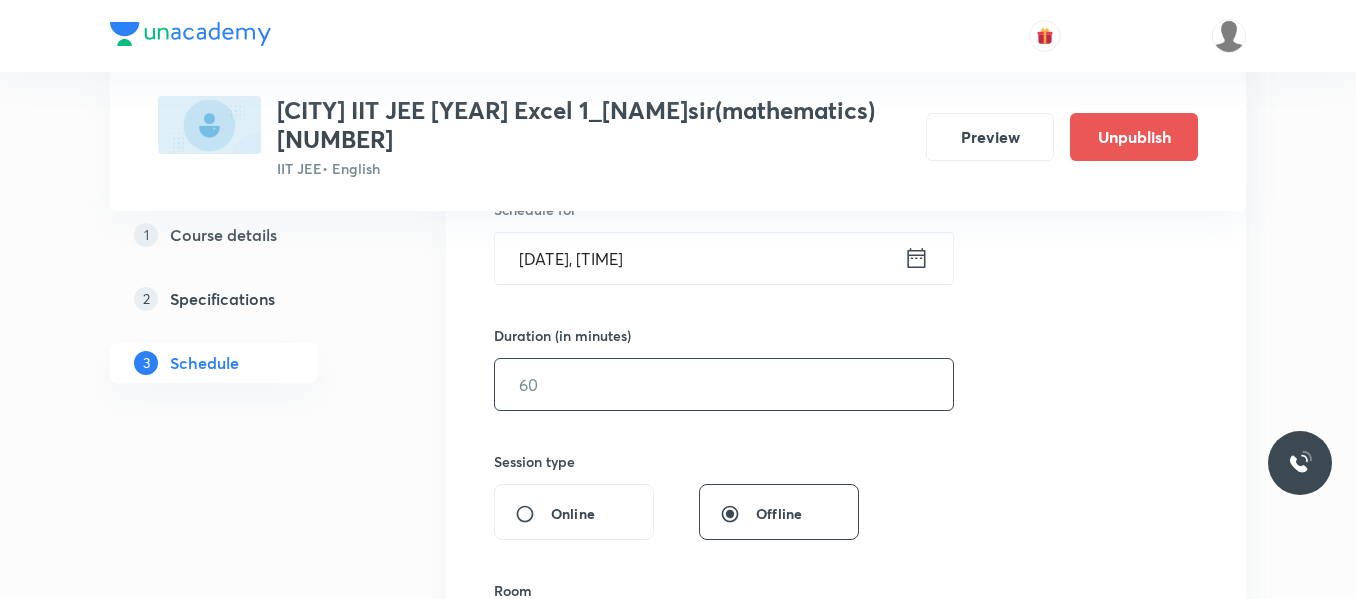 click at bounding box center (724, 384) 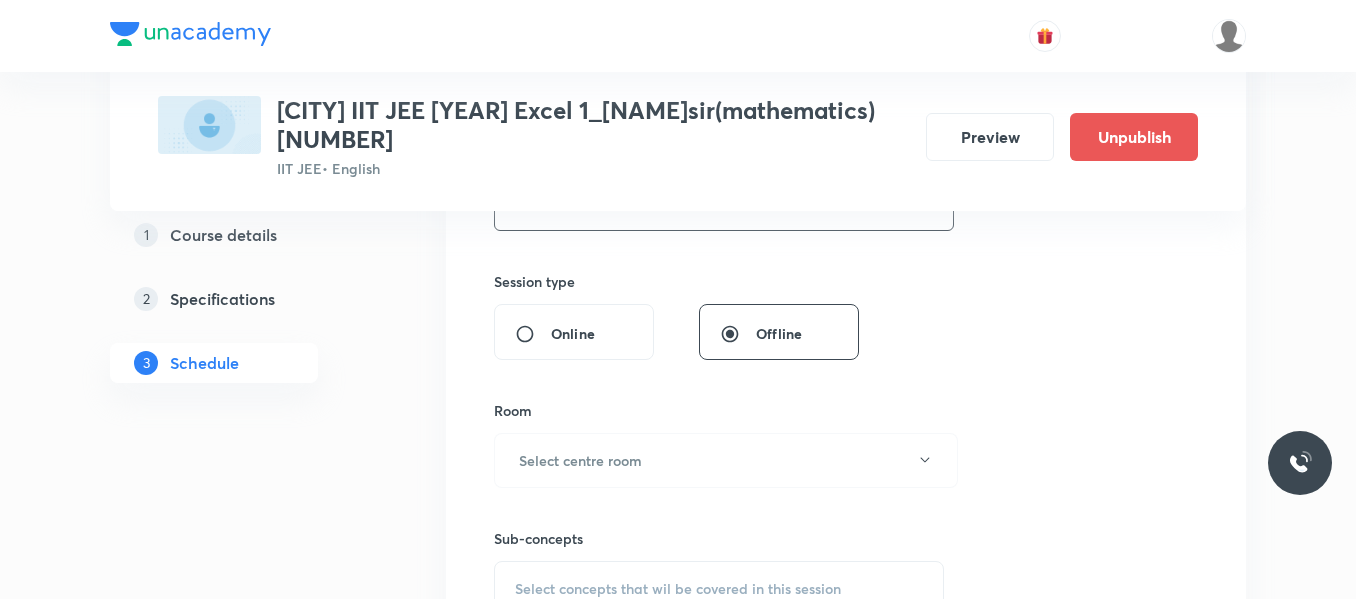 scroll, scrollTop: 719, scrollLeft: 0, axis: vertical 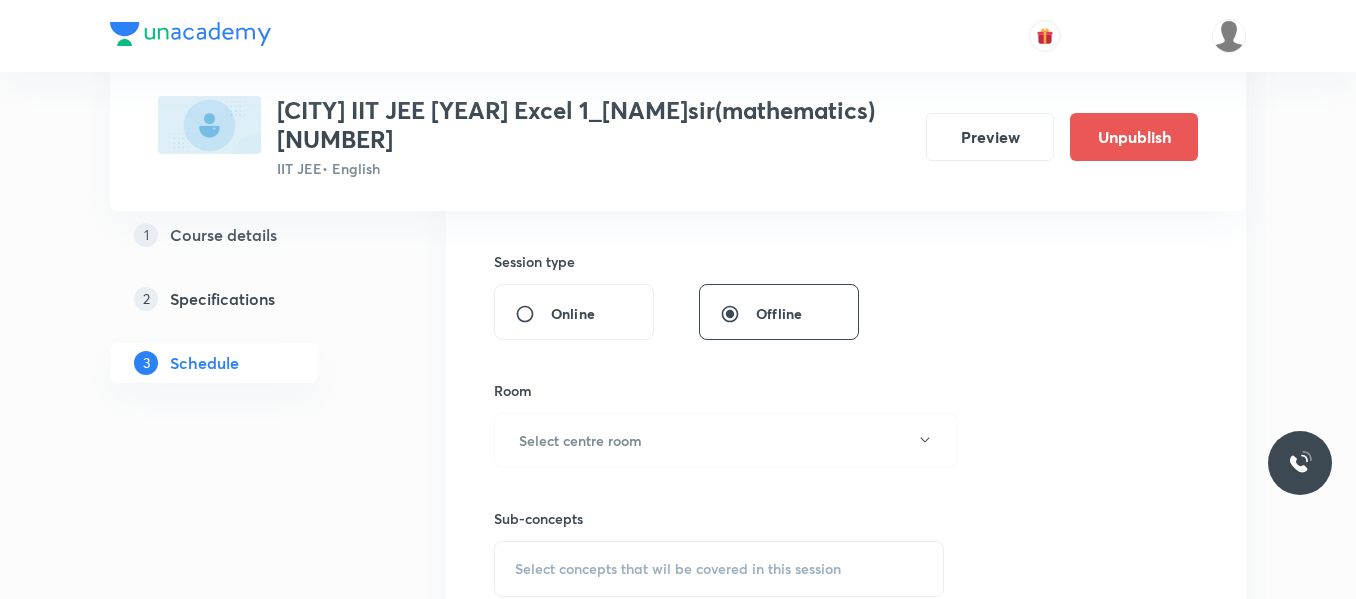 type on "80" 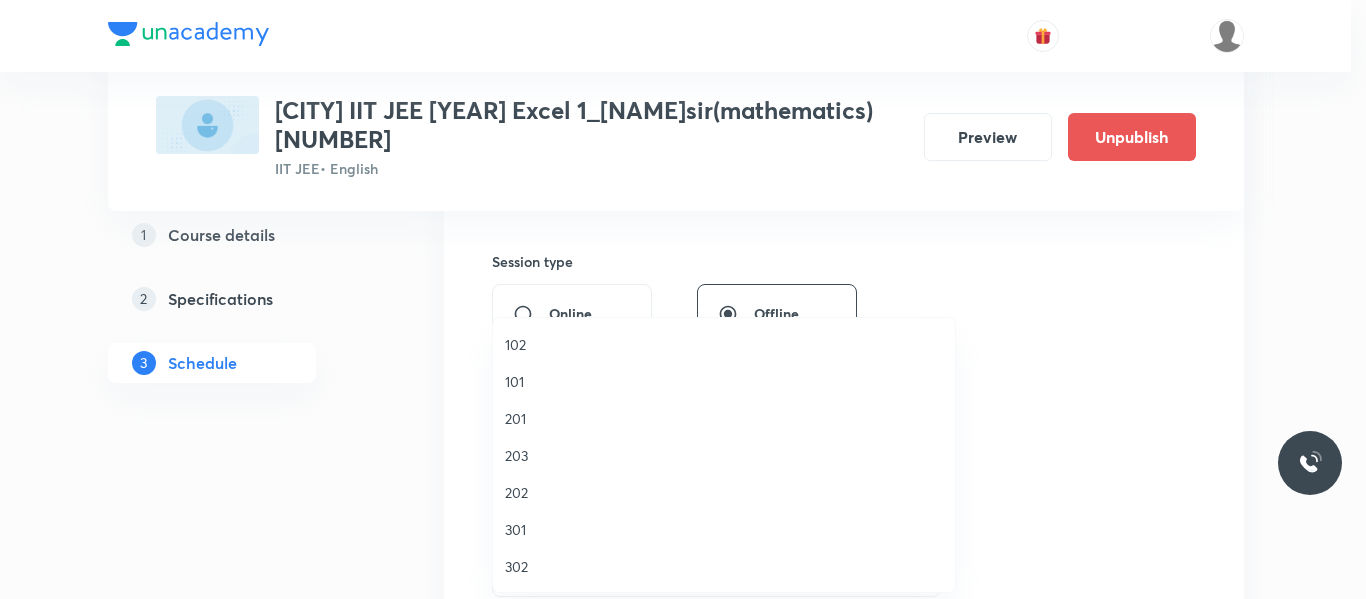 click on "201" at bounding box center (724, 418) 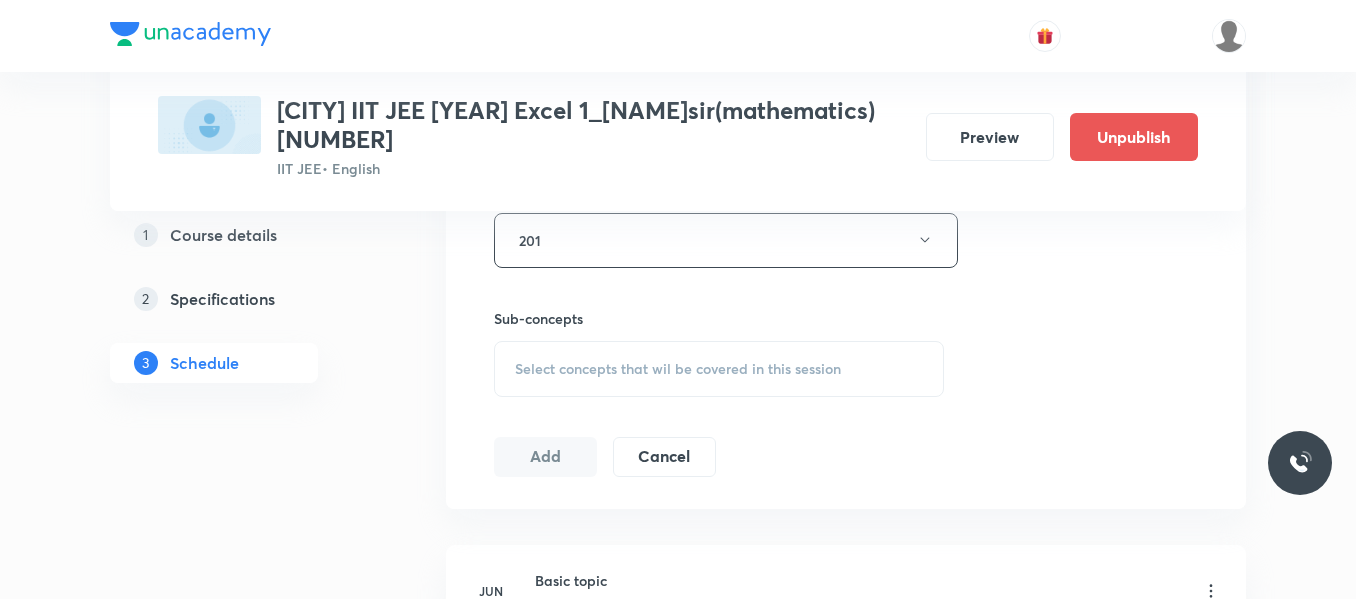 click on "Select concepts that wil be covered in this session" at bounding box center (678, 369) 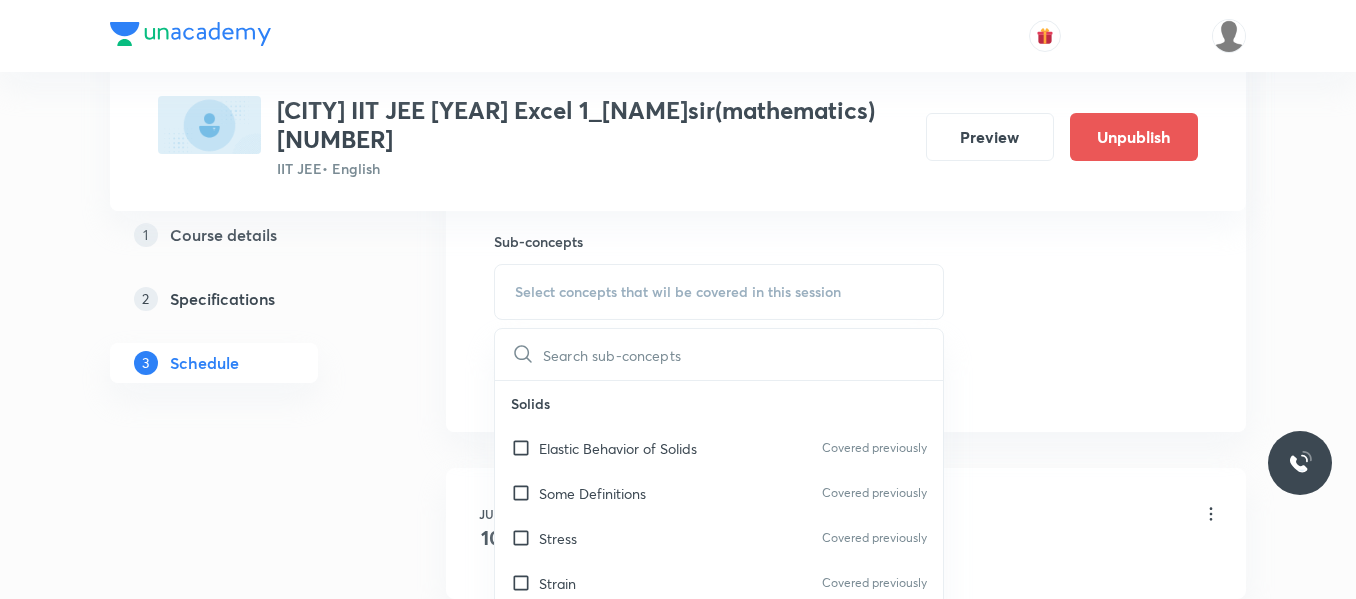 scroll, scrollTop: 1019, scrollLeft: 0, axis: vertical 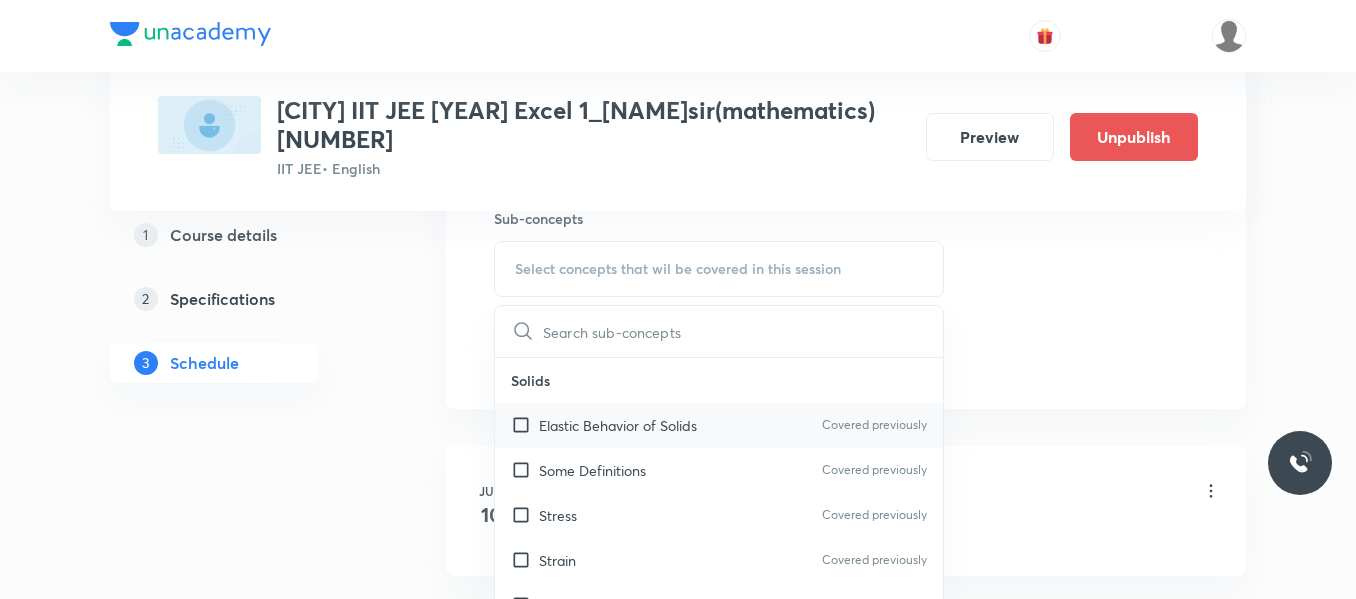 click on "Elastic Behavior of Solids" at bounding box center [618, 425] 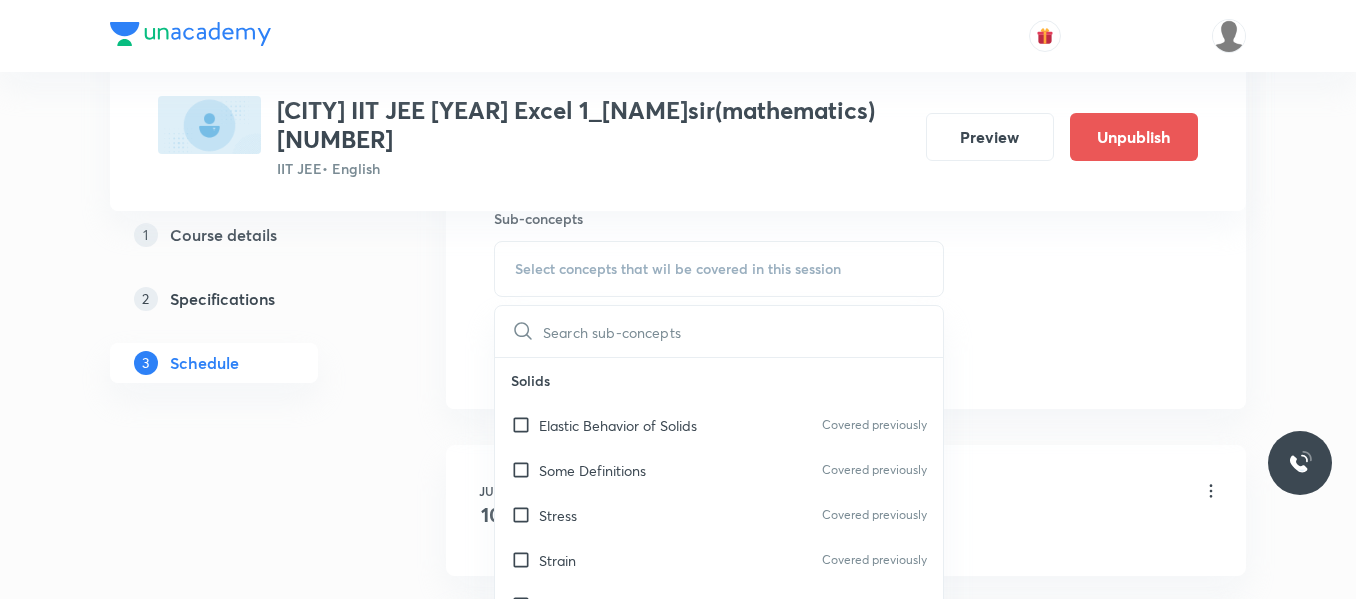 checkbox on "true" 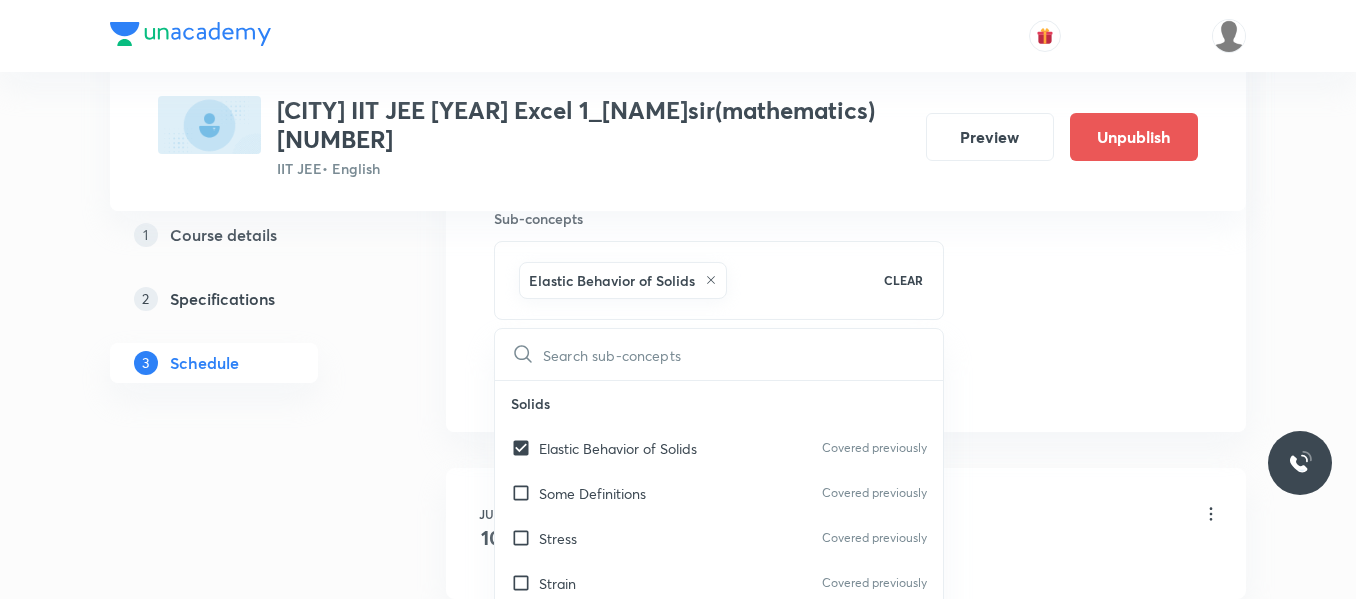 drag, startPoint x: 1074, startPoint y: 360, endPoint x: 663, endPoint y: 377, distance: 411.35144 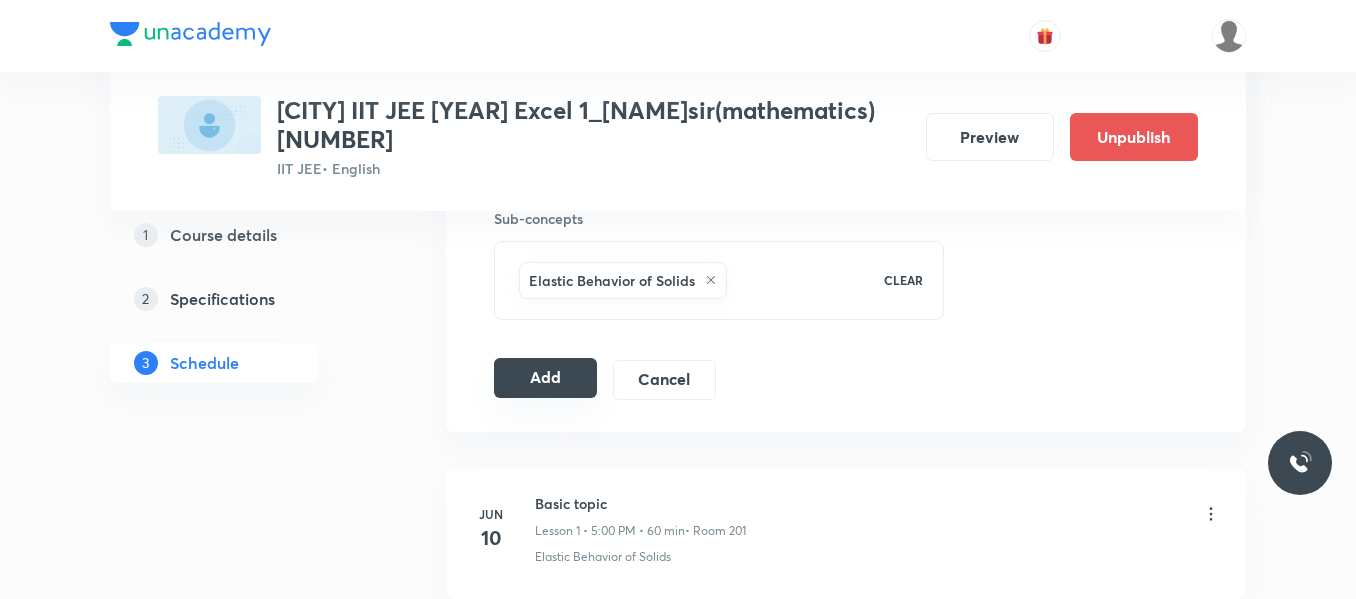 click on "Add" at bounding box center (545, 378) 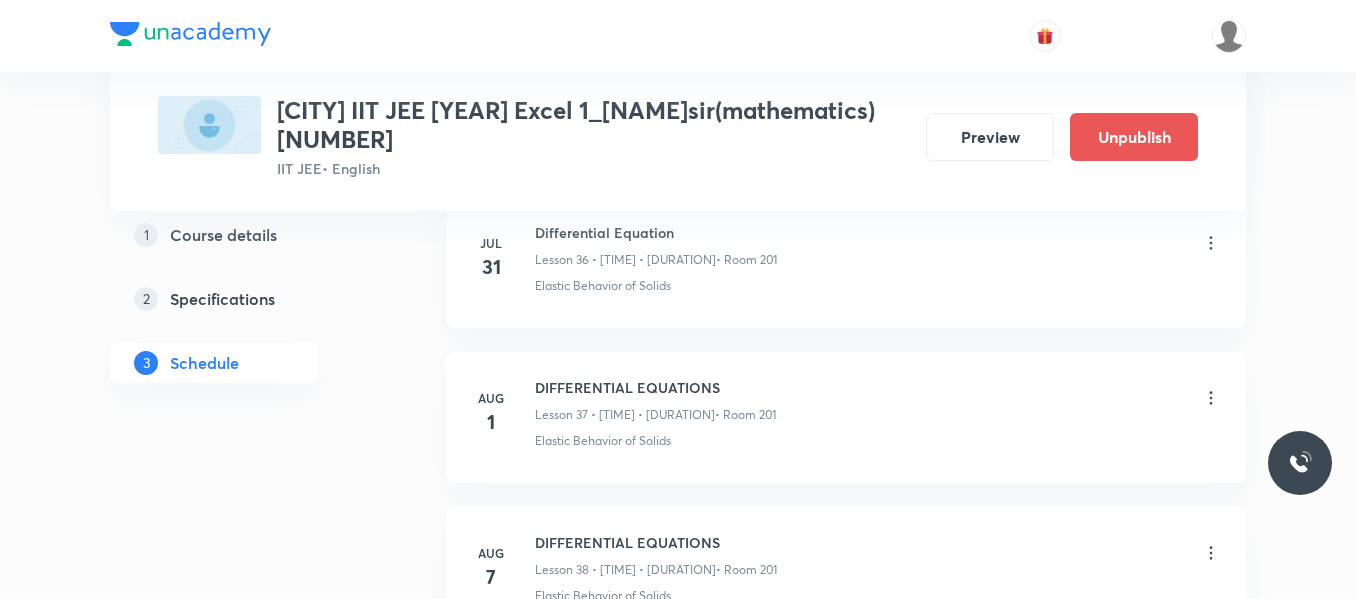 scroll, scrollTop: 6942, scrollLeft: 0, axis: vertical 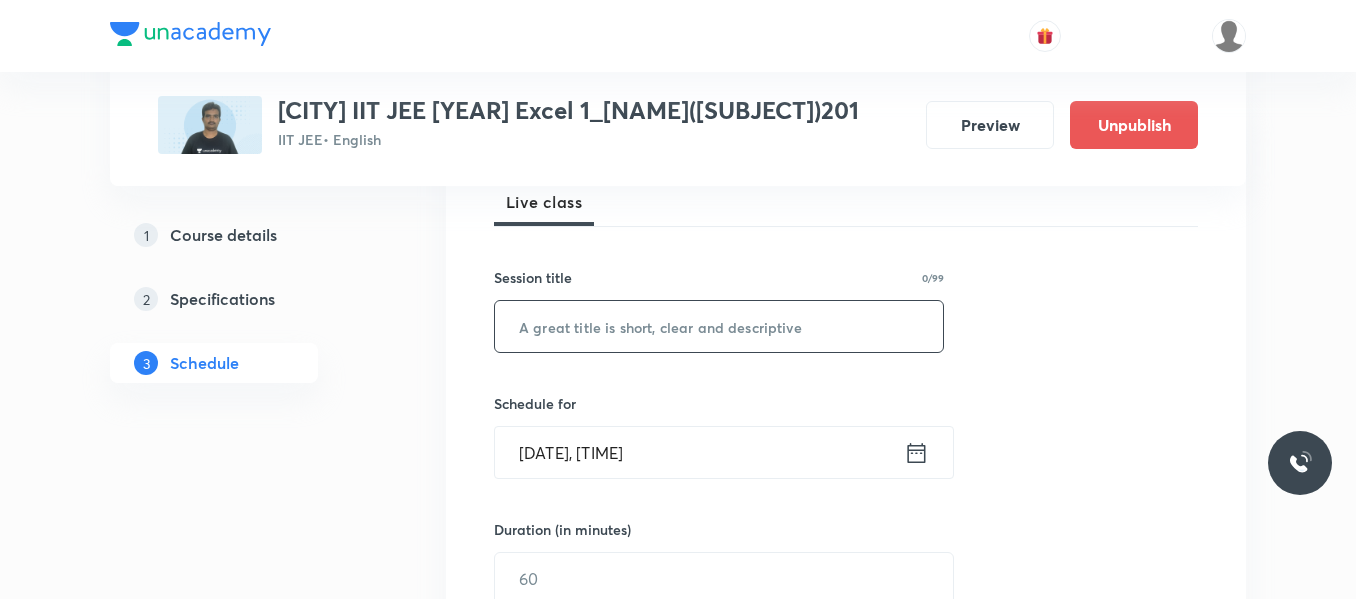 click at bounding box center (719, 326) 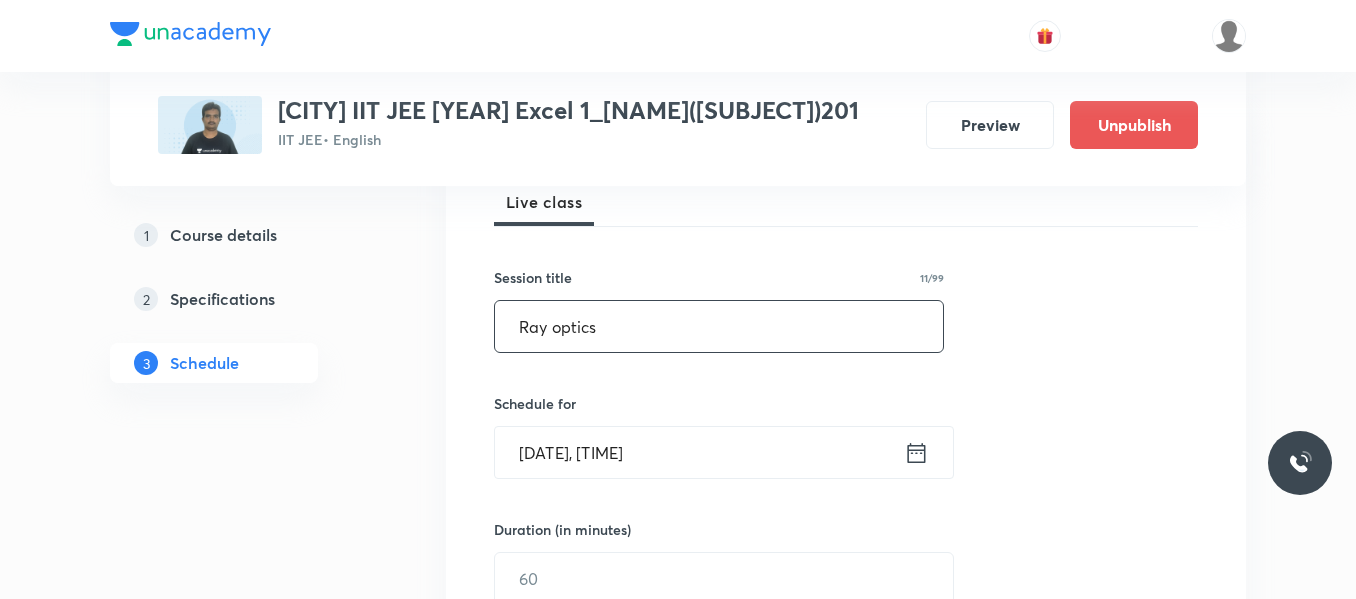 type on "Ray optics" 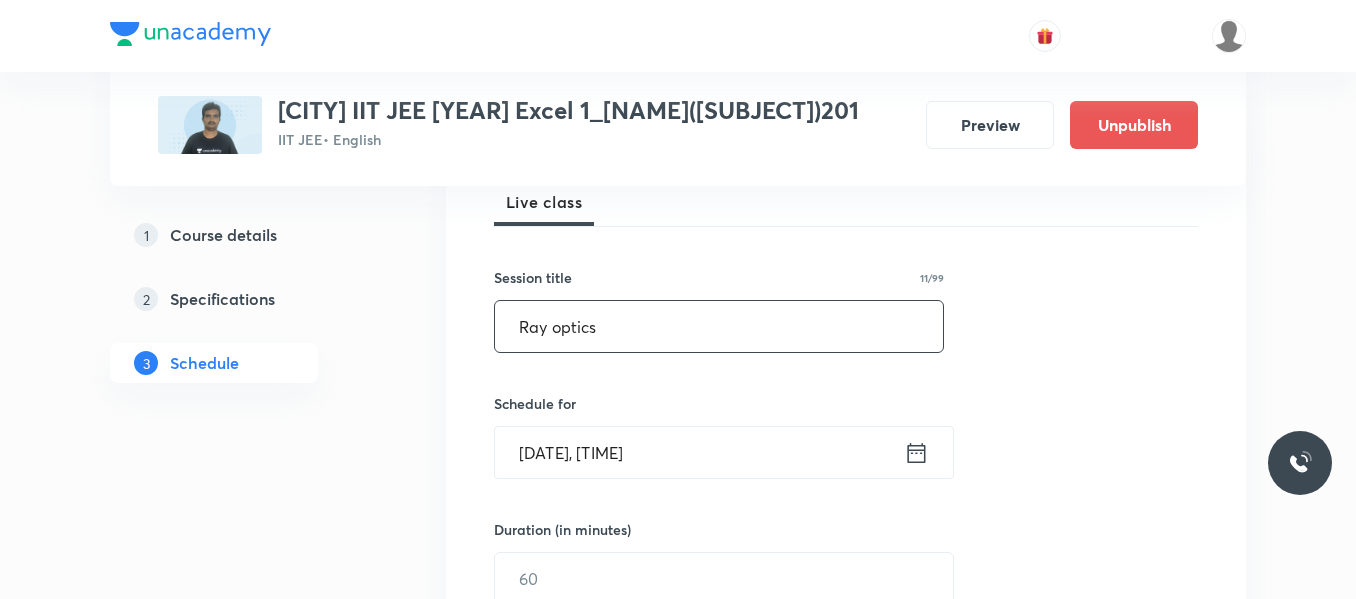 click on "[DATE], [TIME] ​" at bounding box center (724, 452) 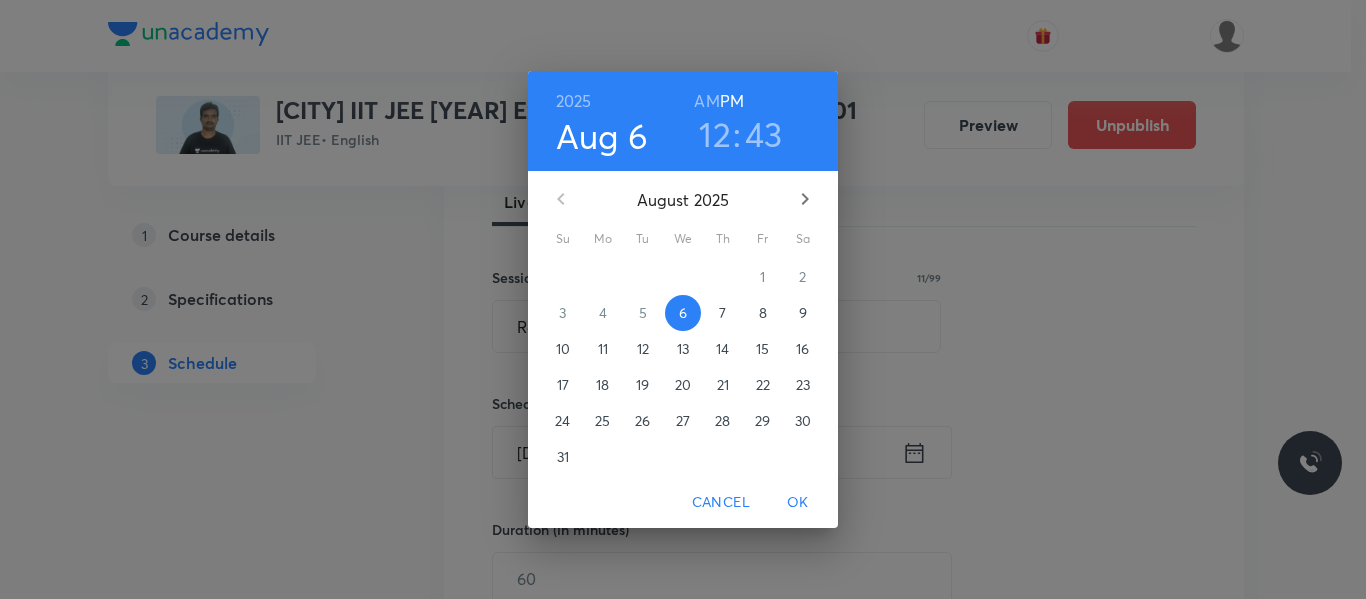 click on "7" at bounding box center (723, 313) 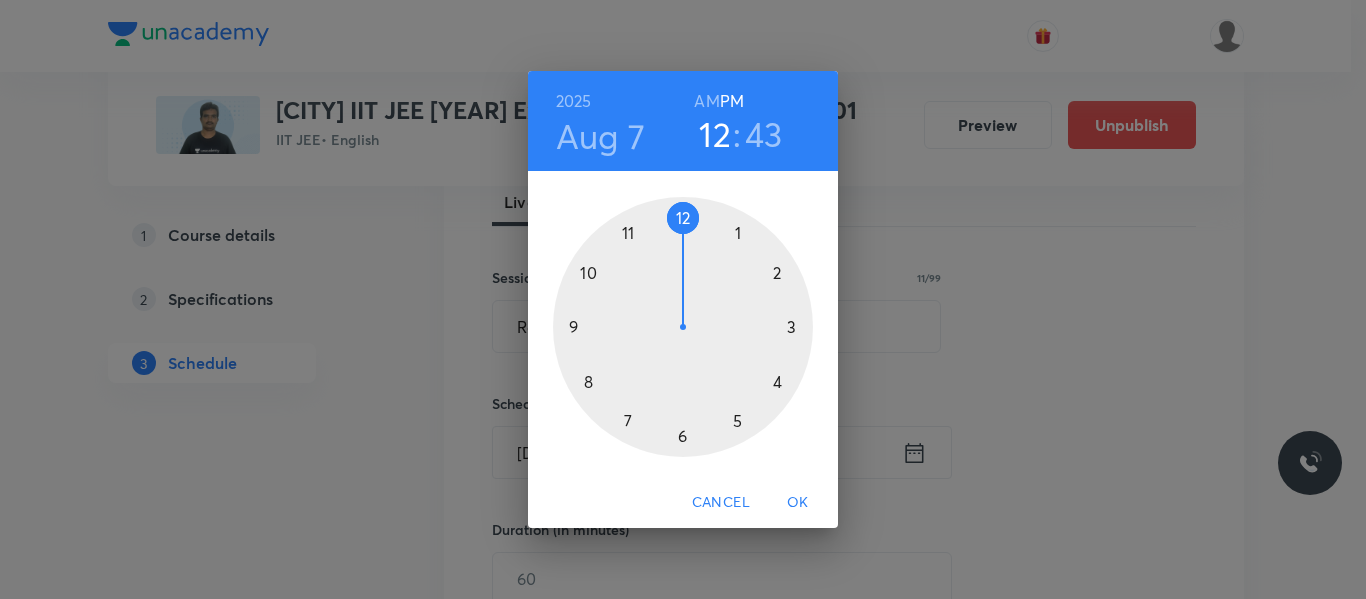 click at bounding box center (683, 327) 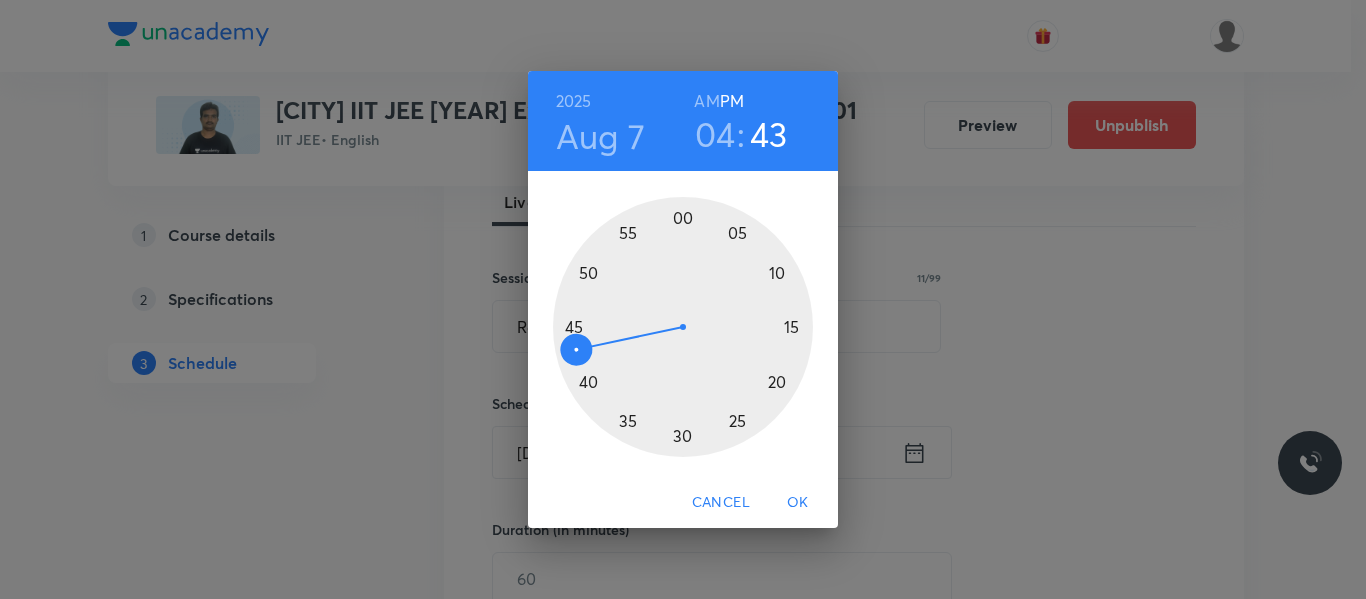 click at bounding box center (683, 327) 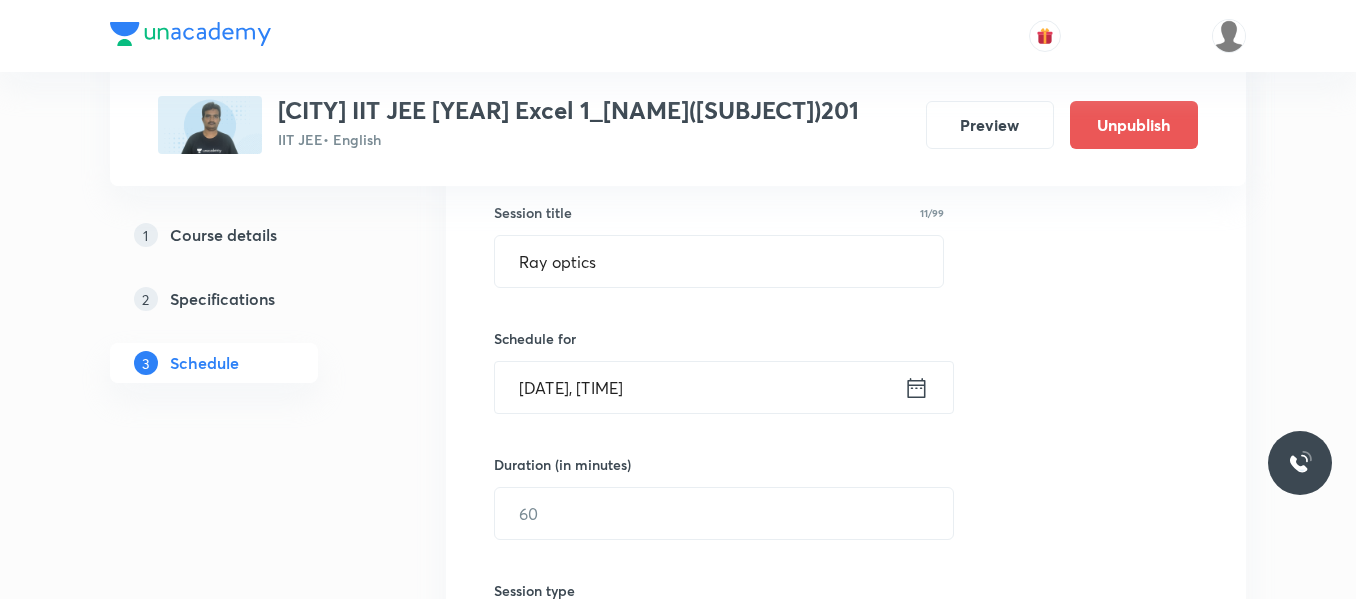 scroll, scrollTop: 400, scrollLeft: 0, axis: vertical 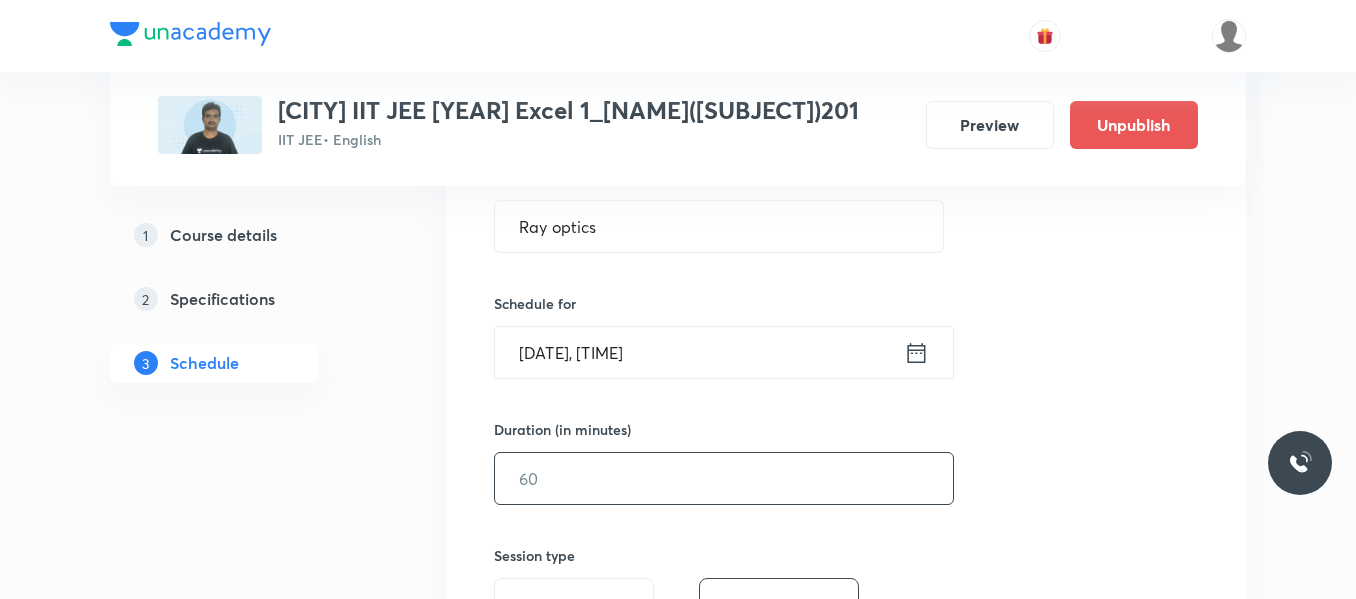 click at bounding box center (724, 478) 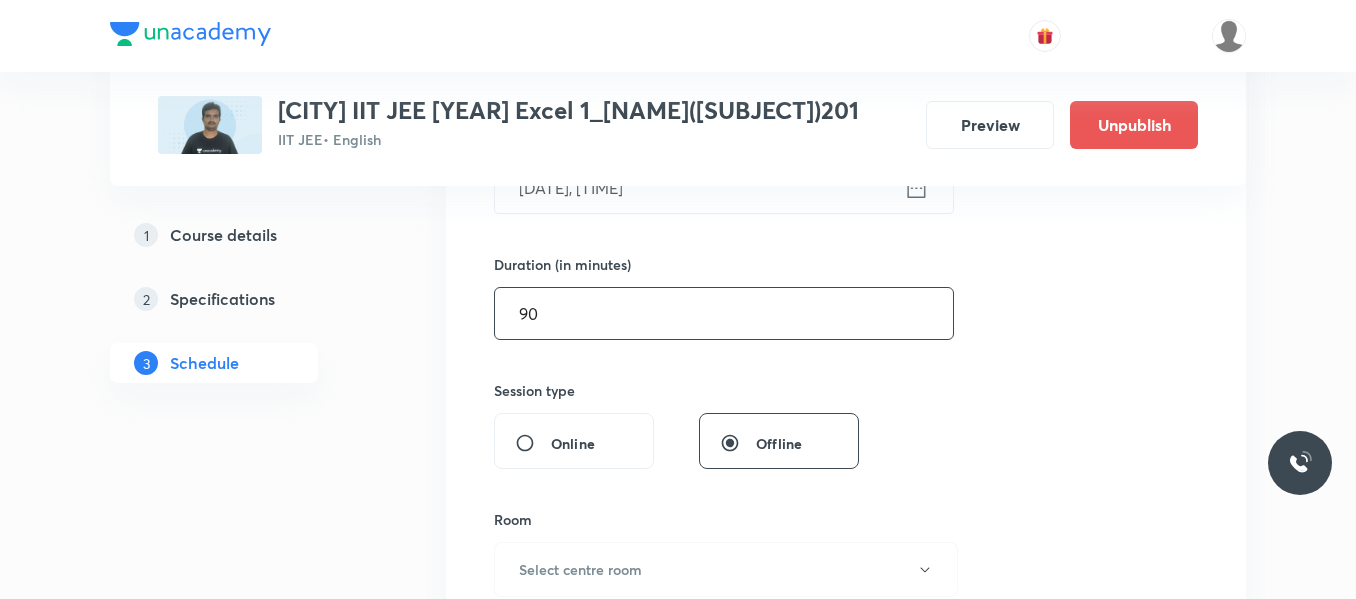scroll, scrollTop: 600, scrollLeft: 0, axis: vertical 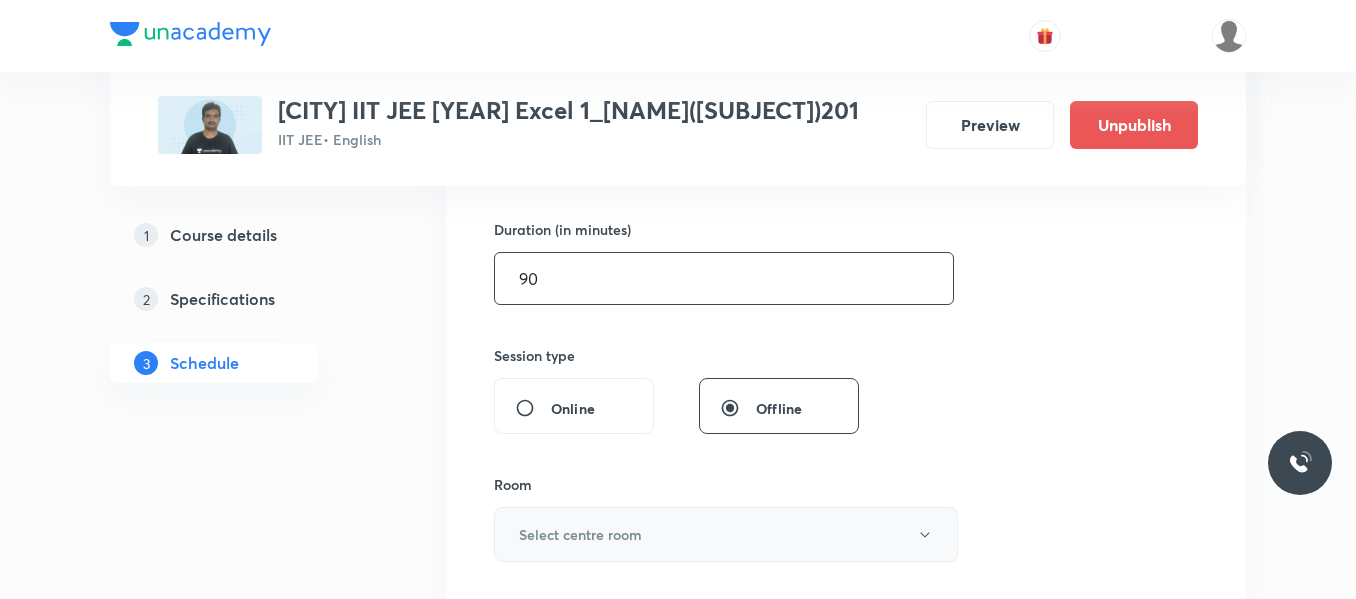 type on "90" 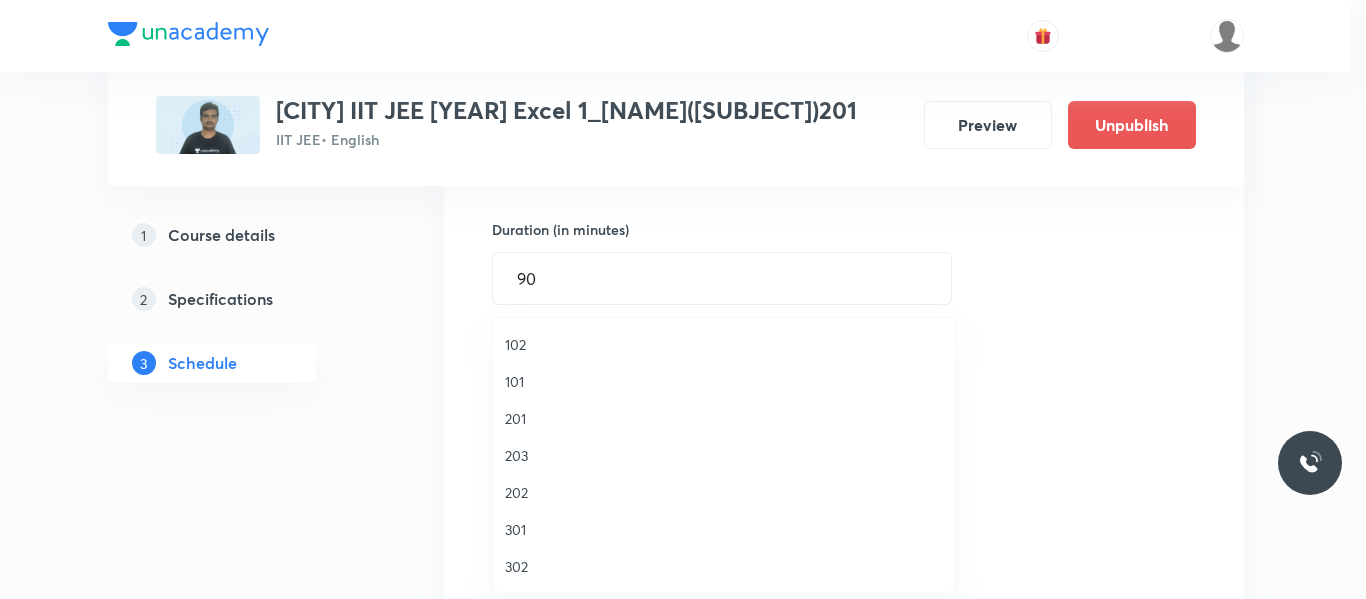 click on "201" at bounding box center [724, 418] 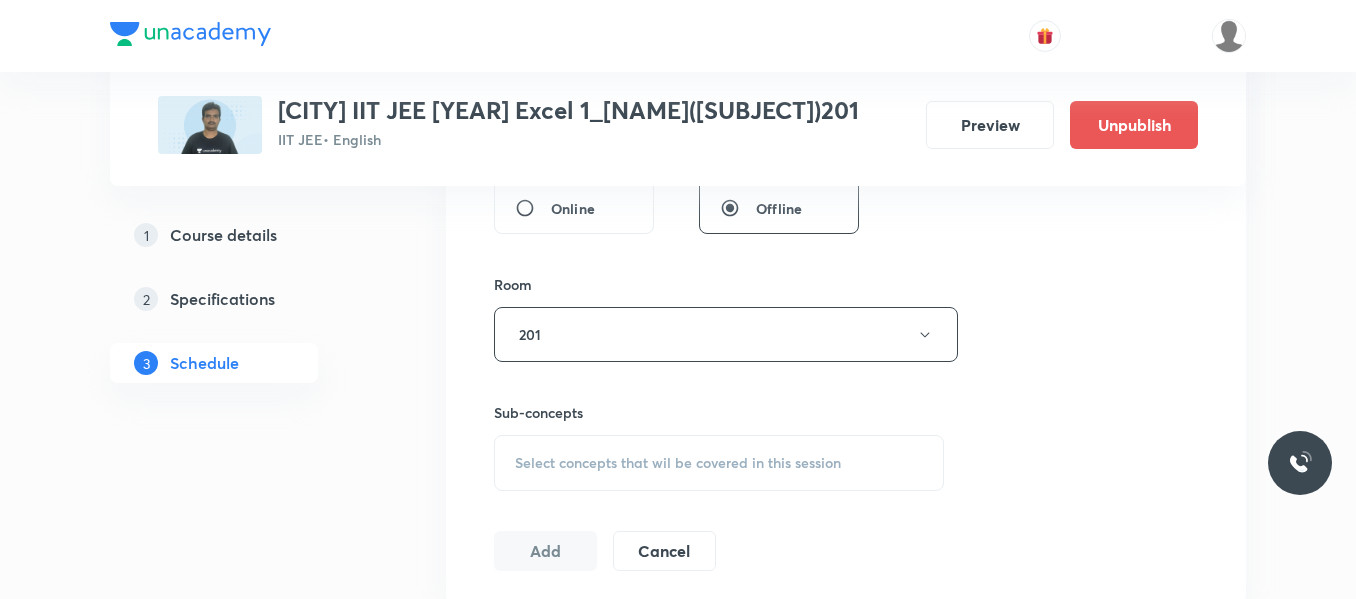 click on "Select concepts that wil be covered in this session" at bounding box center (719, 463) 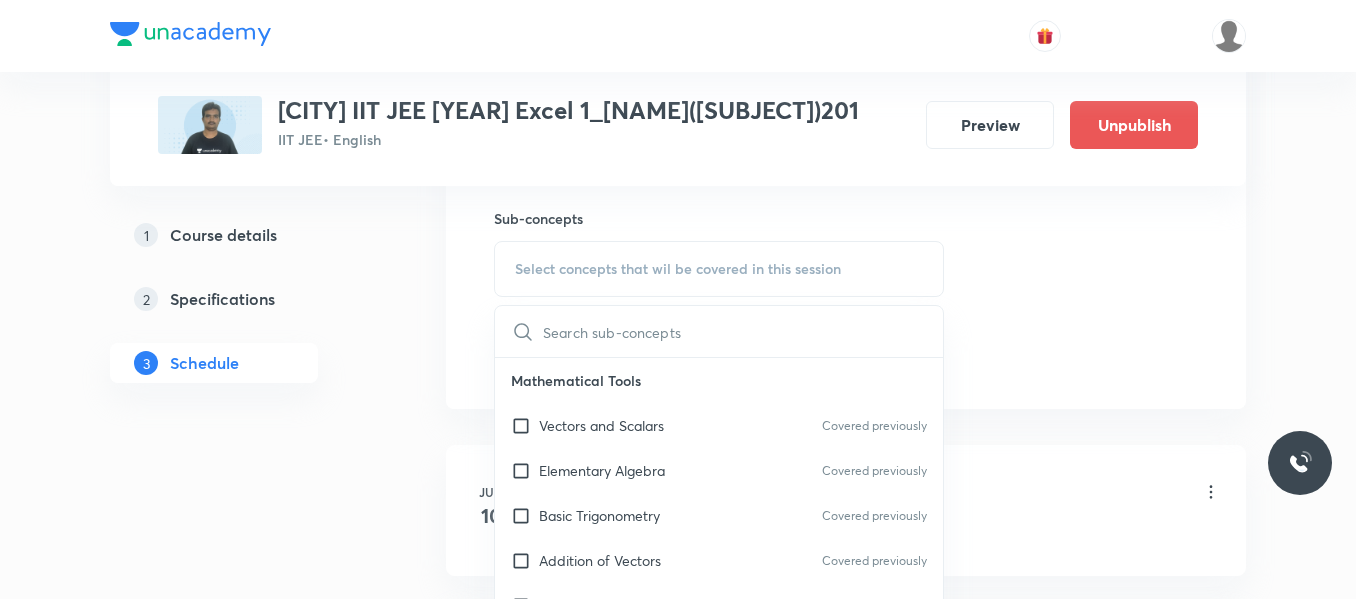 scroll, scrollTop: 1000, scrollLeft: 0, axis: vertical 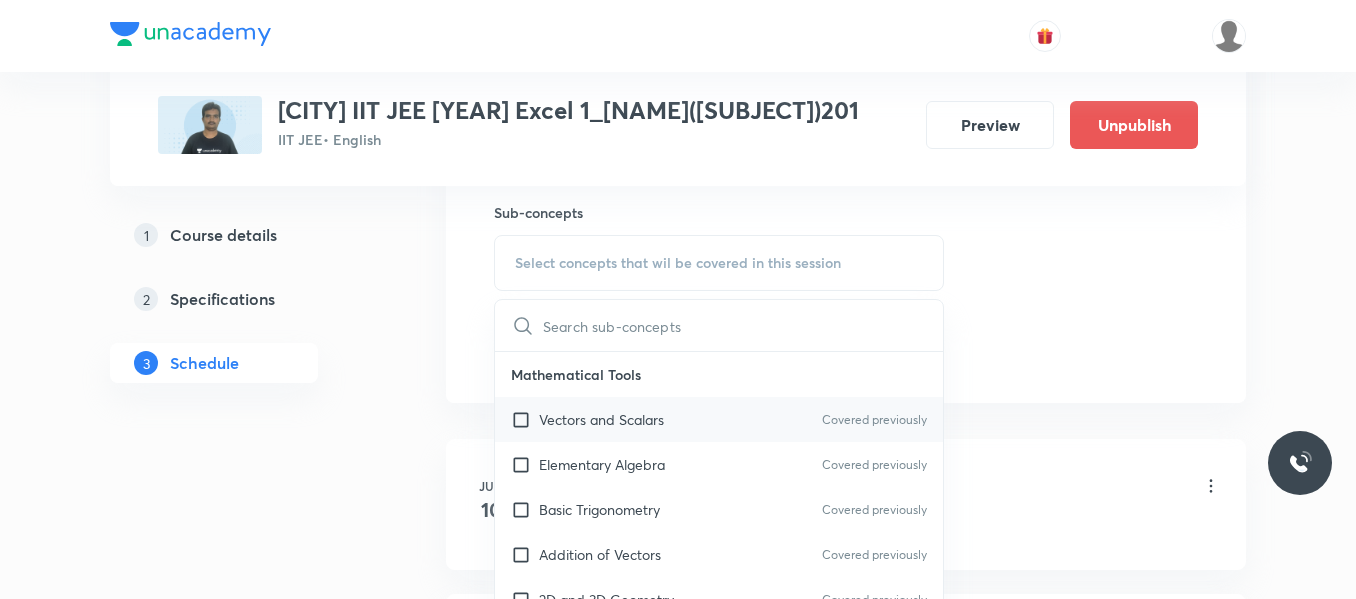 click on "Vectors and Scalars" at bounding box center [601, 419] 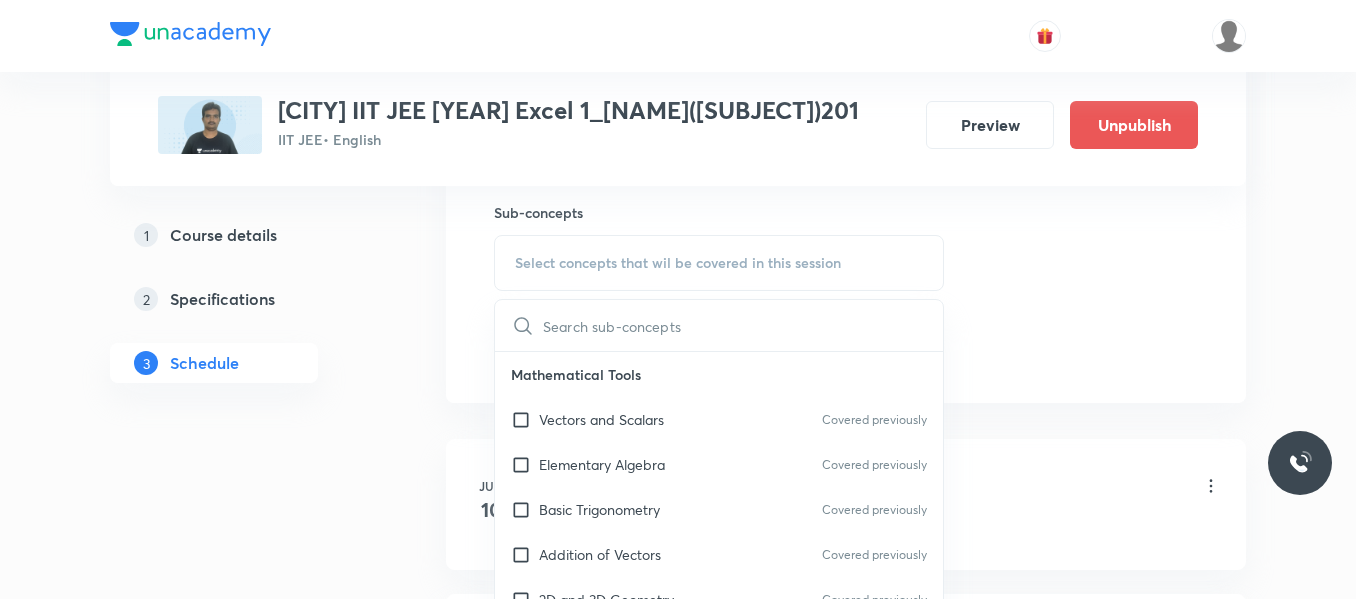 checkbox on "true" 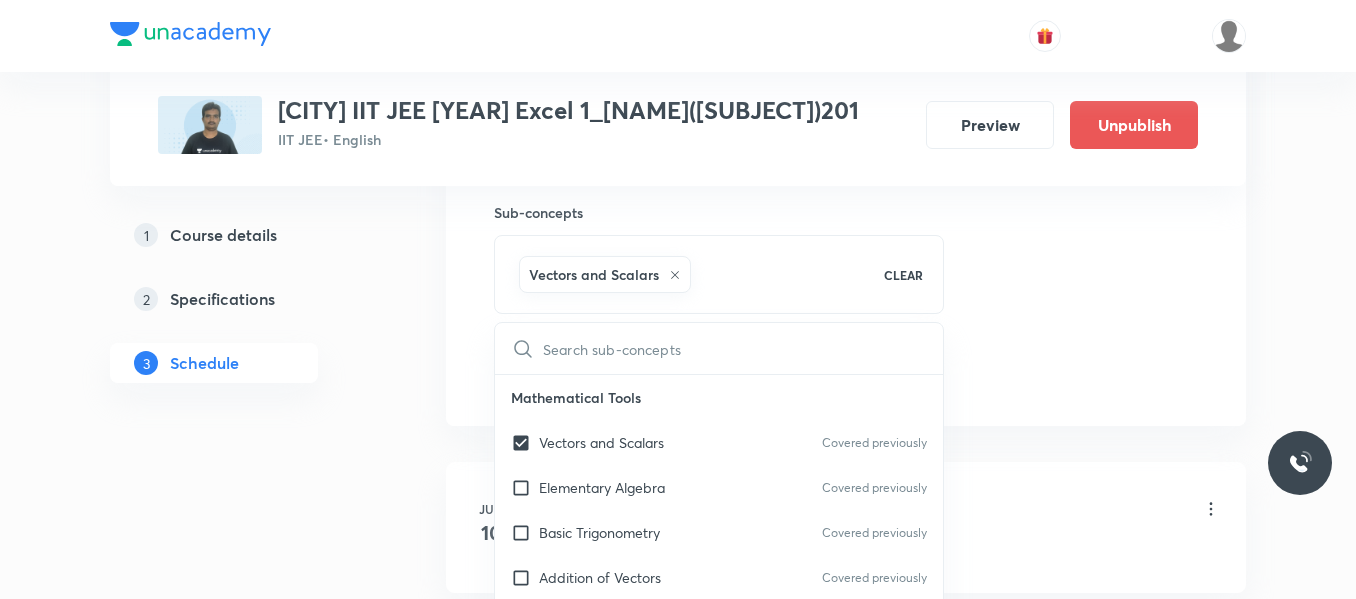 click on "Session  30 Live class Session title 11/99 Ray optics ​ Schedule for [DATE], [TIME] ​ Duration (in minutes) 90 ​   Session type Online Offline Room 201 Sub-concepts Vectors and Scalars  CLEAR ​ Mathematical Tools Vectors and Scalars  Covered previously Elementary Algebra Covered previously Basic Trigonometry Covered previously Addition of Vectors Covered previously 2D and 3D Geometry Covered previously Representation of Vector  Components of a Vector Functions Unit Vectors Differentiation Integration Rectangular Components of a Vector in Three Dimensions Position Vector Use of Differentiation & Integration in One Dimensional Motion Displacement Vector Derivatives of Equations of Motion by Calculus Vectors Product of Two Vectors Differentiation: Basic Formula and Rule Definite Integration and Area Under The Curve Maxima and Minima Chain Rule Cross Product Dot-Product Resolution of Vectors Subtraction of Vectors Addition of More than Two Vectors Units & Dimensions Physical quantity Error Analysis" at bounding box center (846, -87) 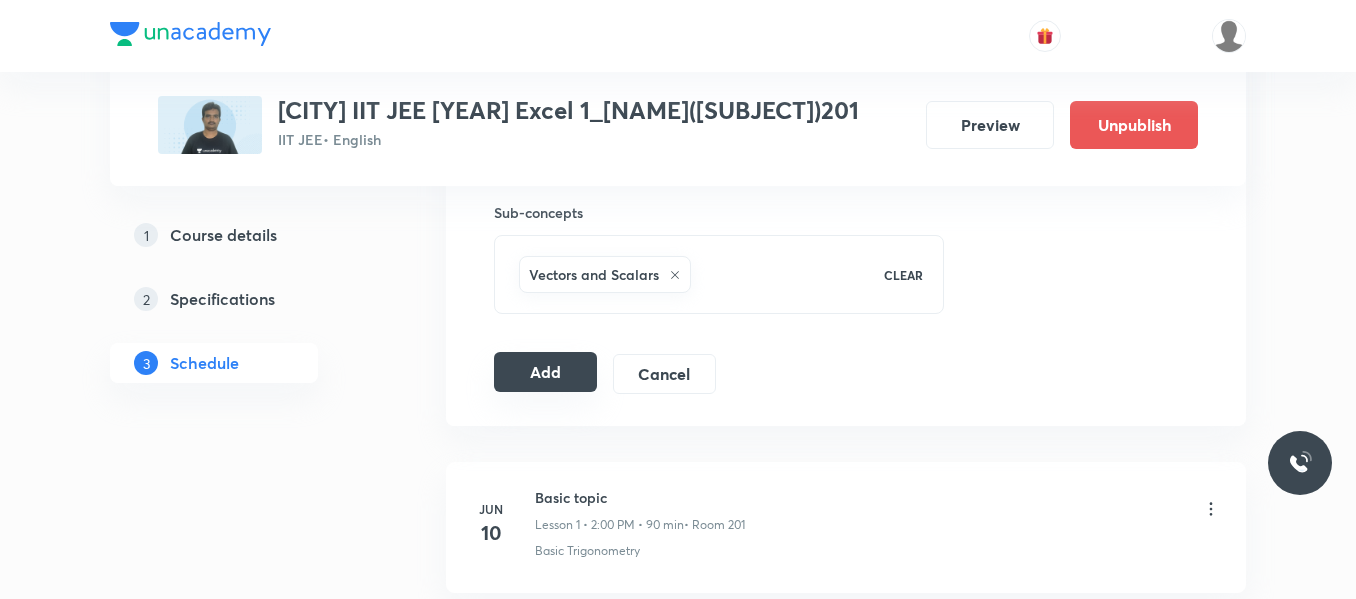 click on "Add" at bounding box center [545, 372] 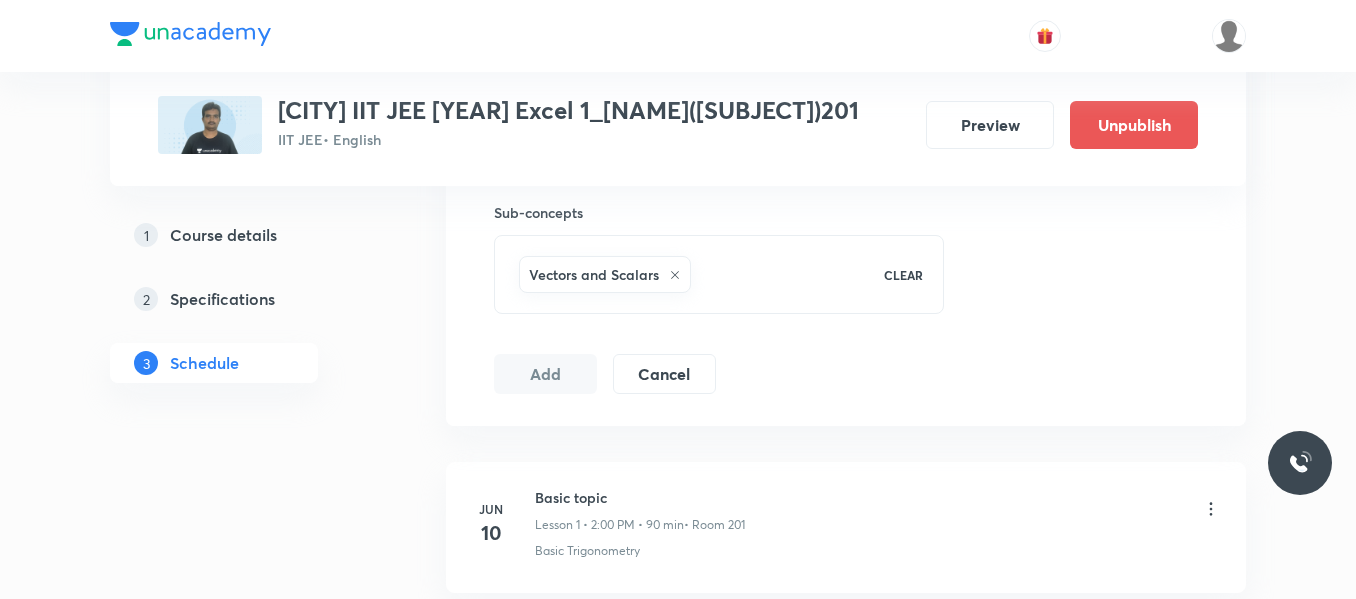 scroll, scrollTop: 5547, scrollLeft: 0, axis: vertical 